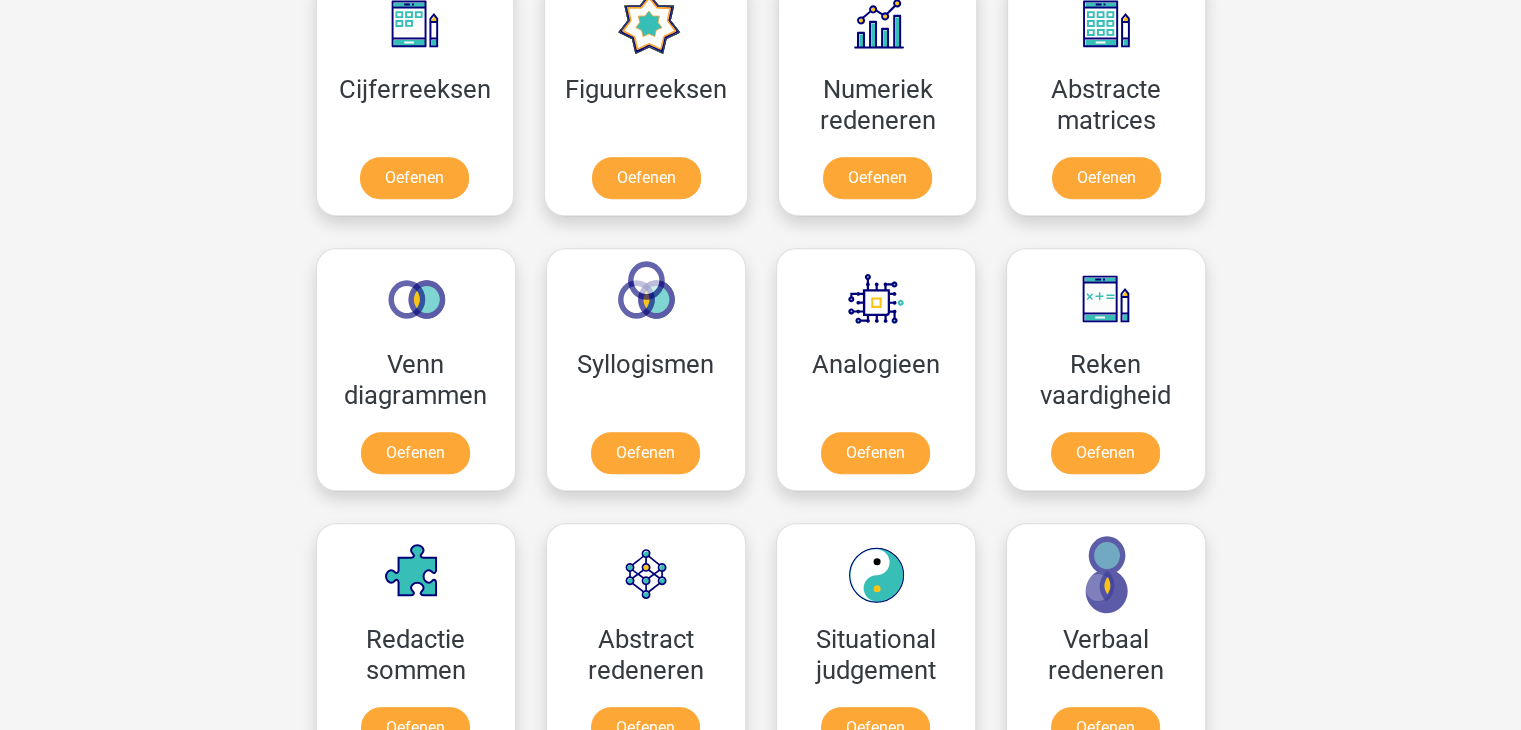 scroll, scrollTop: 1000, scrollLeft: 0, axis: vertical 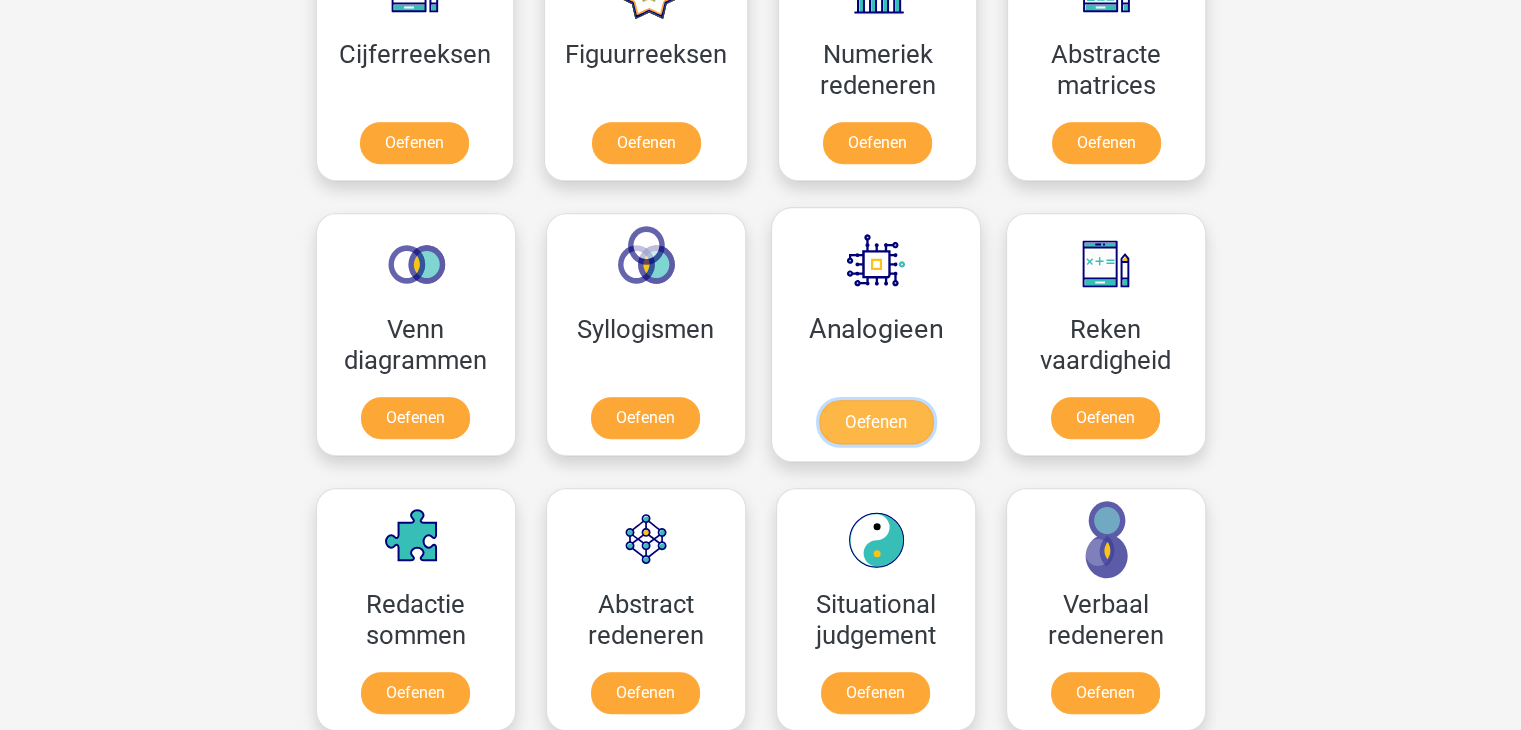 click on "Oefenen" at bounding box center (875, 422) 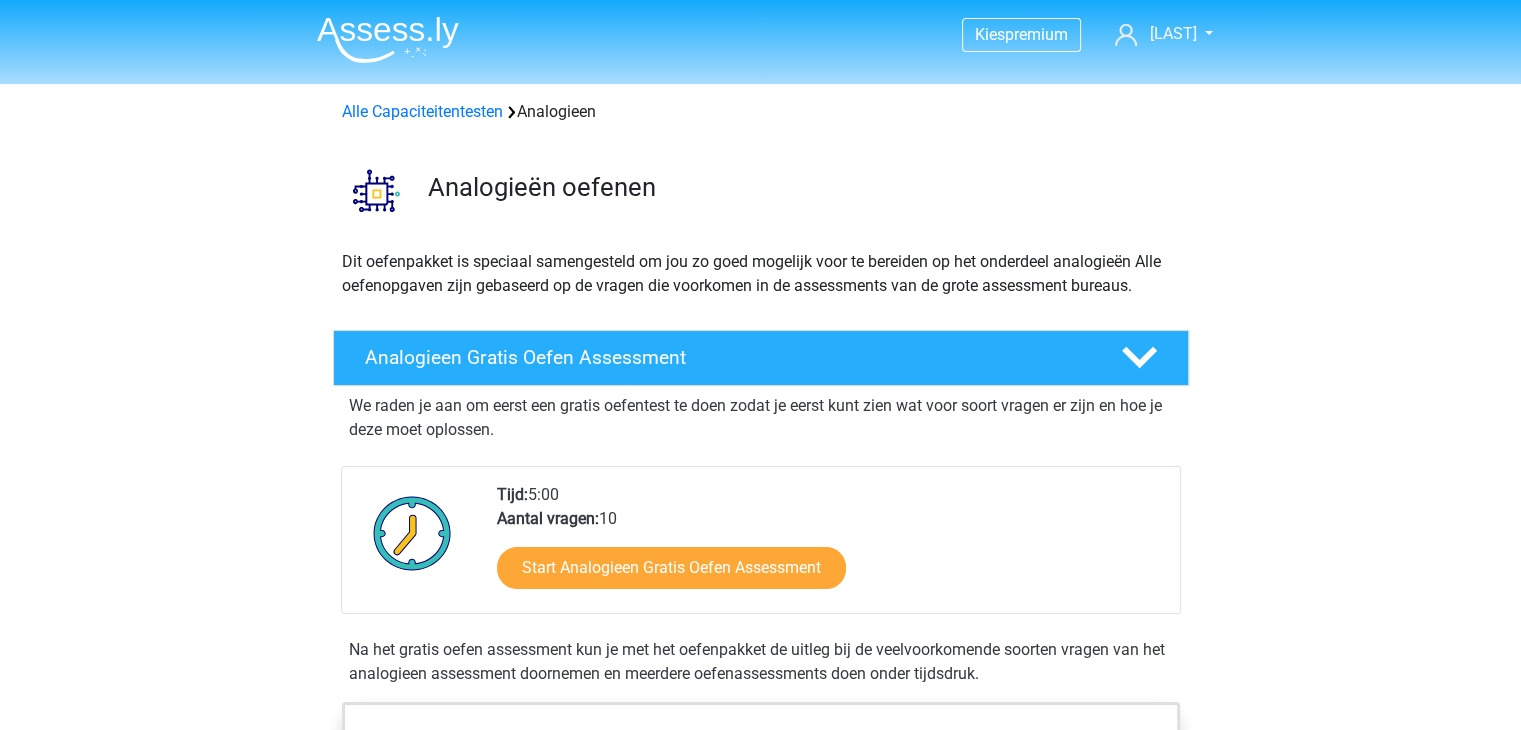 scroll, scrollTop: 100, scrollLeft: 0, axis: vertical 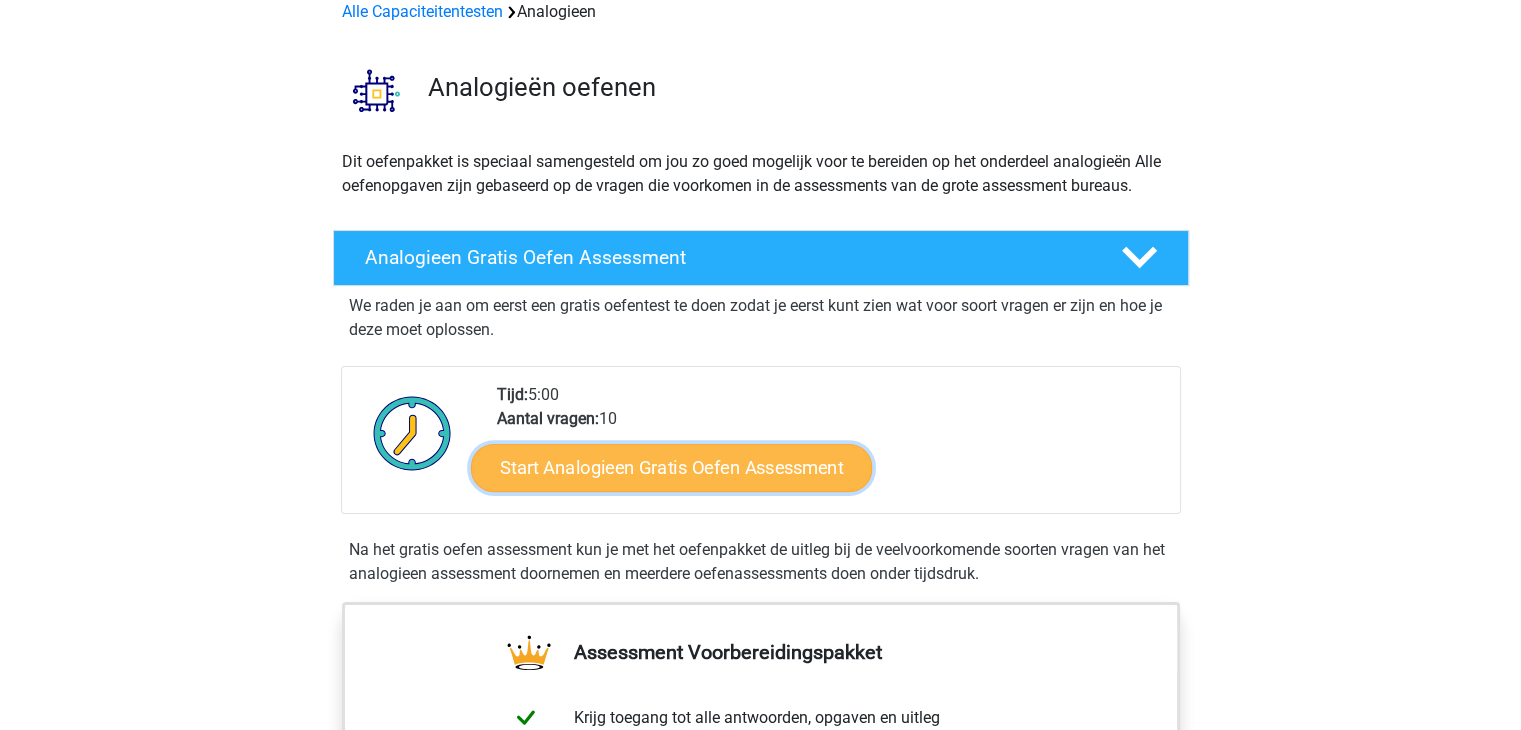 click on "Start Analogieen
Gratis Oefen Assessment" at bounding box center (671, 467) 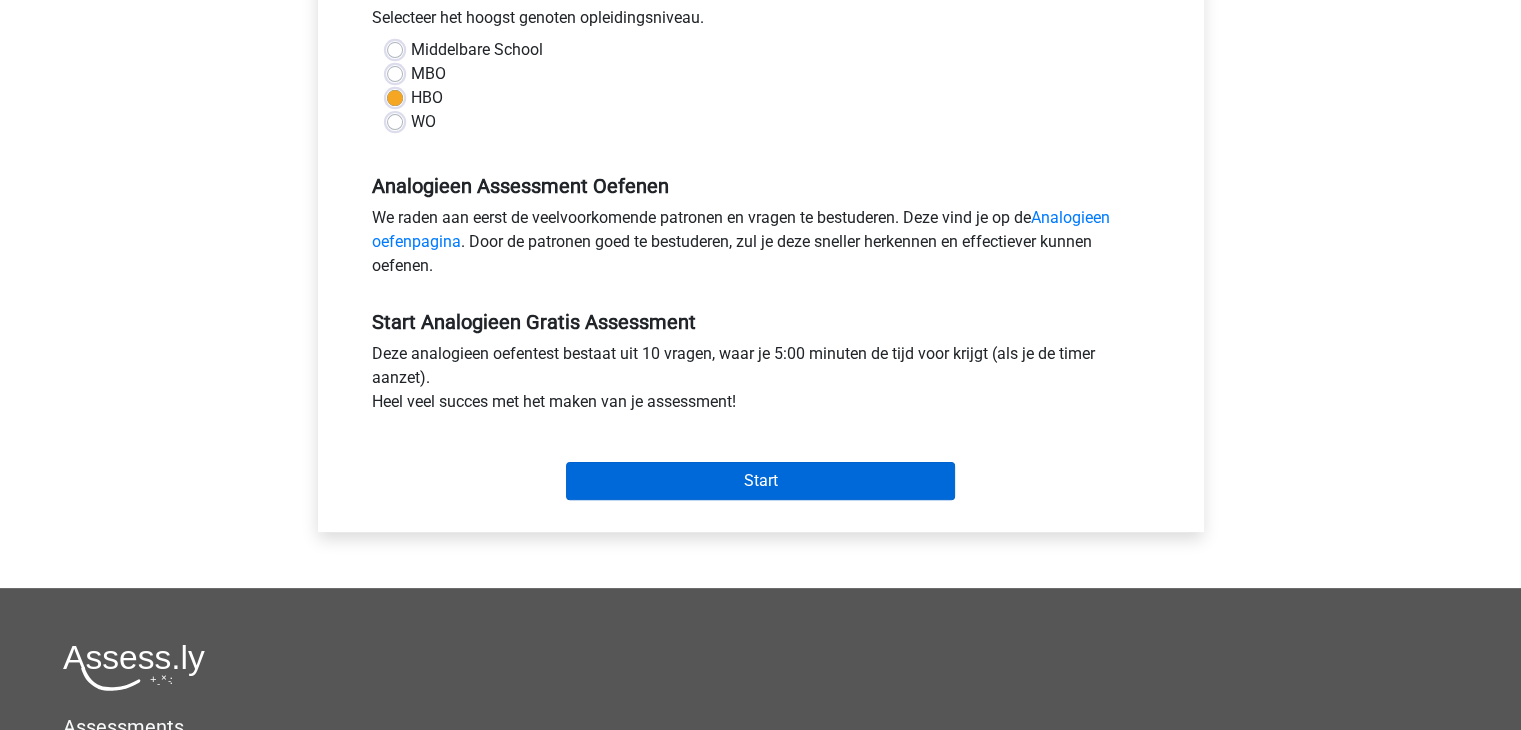 scroll, scrollTop: 500, scrollLeft: 0, axis: vertical 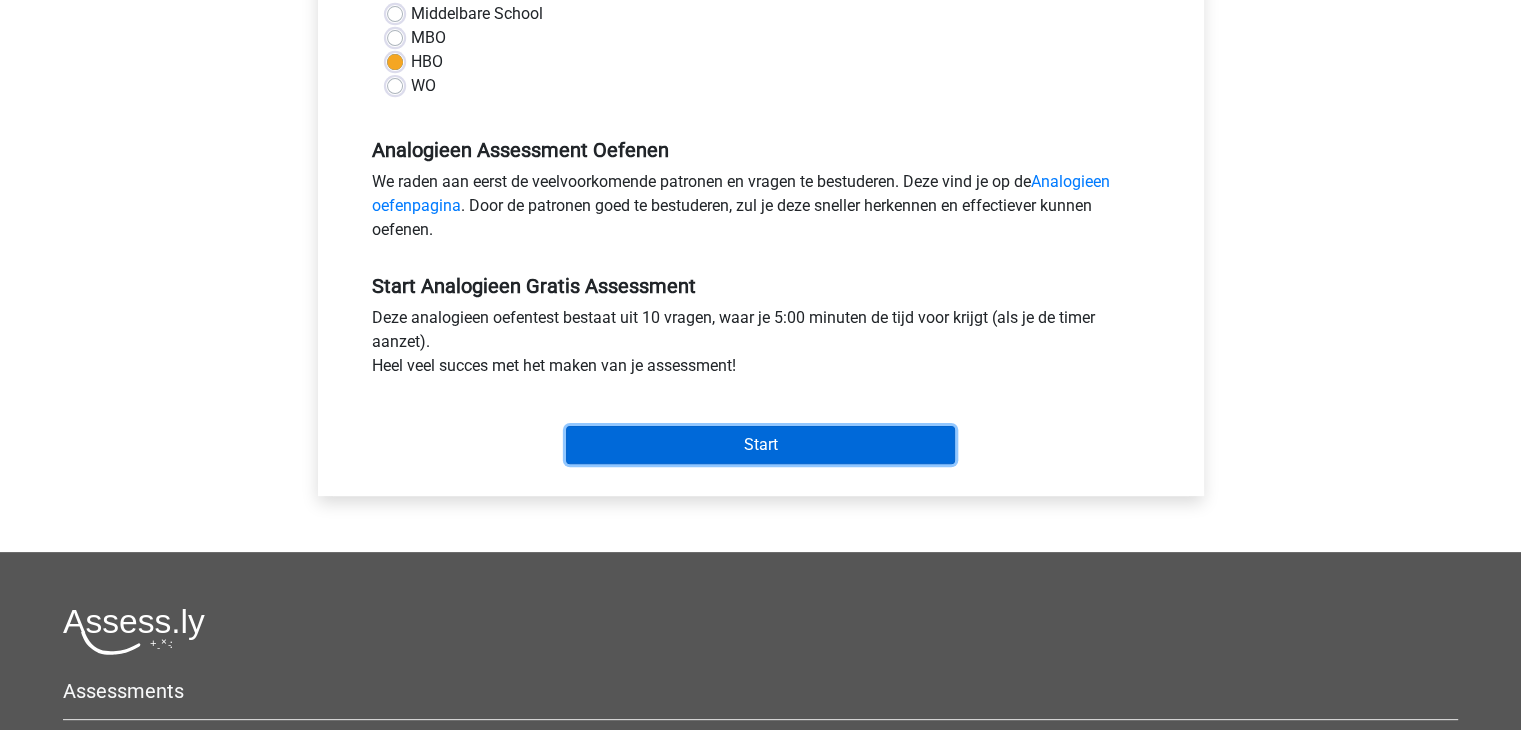 click on "Start" at bounding box center (760, 445) 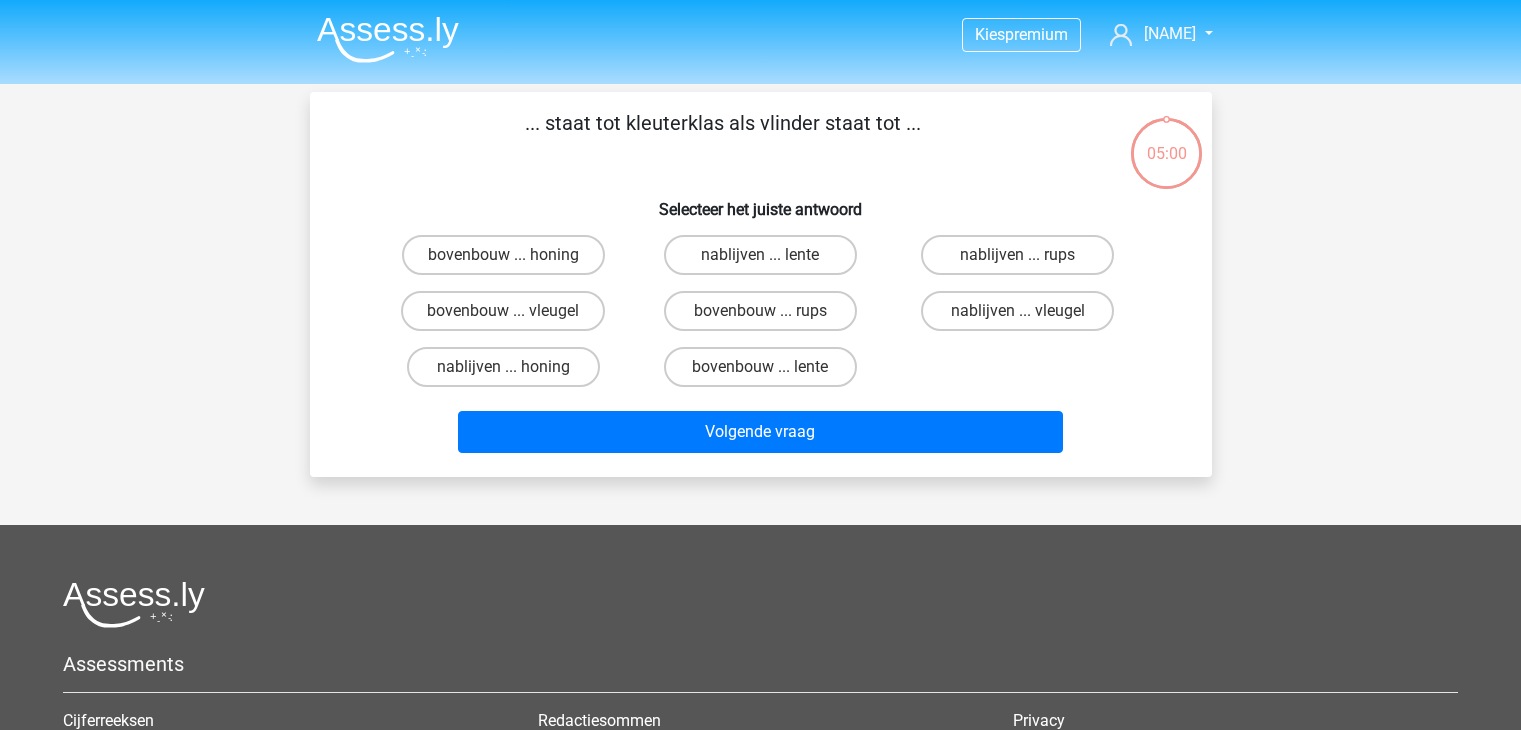 scroll, scrollTop: 0, scrollLeft: 0, axis: both 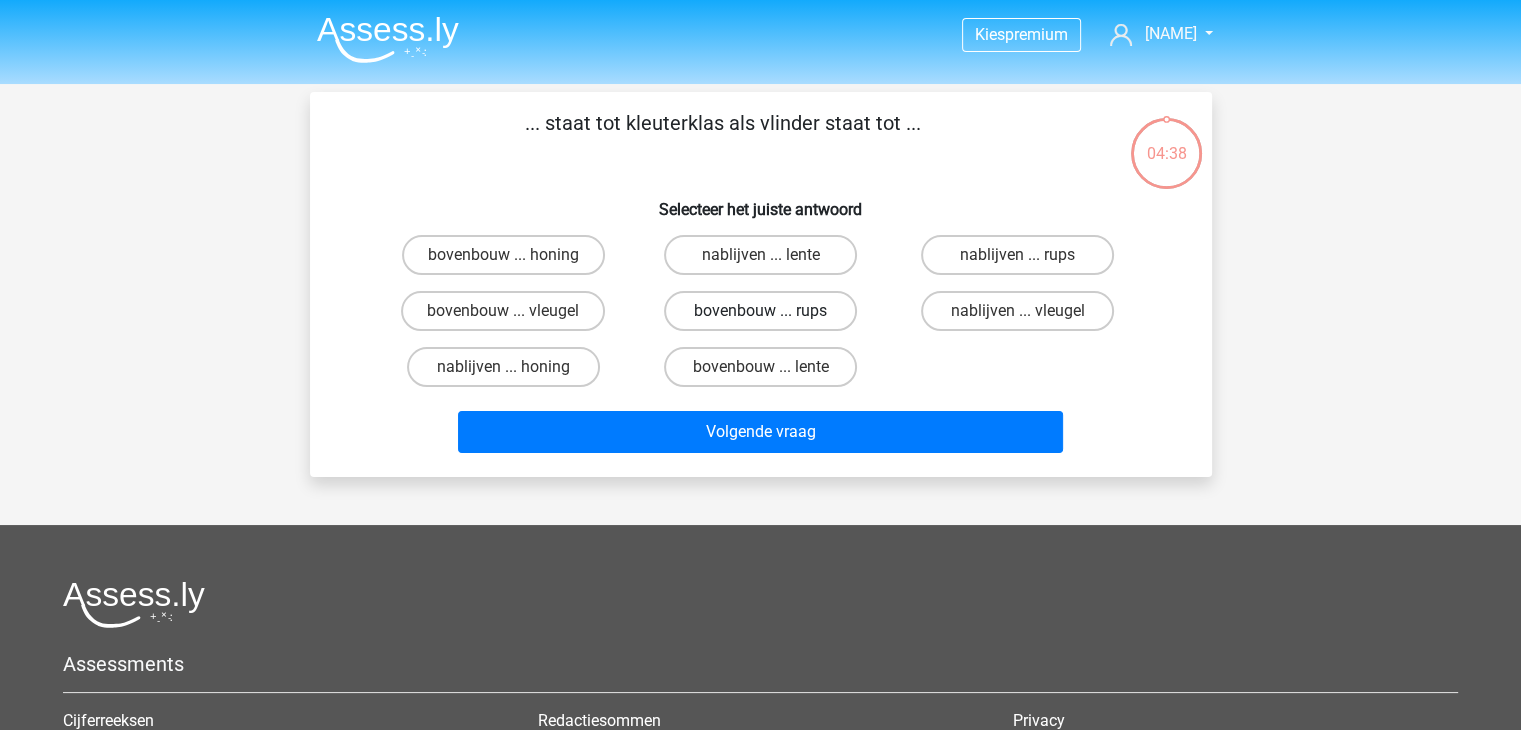 click on "bovenbouw ... rups" at bounding box center [760, 311] 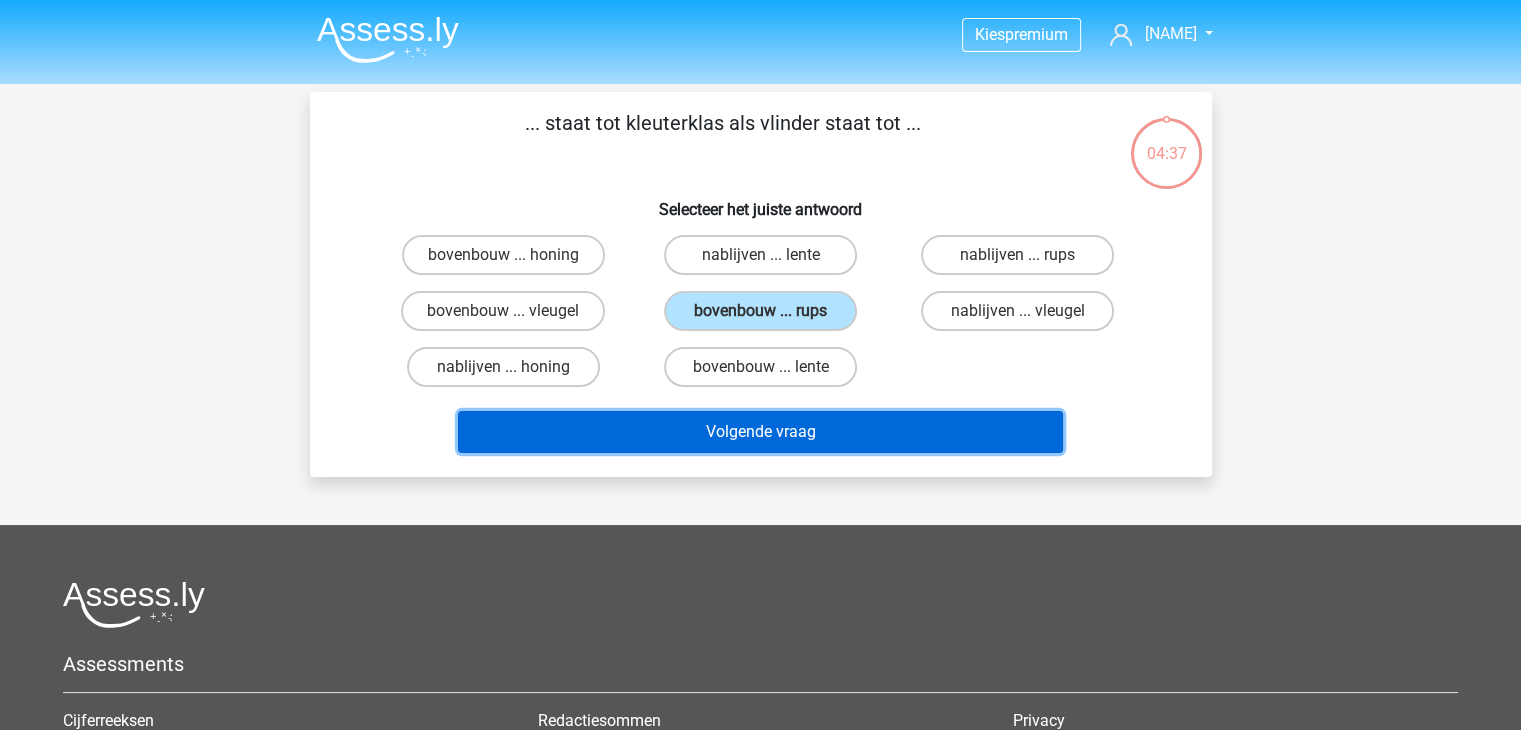 click on "Volgende vraag" at bounding box center (760, 432) 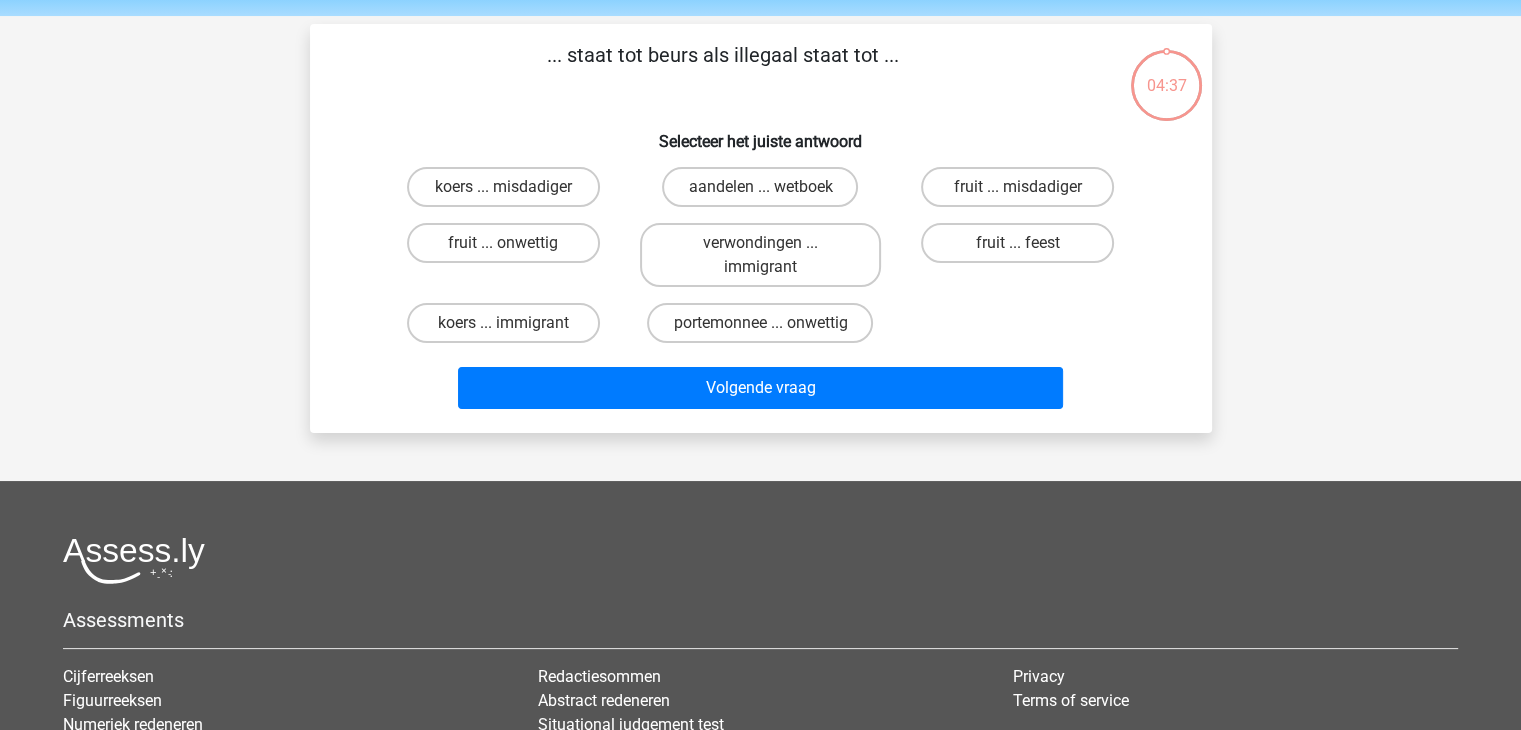 scroll, scrollTop: 92, scrollLeft: 0, axis: vertical 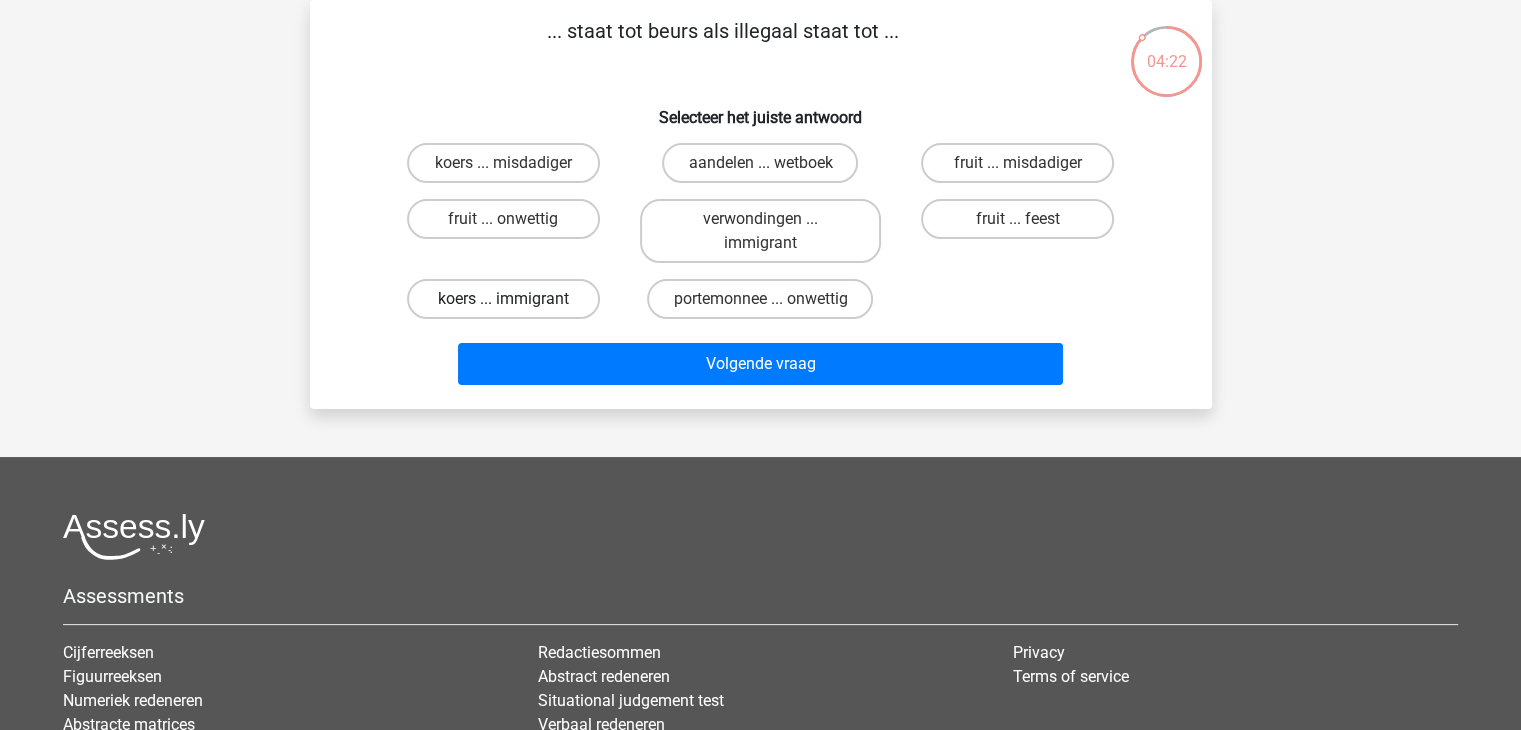 click on "koers ... immigrant" at bounding box center [503, 299] 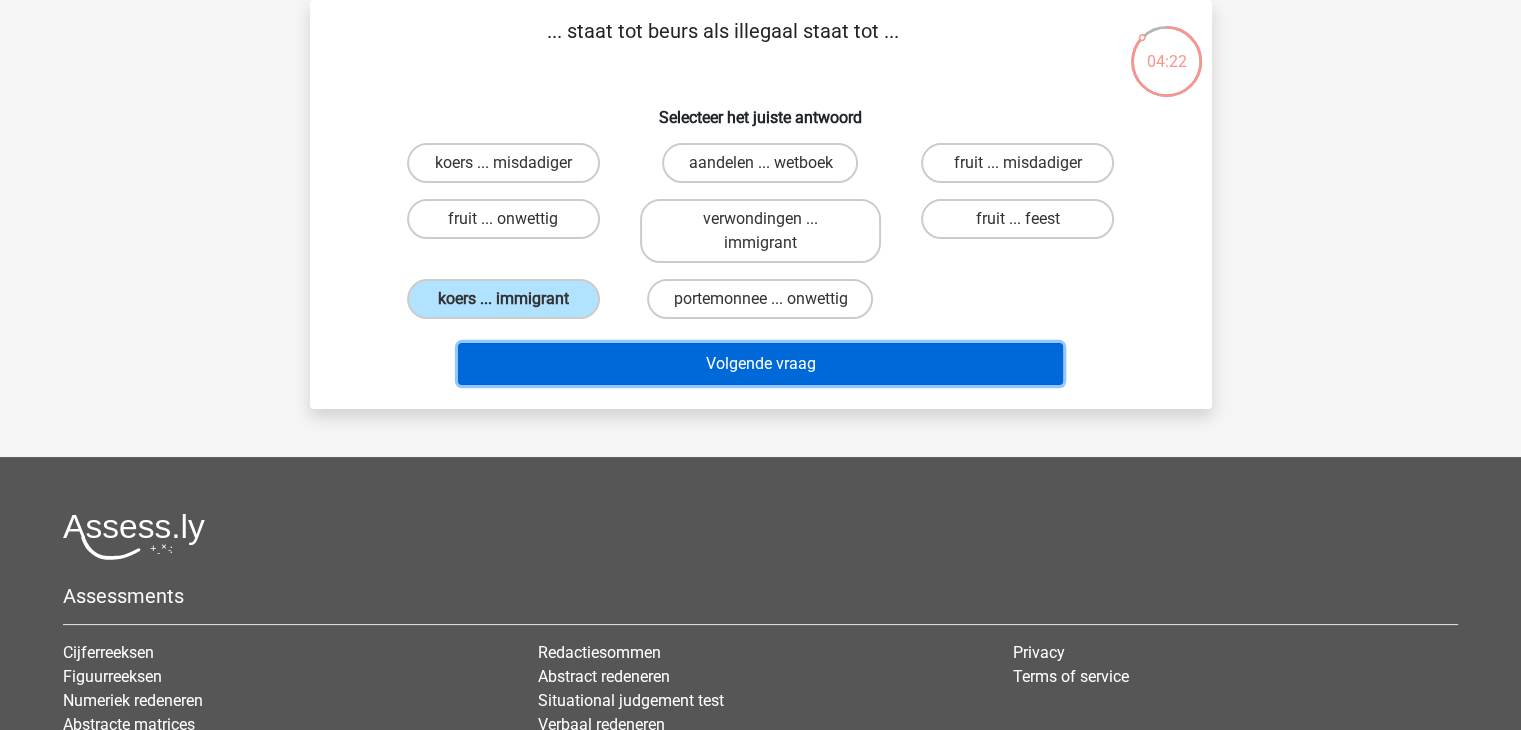 click on "Volgende vraag" at bounding box center (760, 364) 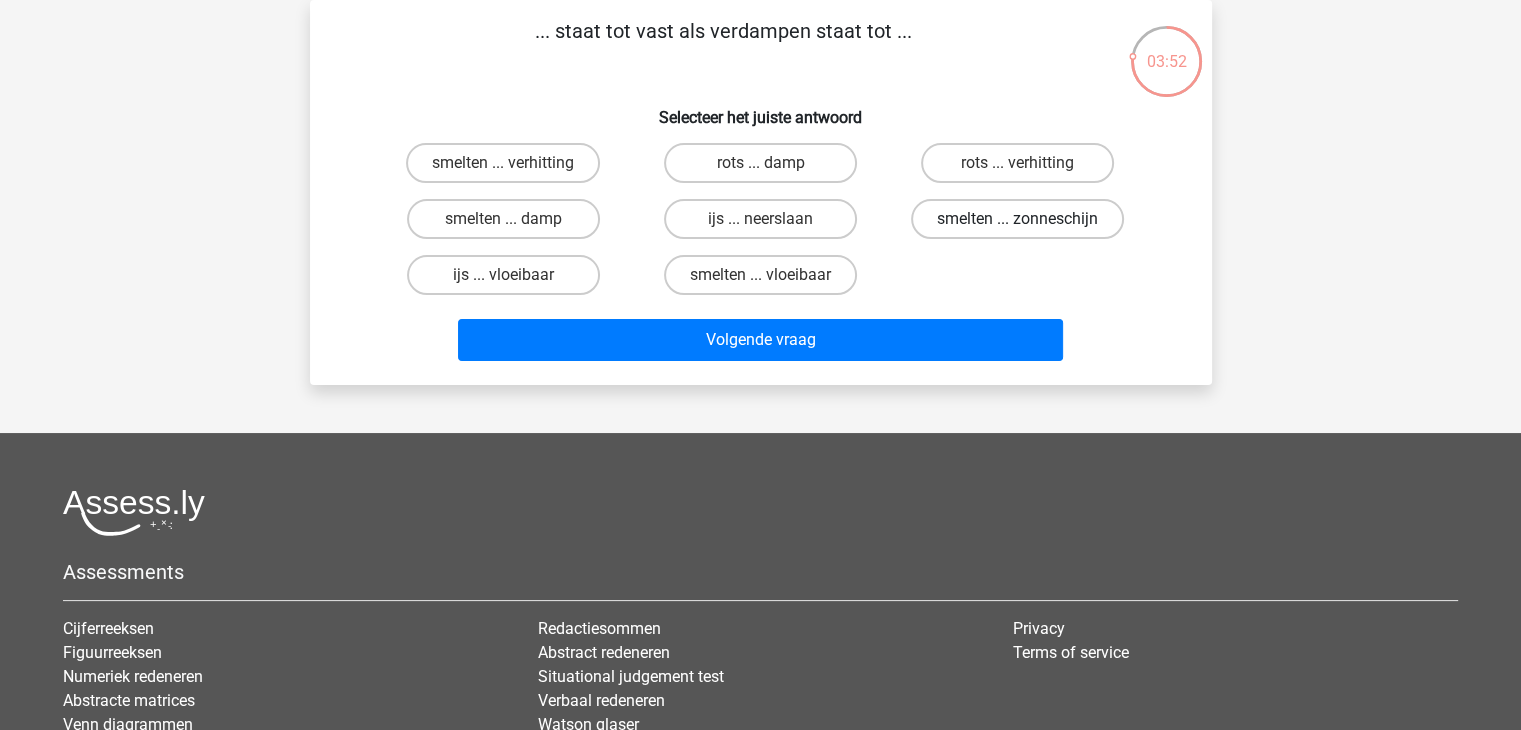 click on "smelten ... zonneschijn" at bounding box center (1017, 219) 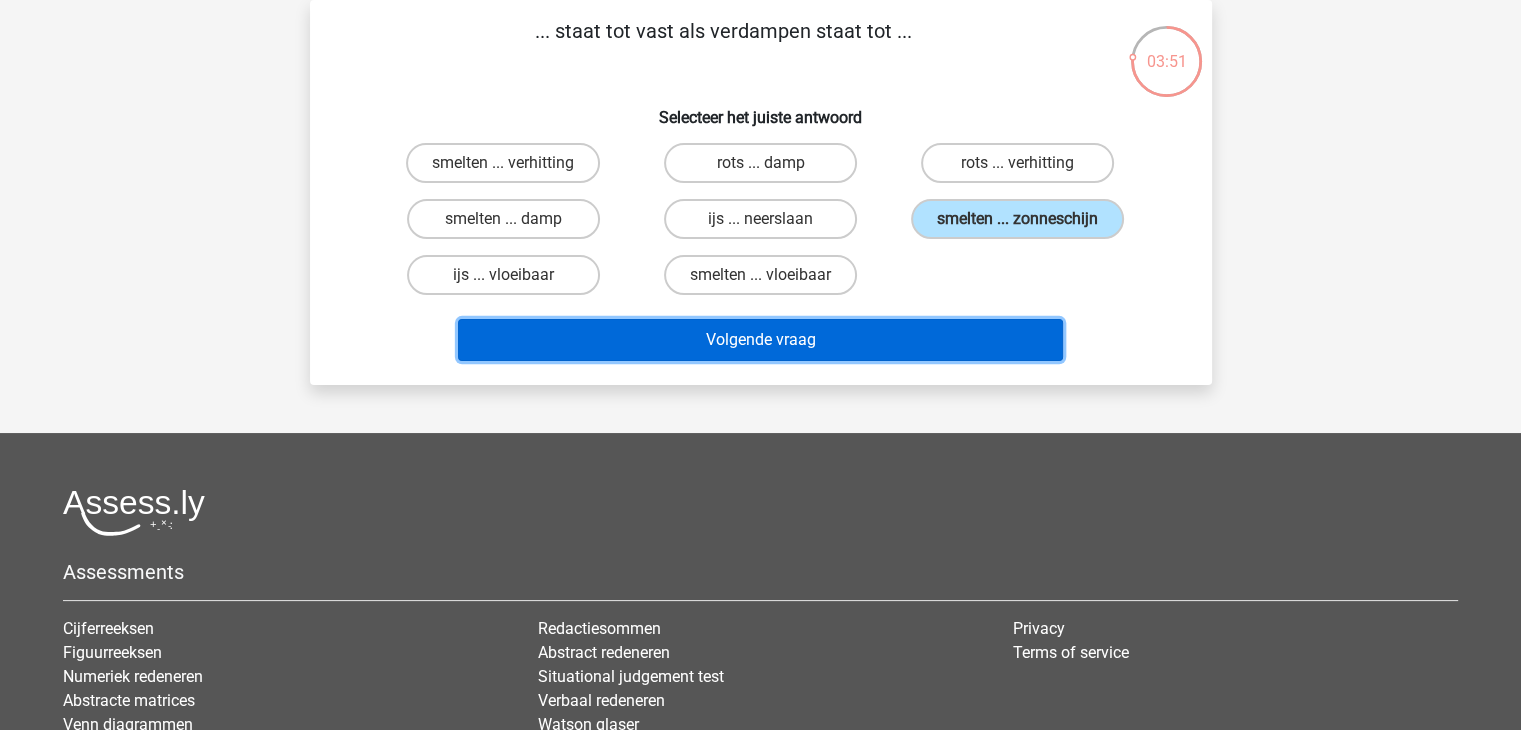 click on "Volgende vraag" at bounding box center [760, 340] 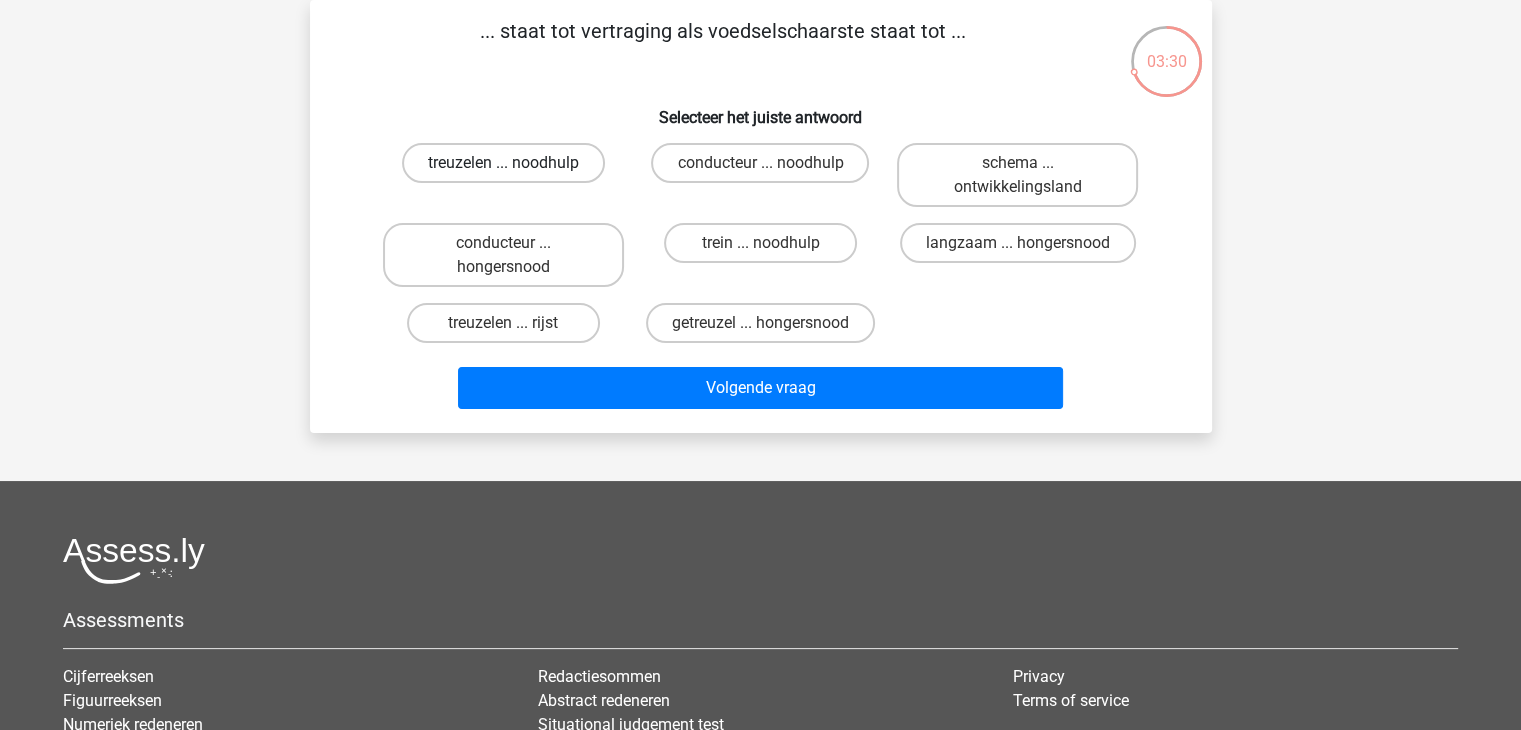 click on "treuzelen ... noodhulp" at bounding box center (503, 163) 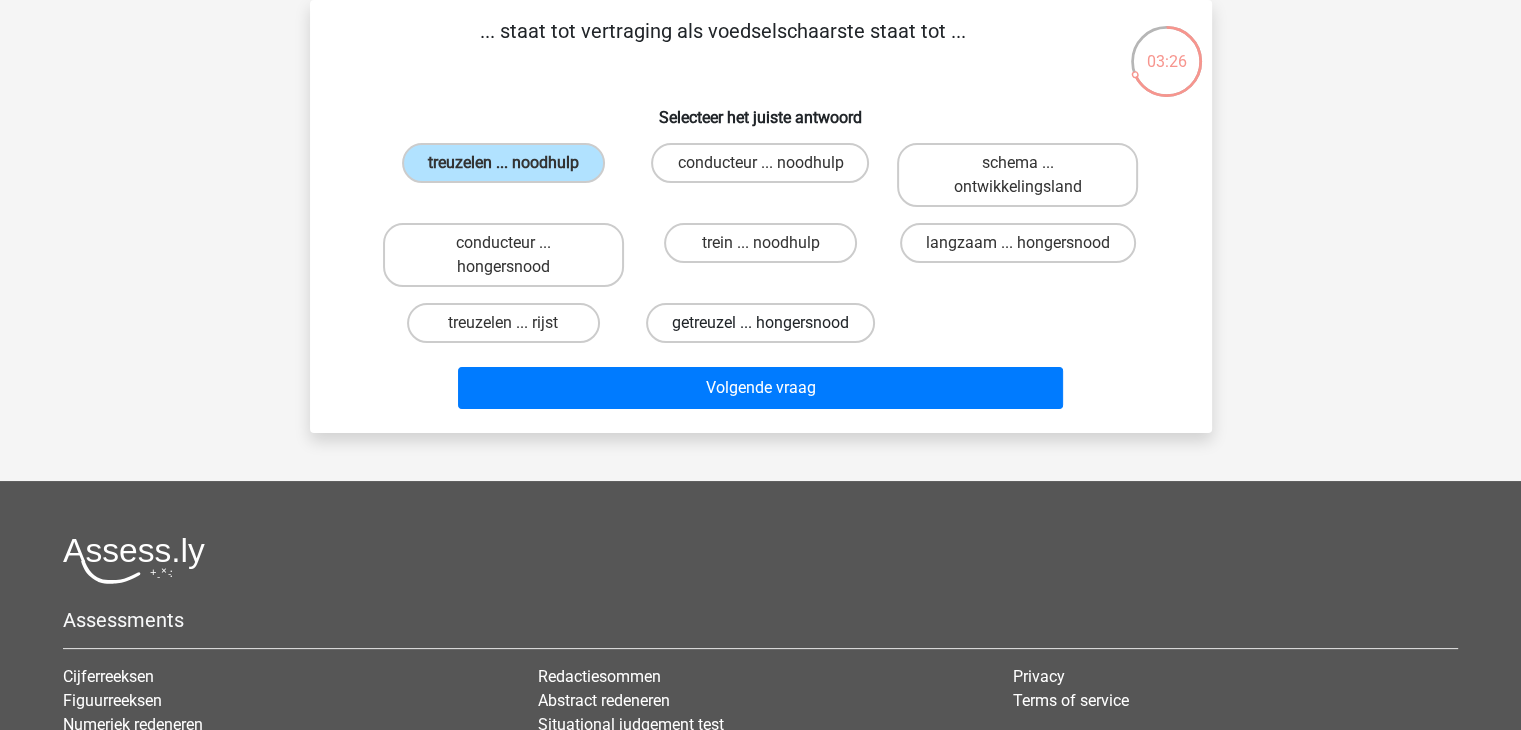 click on "getreuzel ... hongersnood" at bounding box center (760, 323) 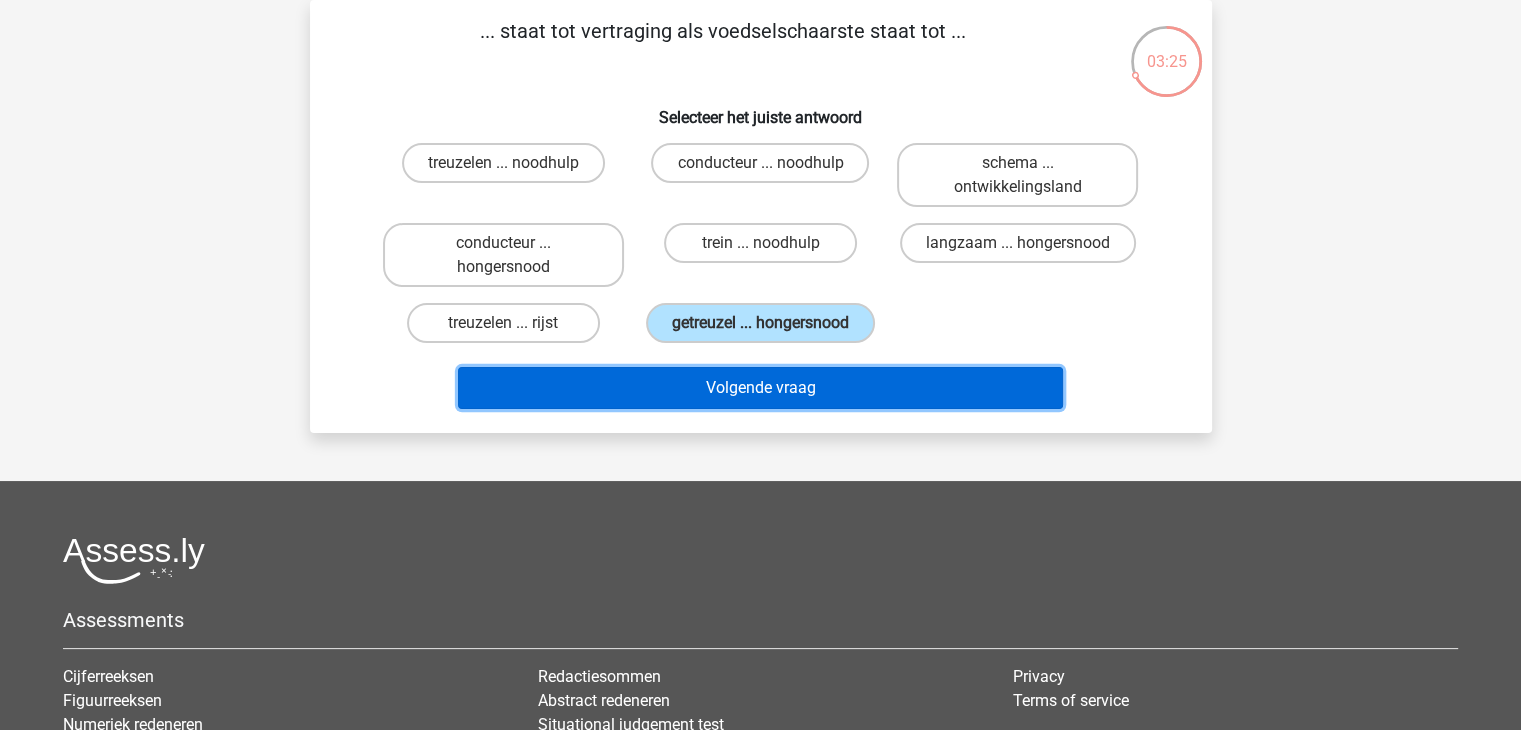 click on "Volgende vraag" at bounding box center (760, 388) 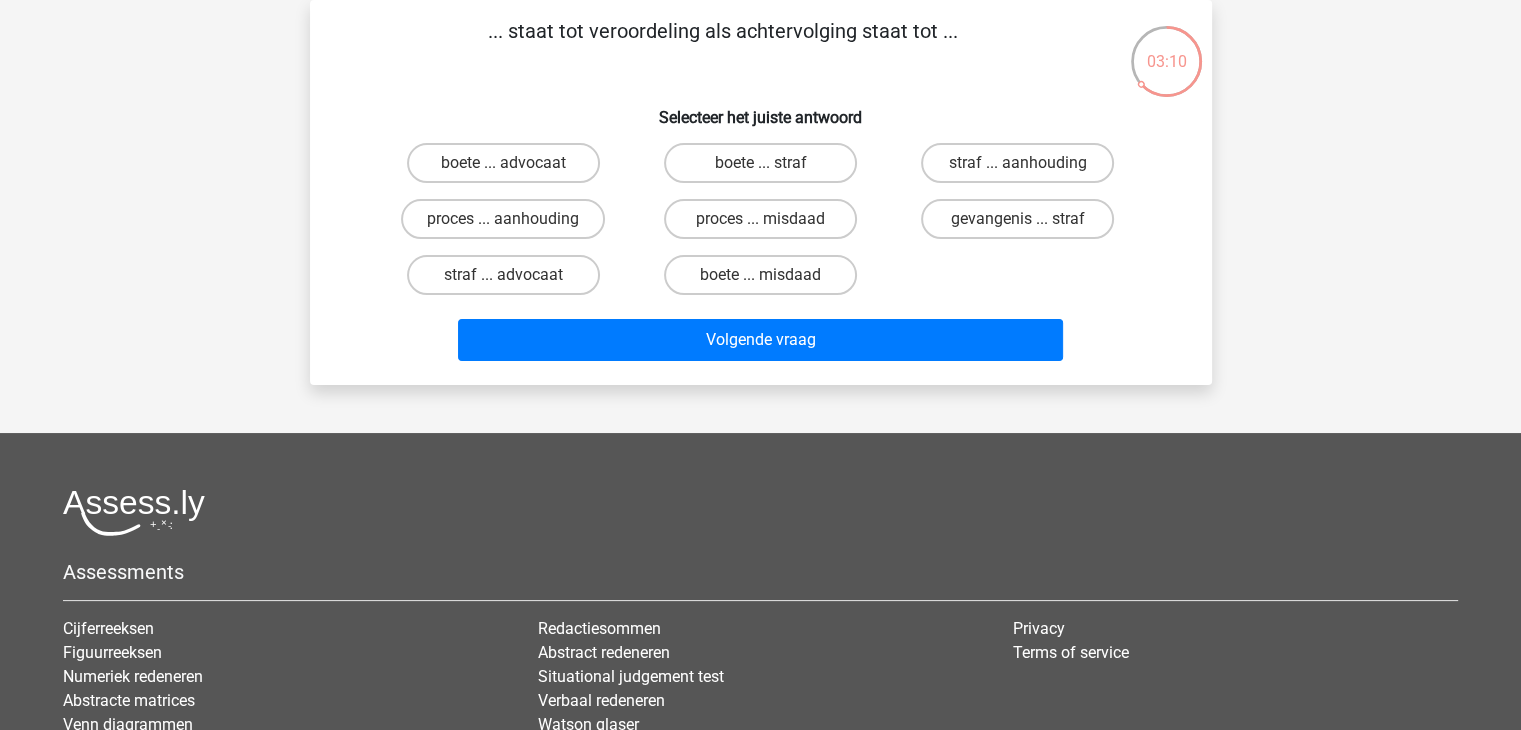 click on "straf ... aanhouding" at bounding box center (1024, 169) 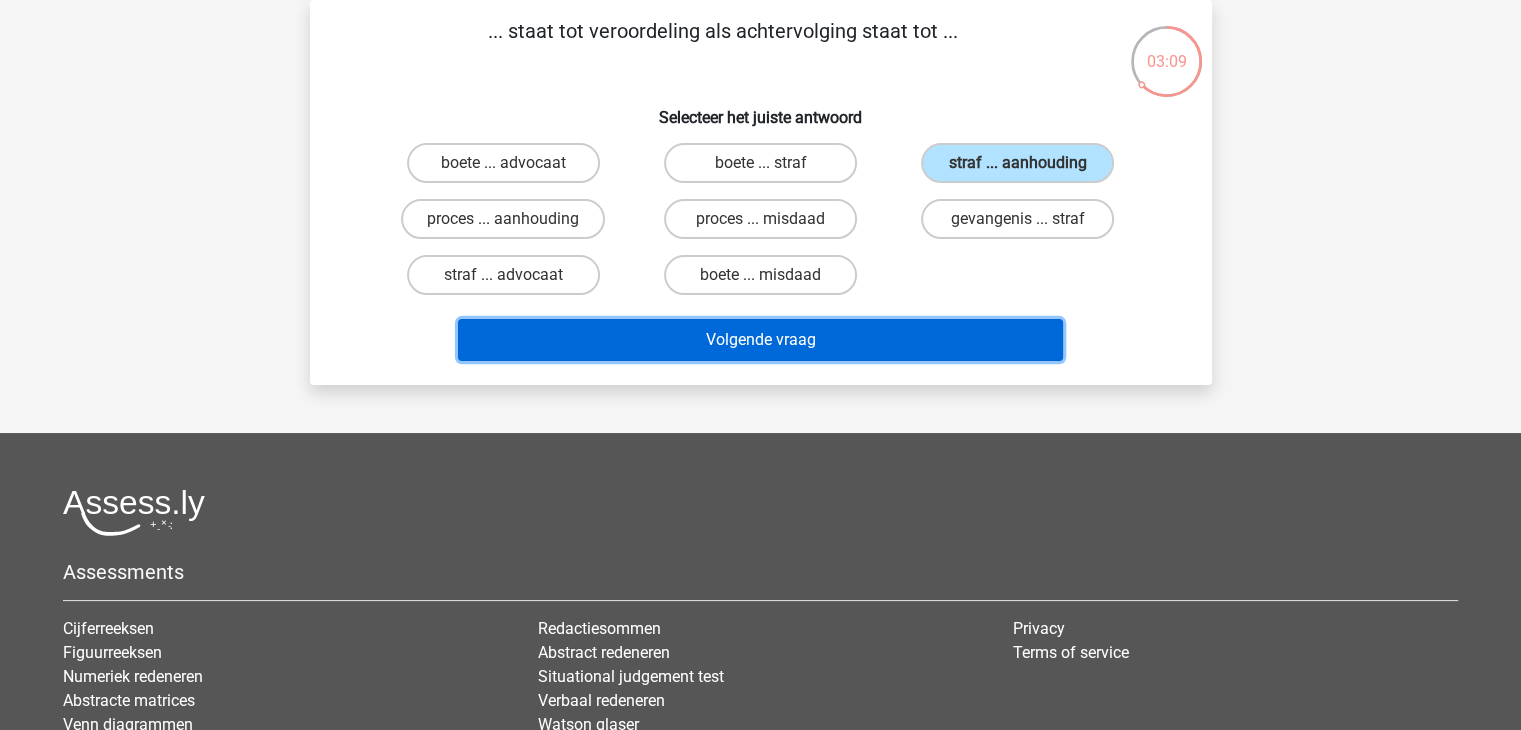 click on "Volgende vraag" at bounding box center (760, 340) 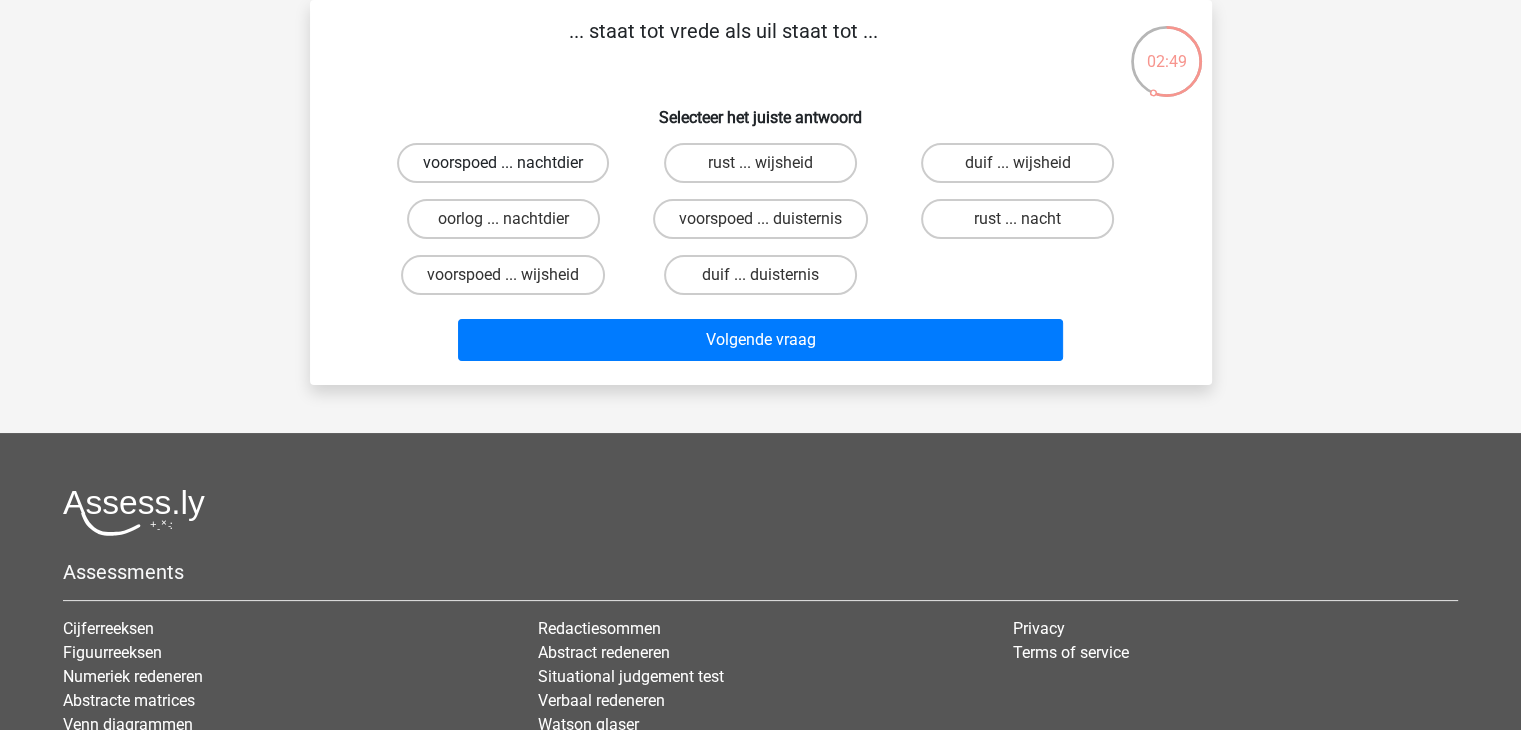click on "voorspoed ... nachtdier" at bounding box center [503, 163] 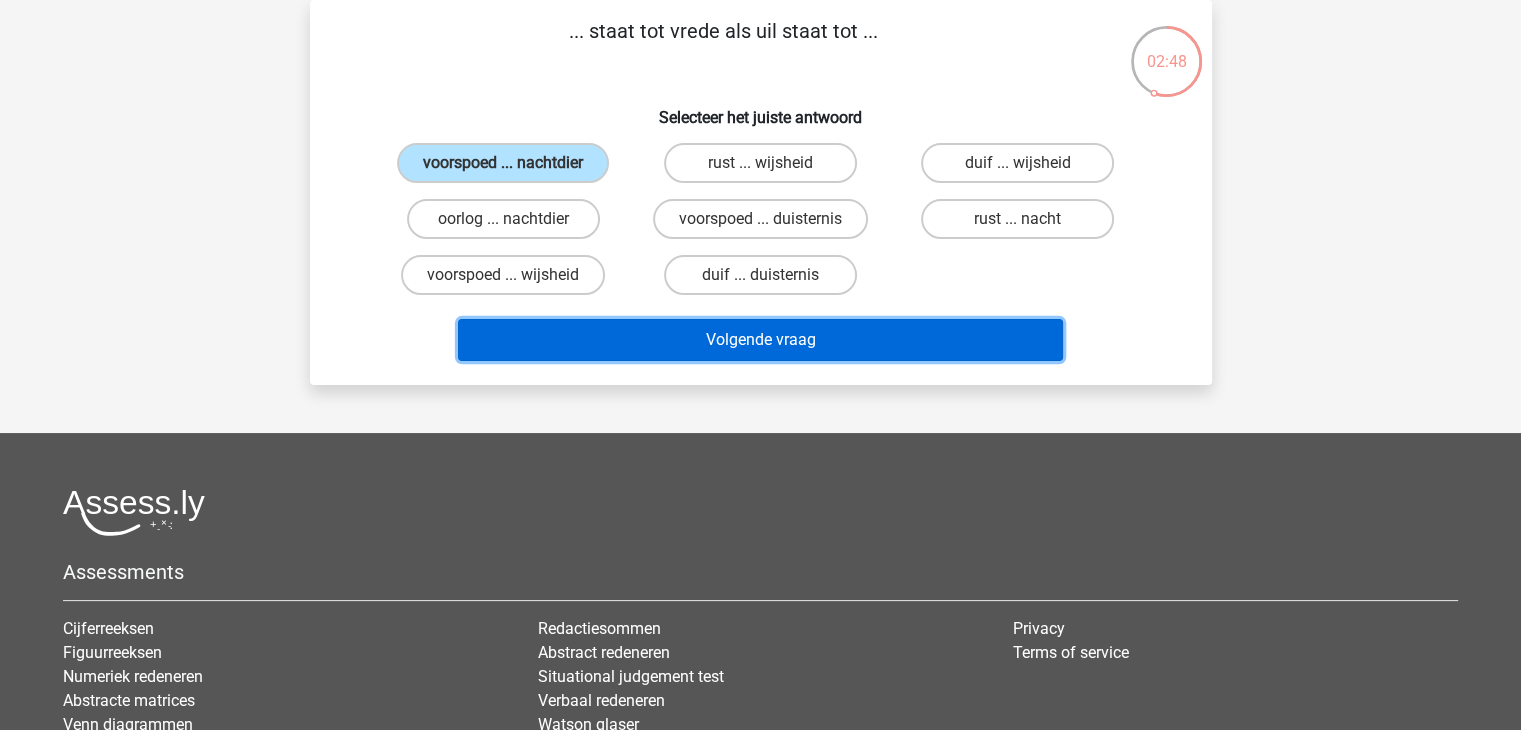 click on "Volgende vraag" at bounding box center (760, 340) 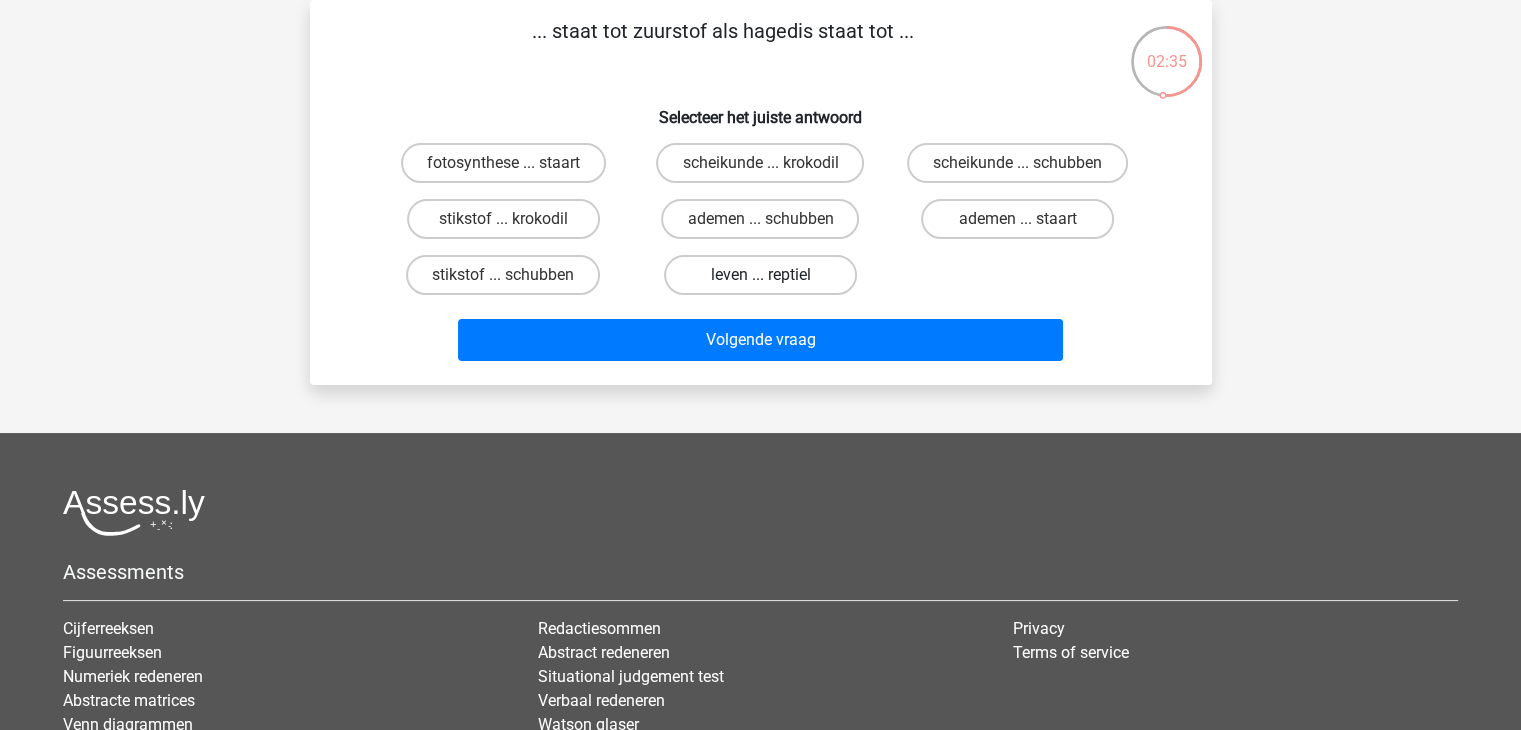 click on "leven ... reptiel" at bounding box center [760, 275] 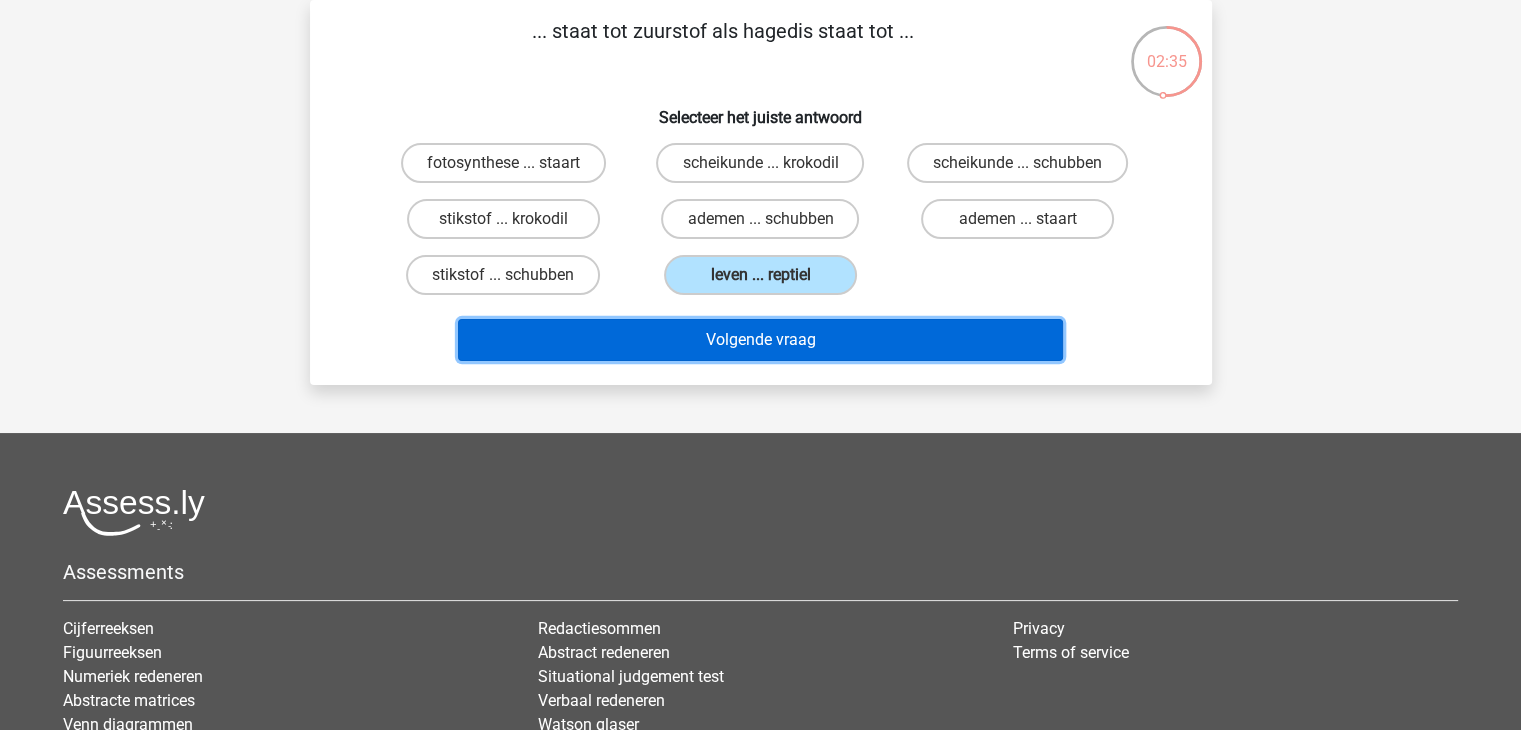 click on "Volgende vraag" at bounding box center [760, 340] 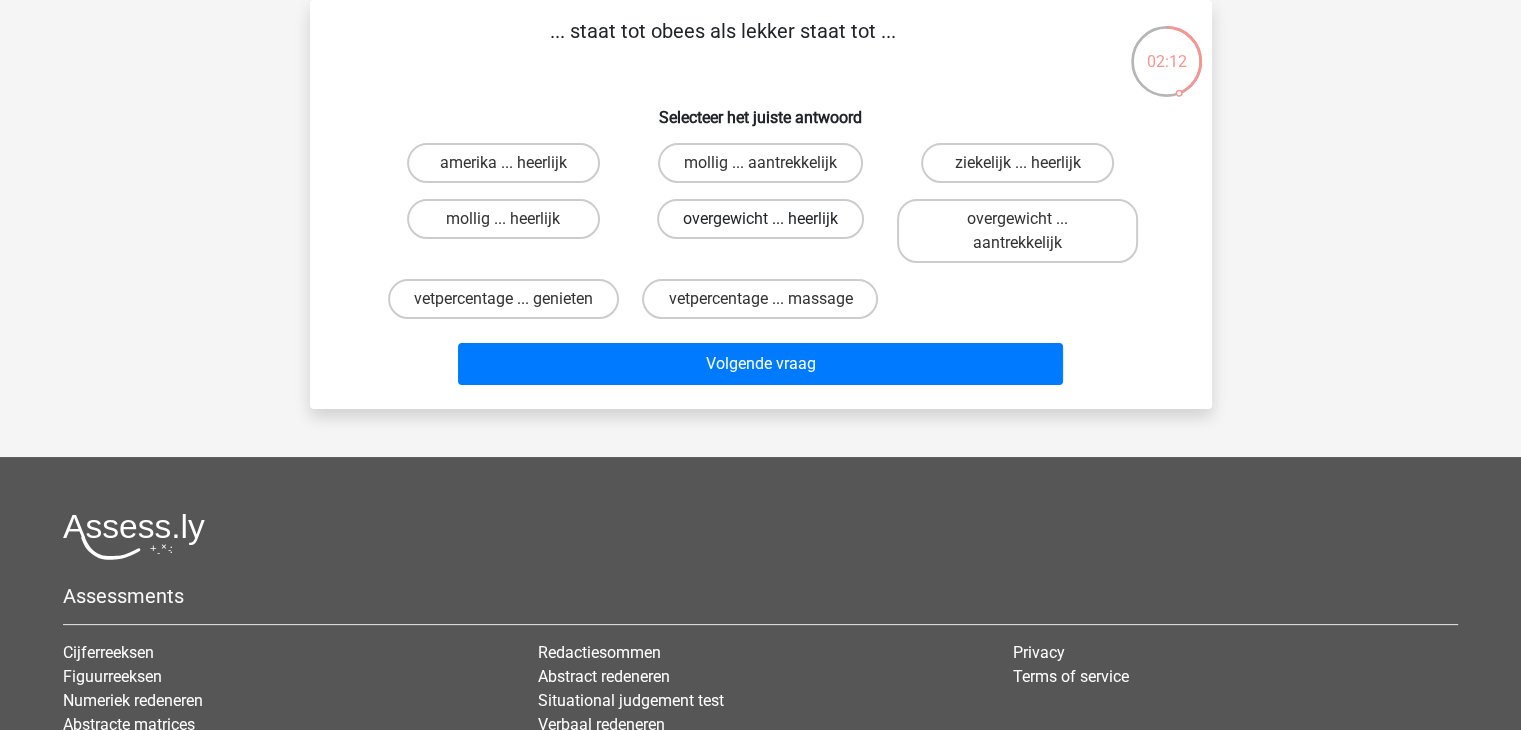 click on "overgewicht ... heerlijk" at bounding box center [760, 219] 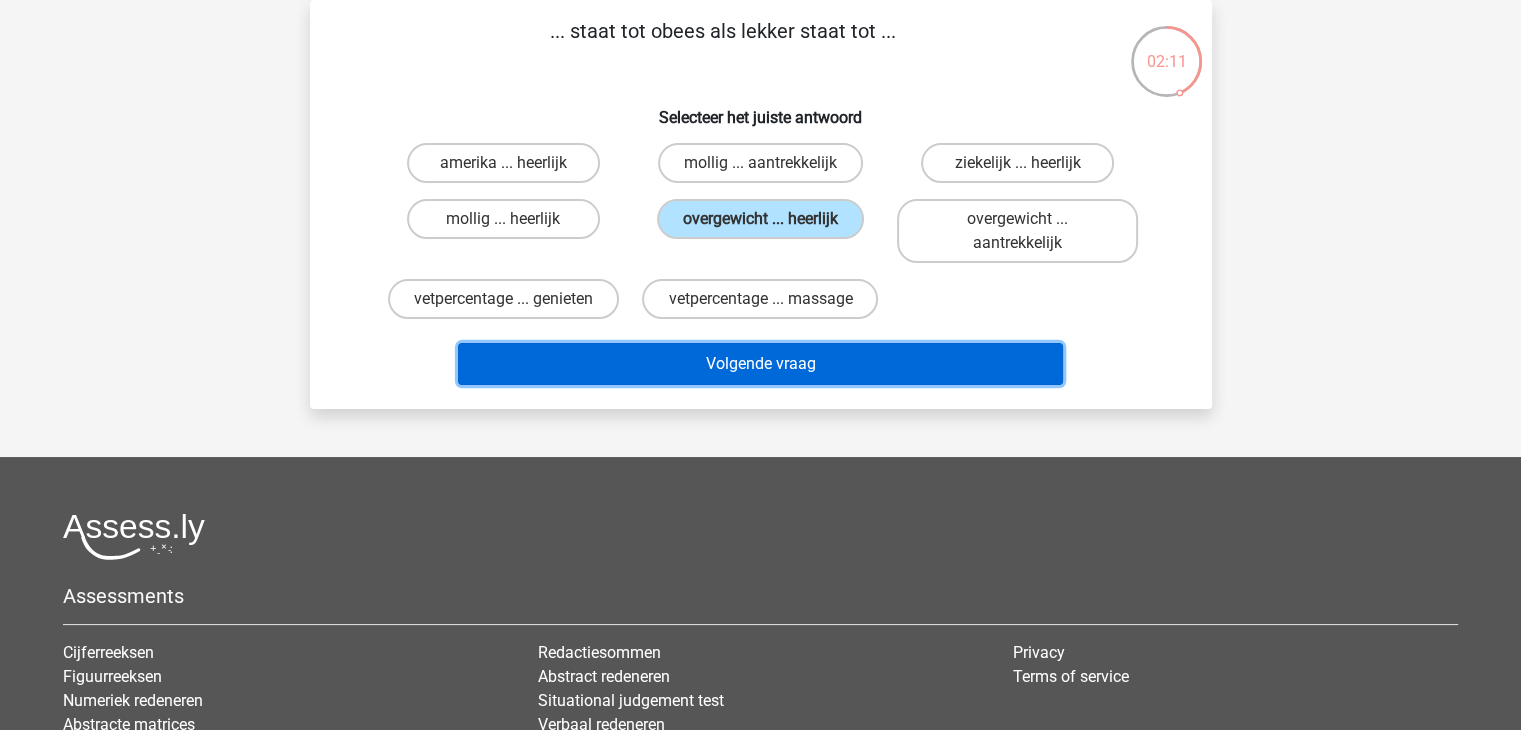 click on "Volgende vraag" at bounding box center (760, 364) 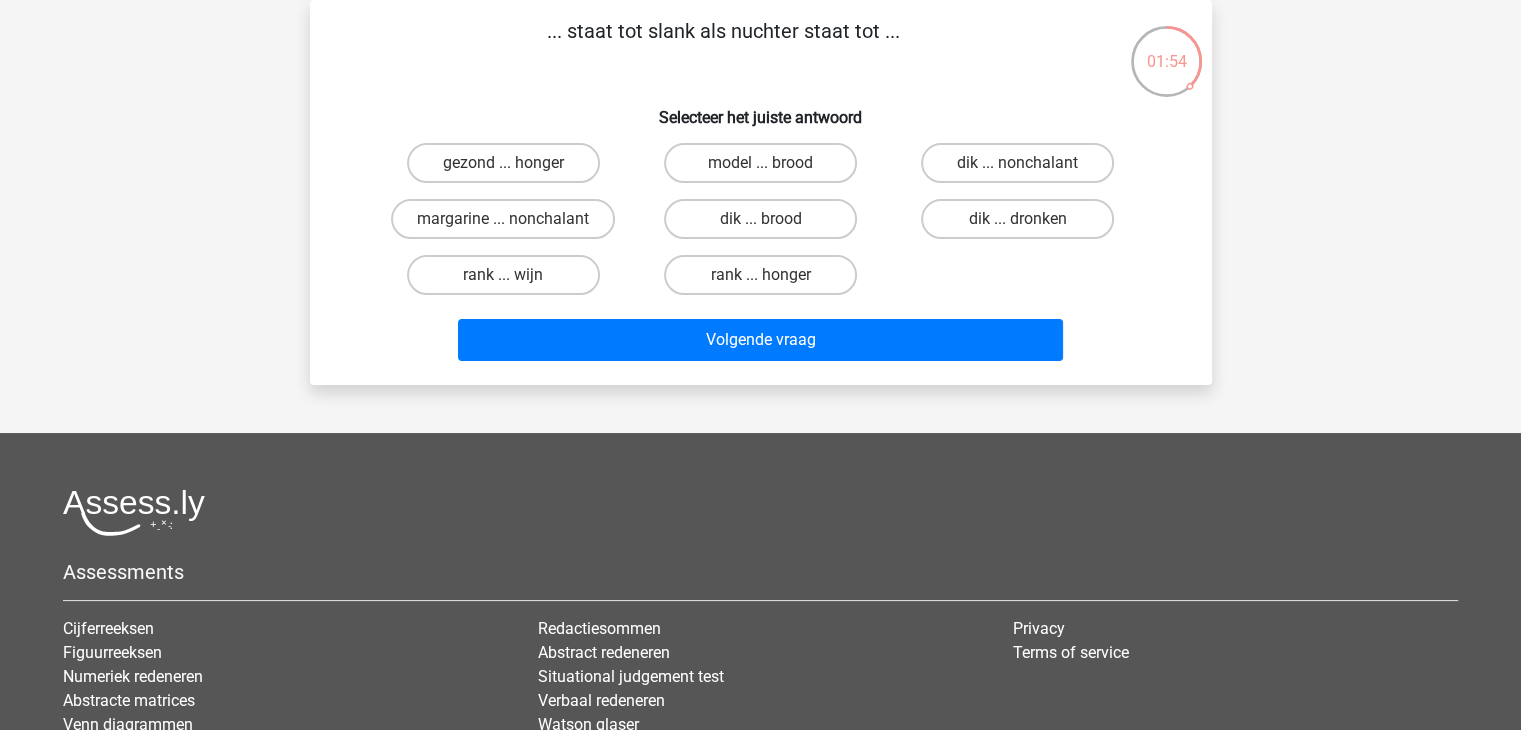 click on "dik ... dronken" at bounding box center [1024, 225] 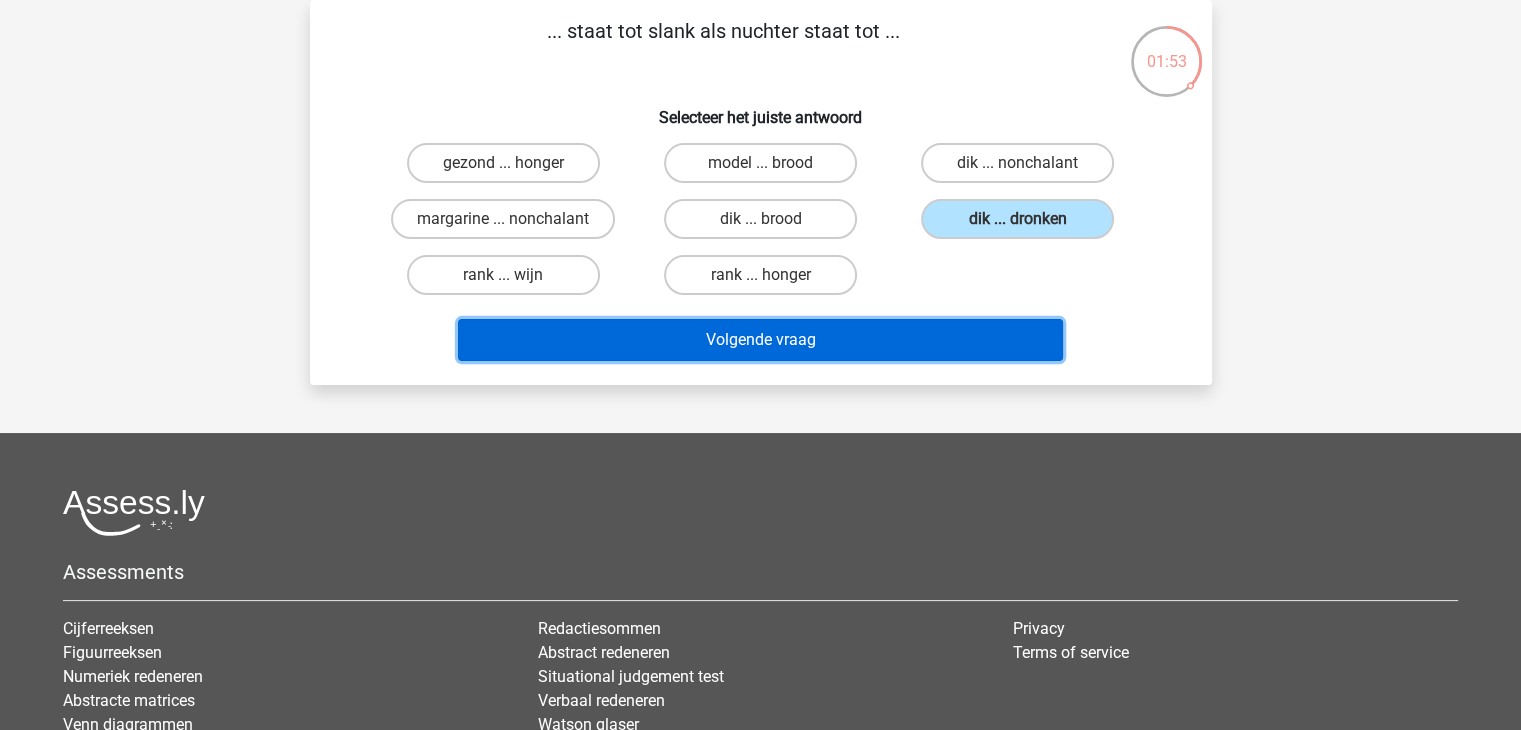 click on "Volgende vraag" at bounding box center [760, 340] 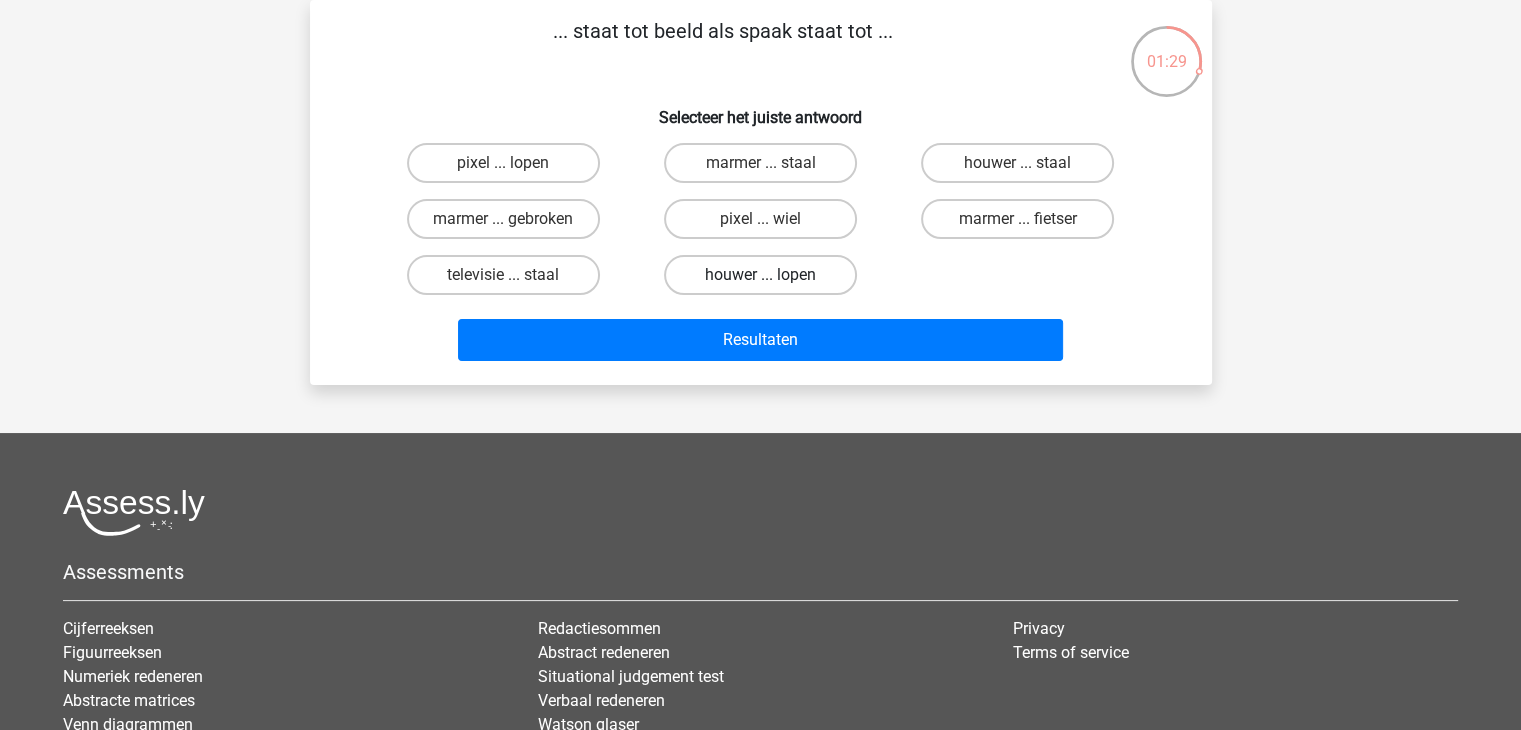 click on "houwer ... lopen" at bounding box center (760, 275) 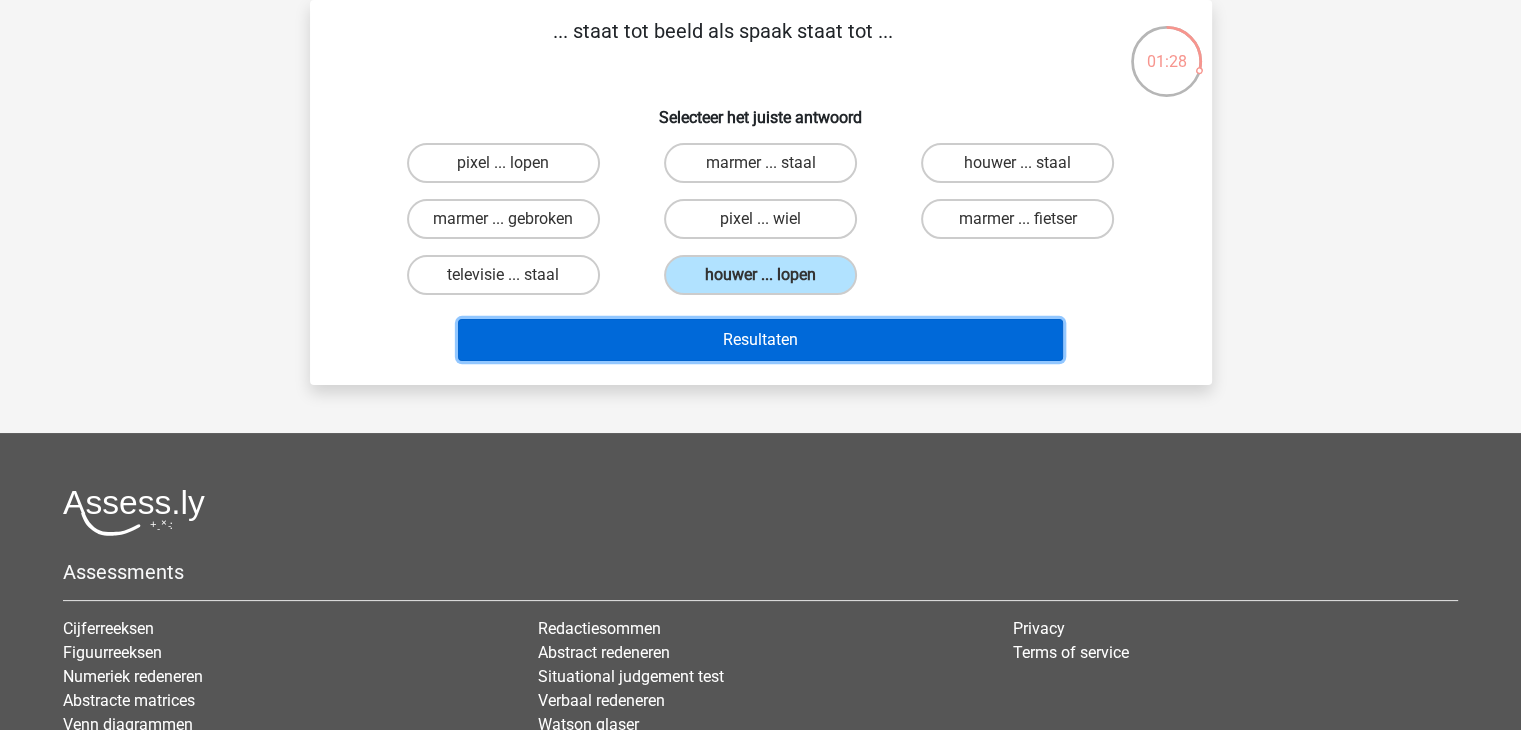 click on "Resultaten" at bounding box center (760, 340) 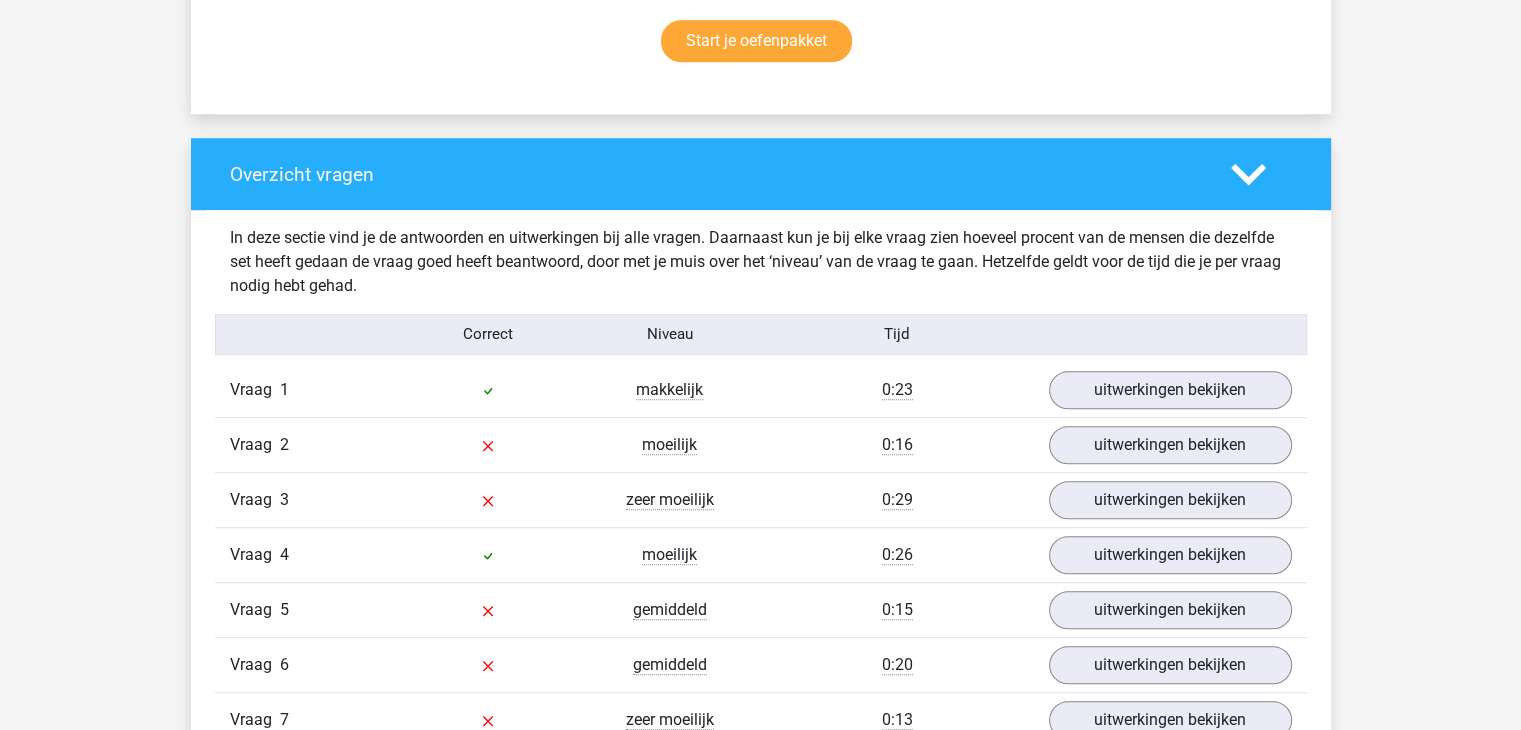 scroll, scrollTop: 1500, scrollLeft: 0, axis: vertical 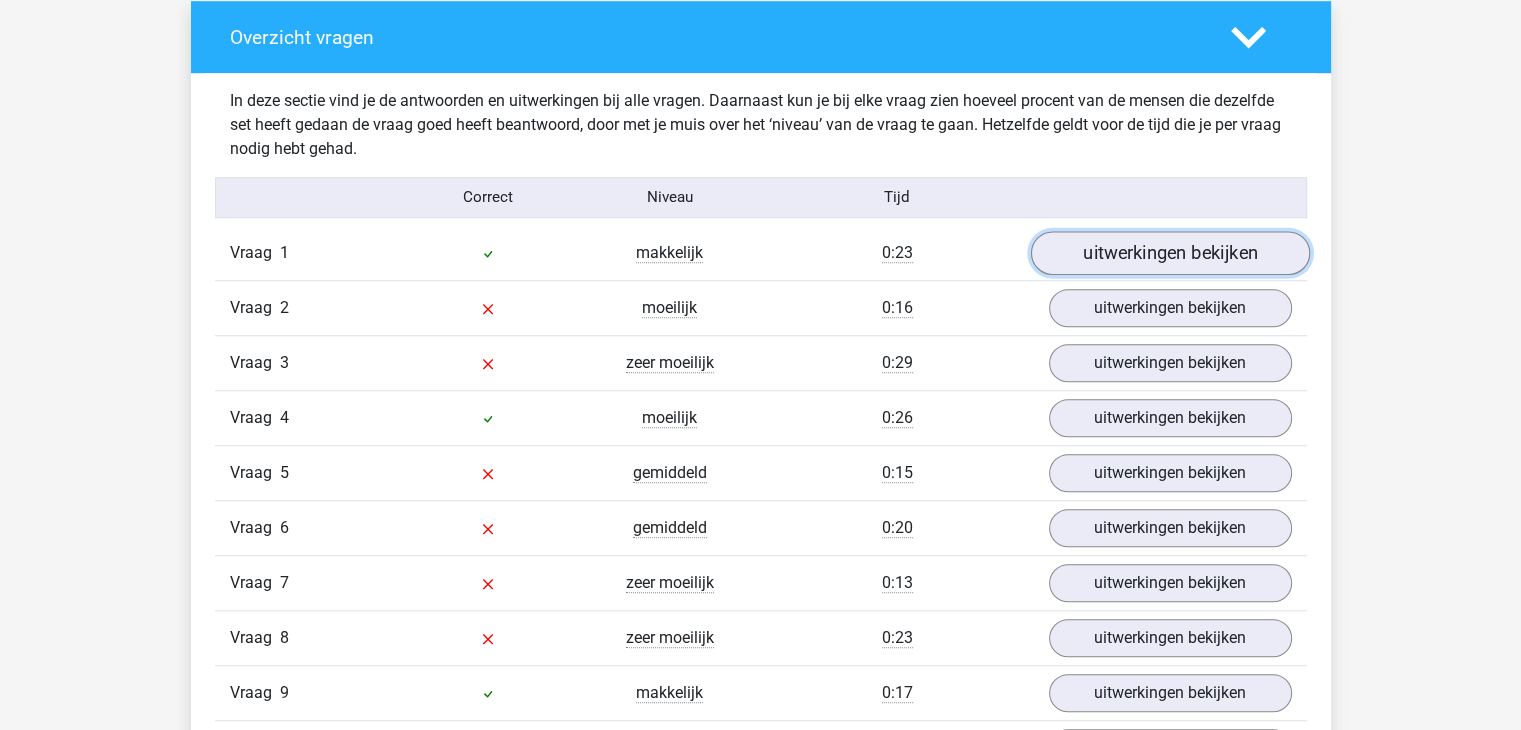 click on "uitwerkingen bekijken" at bounding box center [1169, 253] 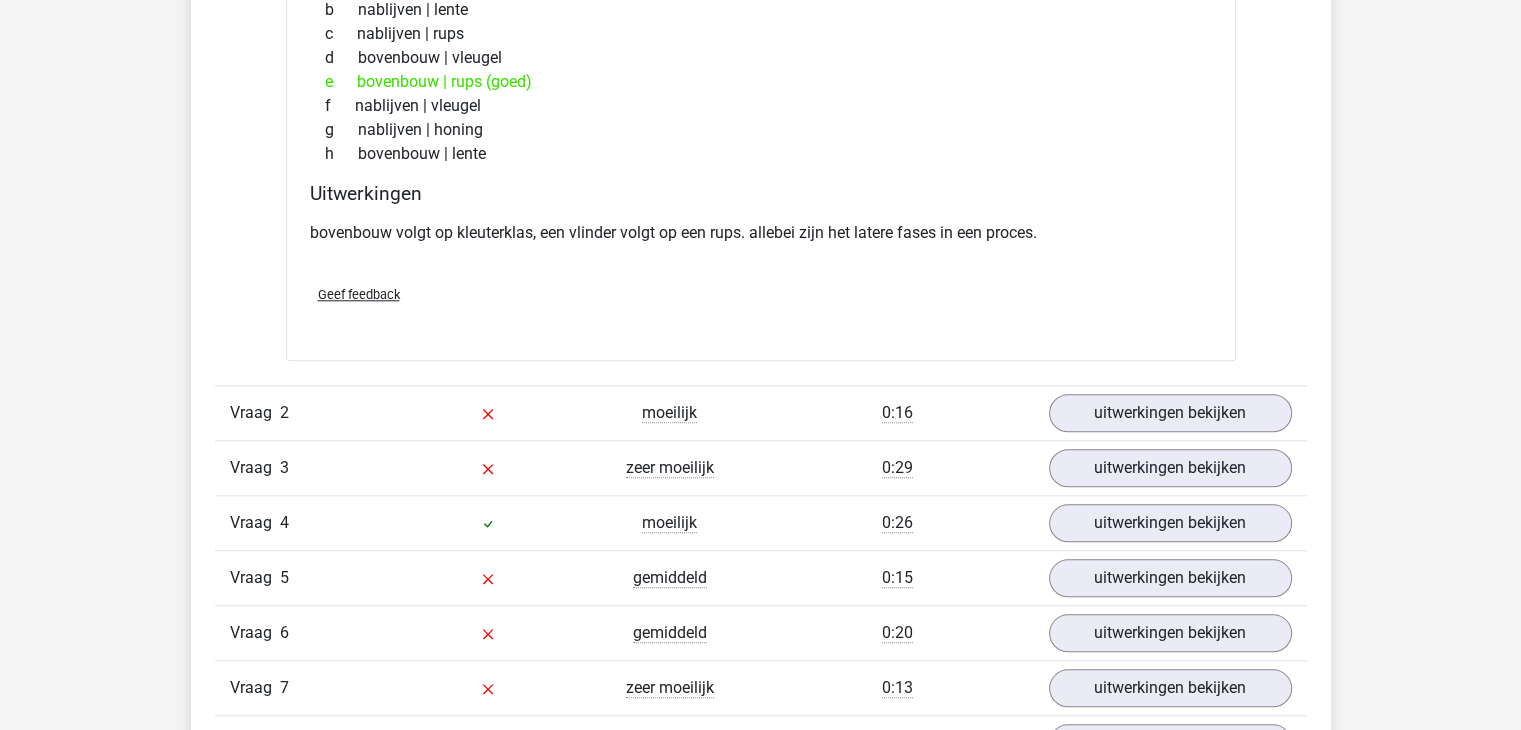 scroll, scrollTop: 1900, scrollLeft: 0, axis: vertical 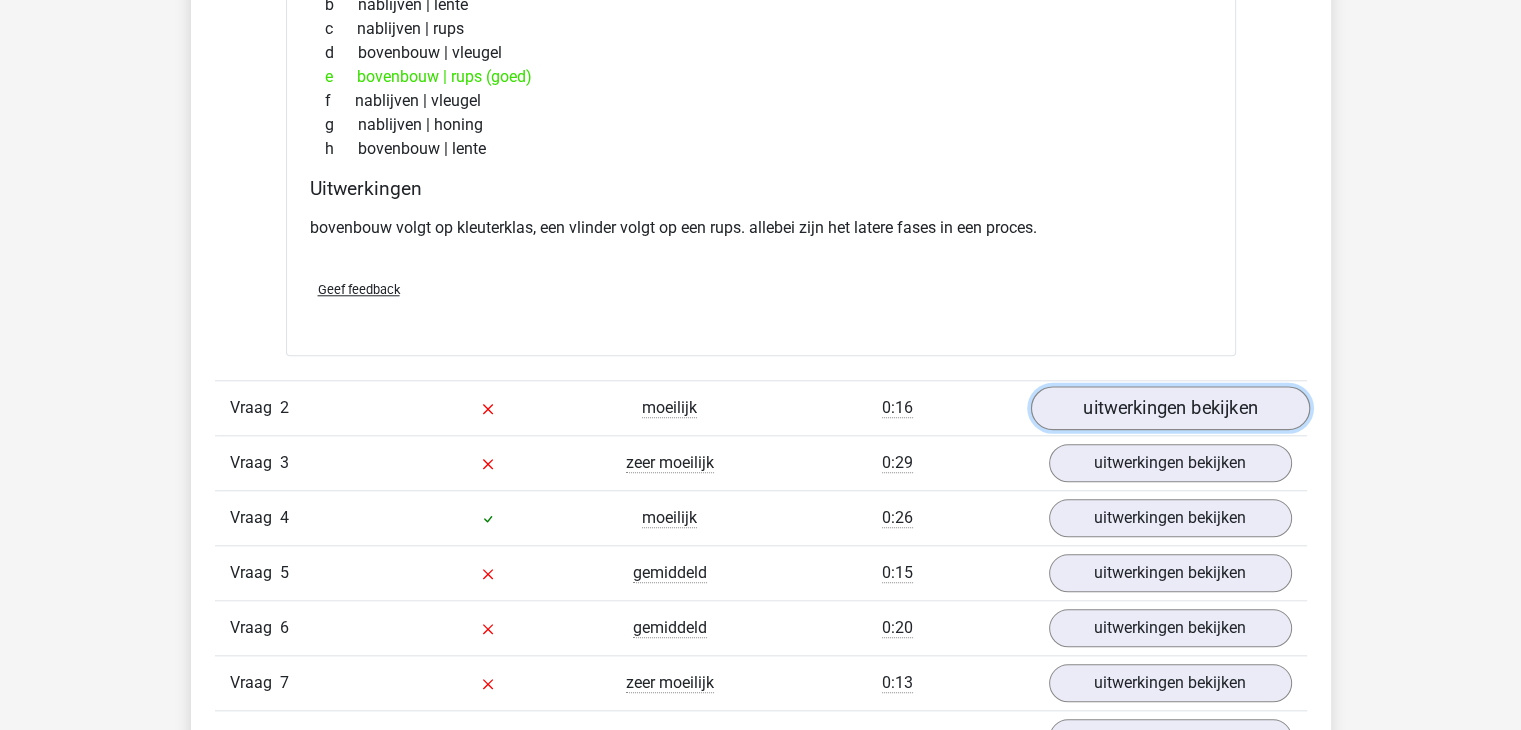 click on "uitwerkingen bekijken" at bounding box center [1169, 408] 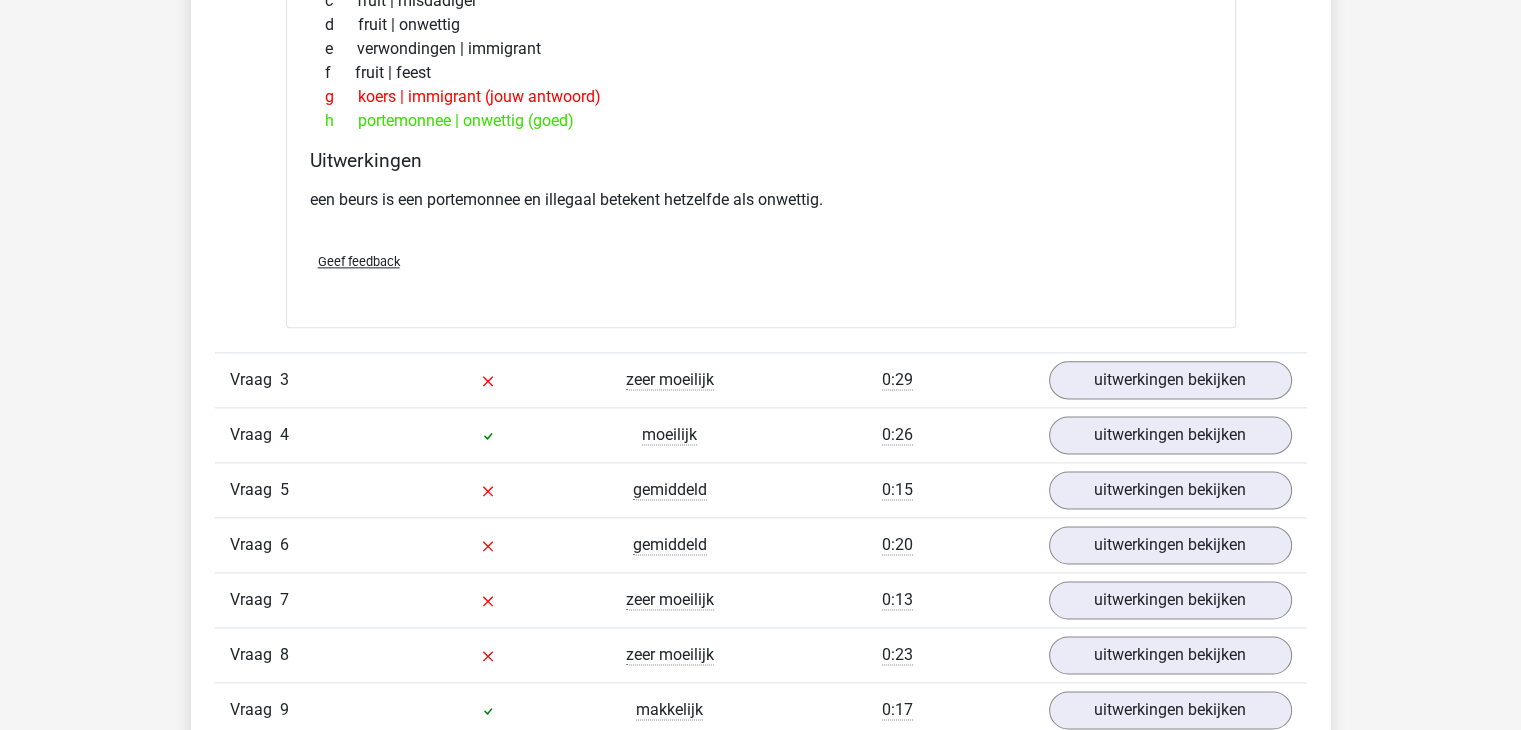 scroll, scrollTop: 2600, scrollLeft: 0, axis: vertical 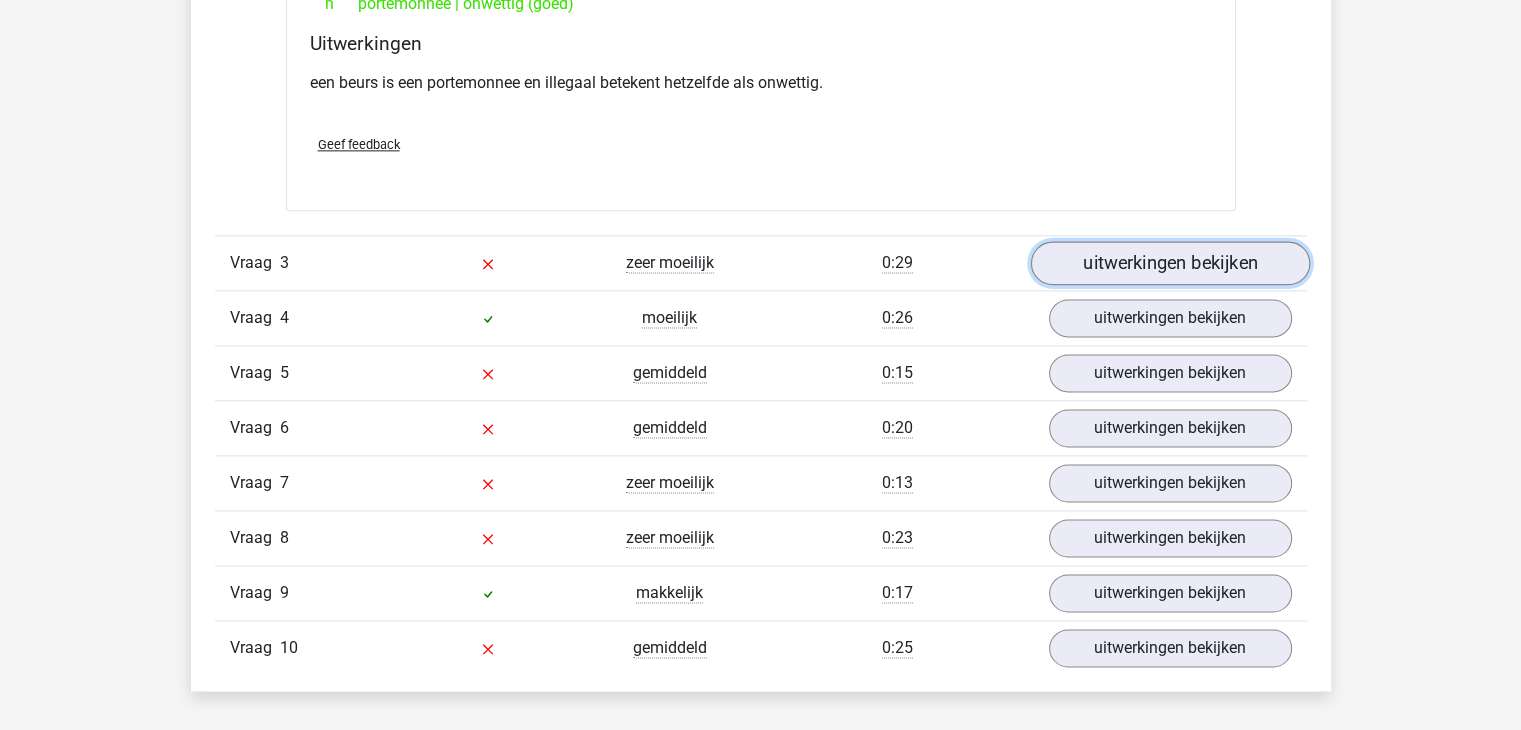 click on "uitwerkingen bekijken" at bounding box center (1169, 264) 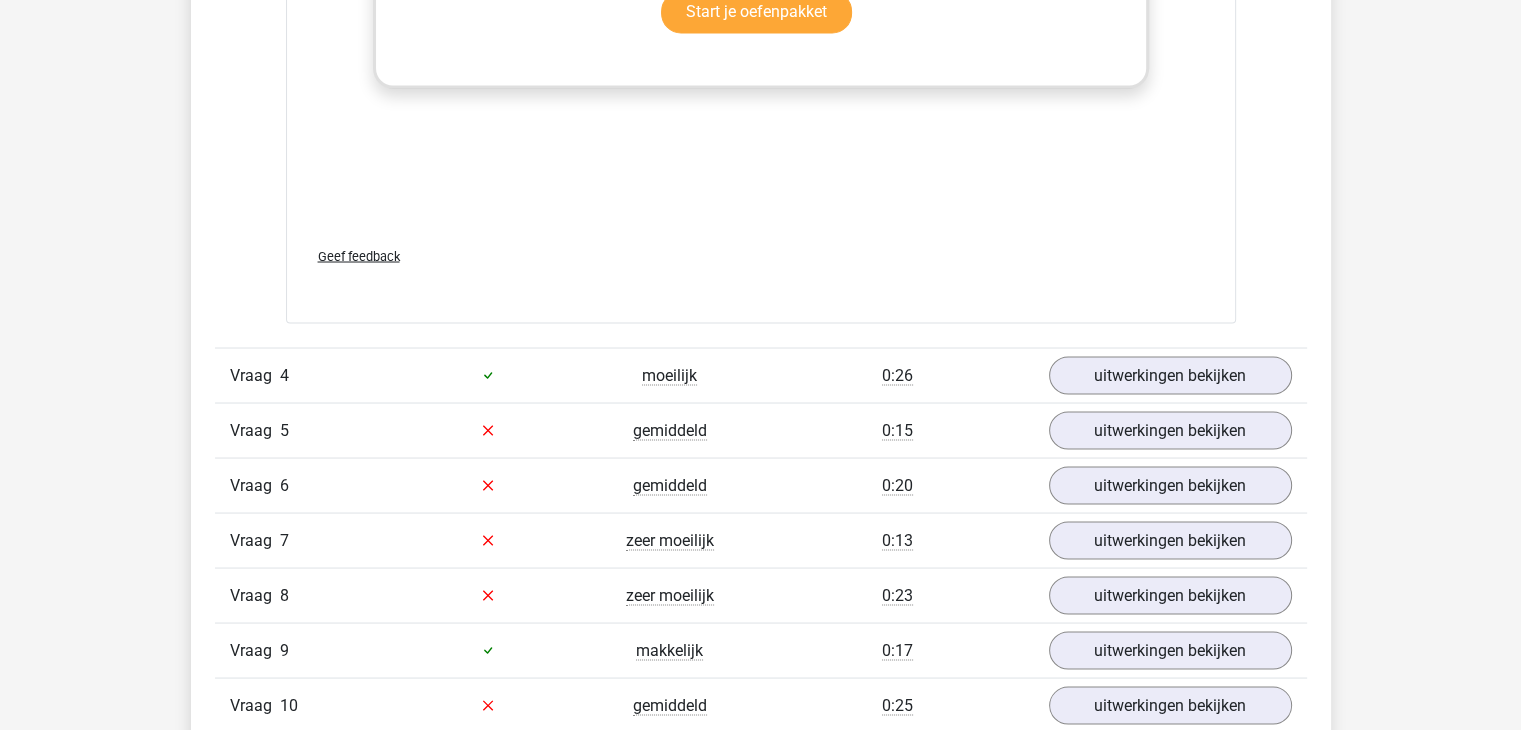 scroll, scrollTop: 3700, scrollLeft: 0, axis: vertical 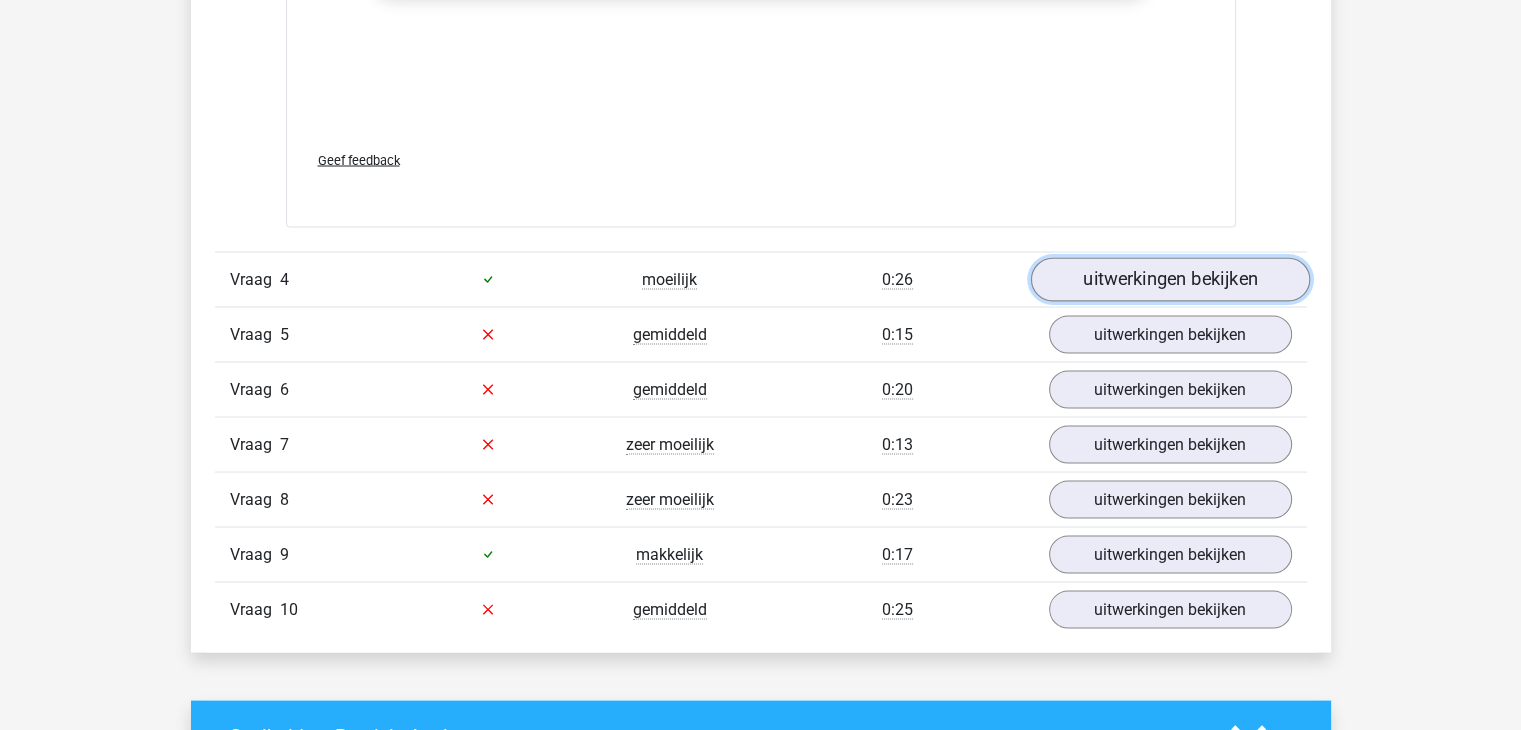 click on "uitwerkingen bekijken" at bounding box center [1169, 279] 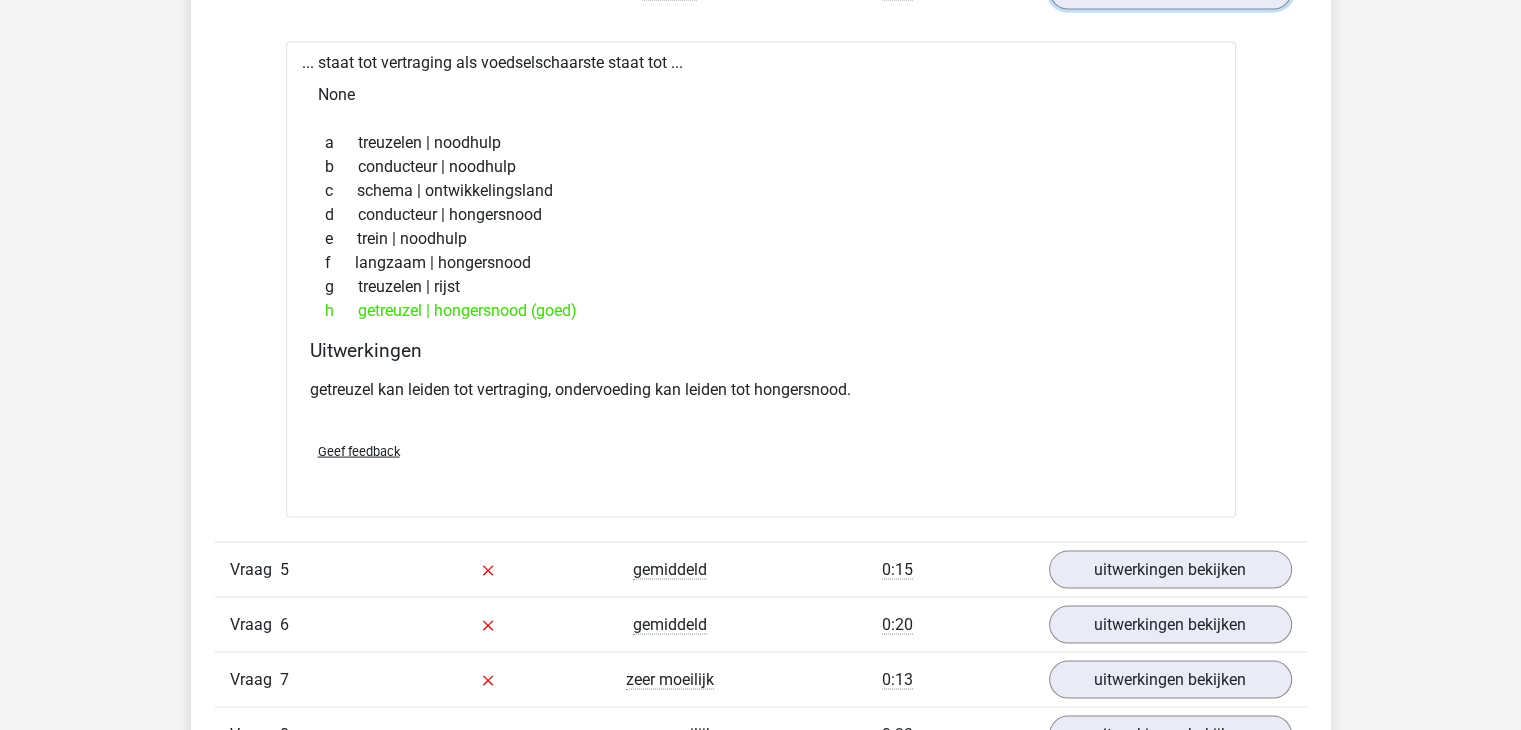 scroll, scrollTop: 4100, scrollLeft: 0, axis: vertical 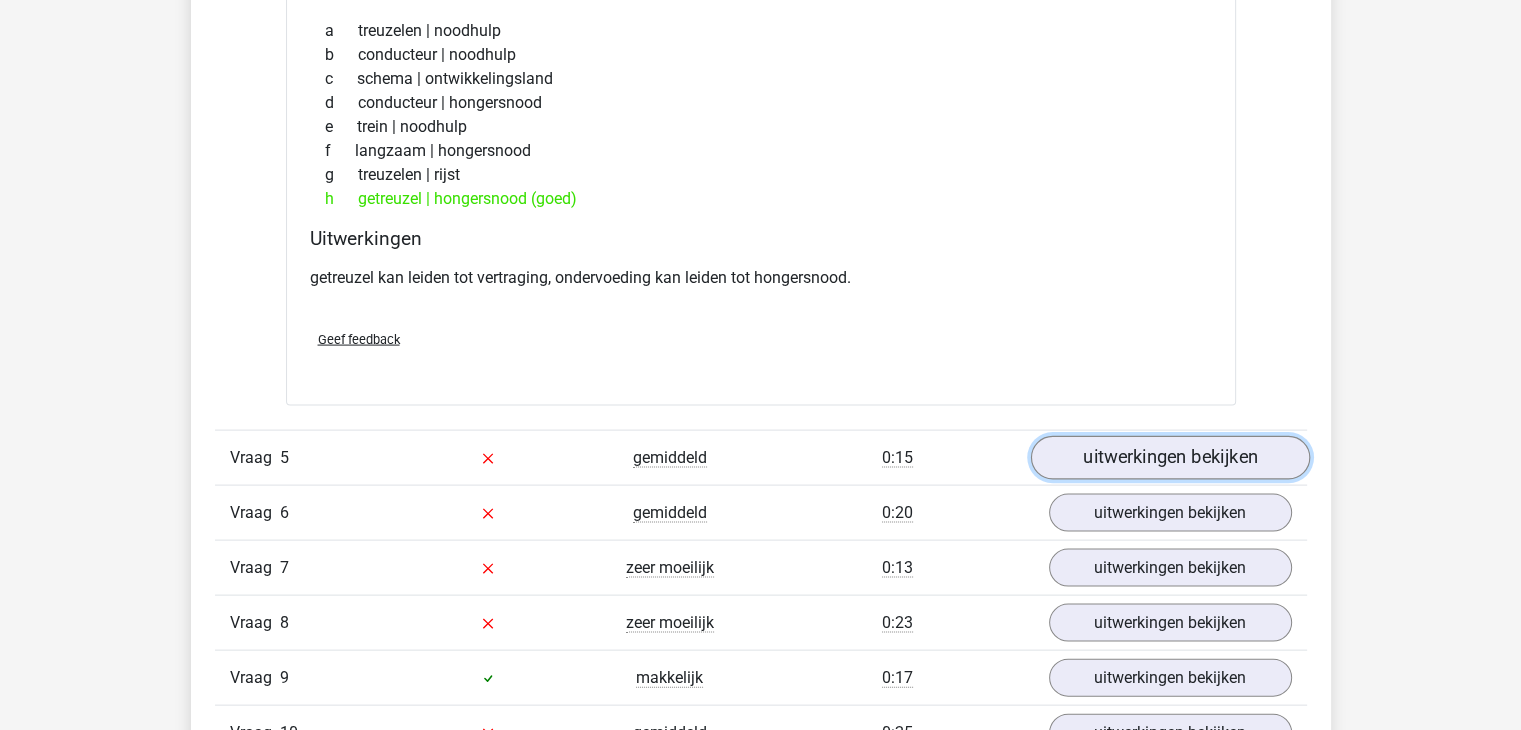 click on "uitwerkingen bekijken" at bounding box center [1169, 458] 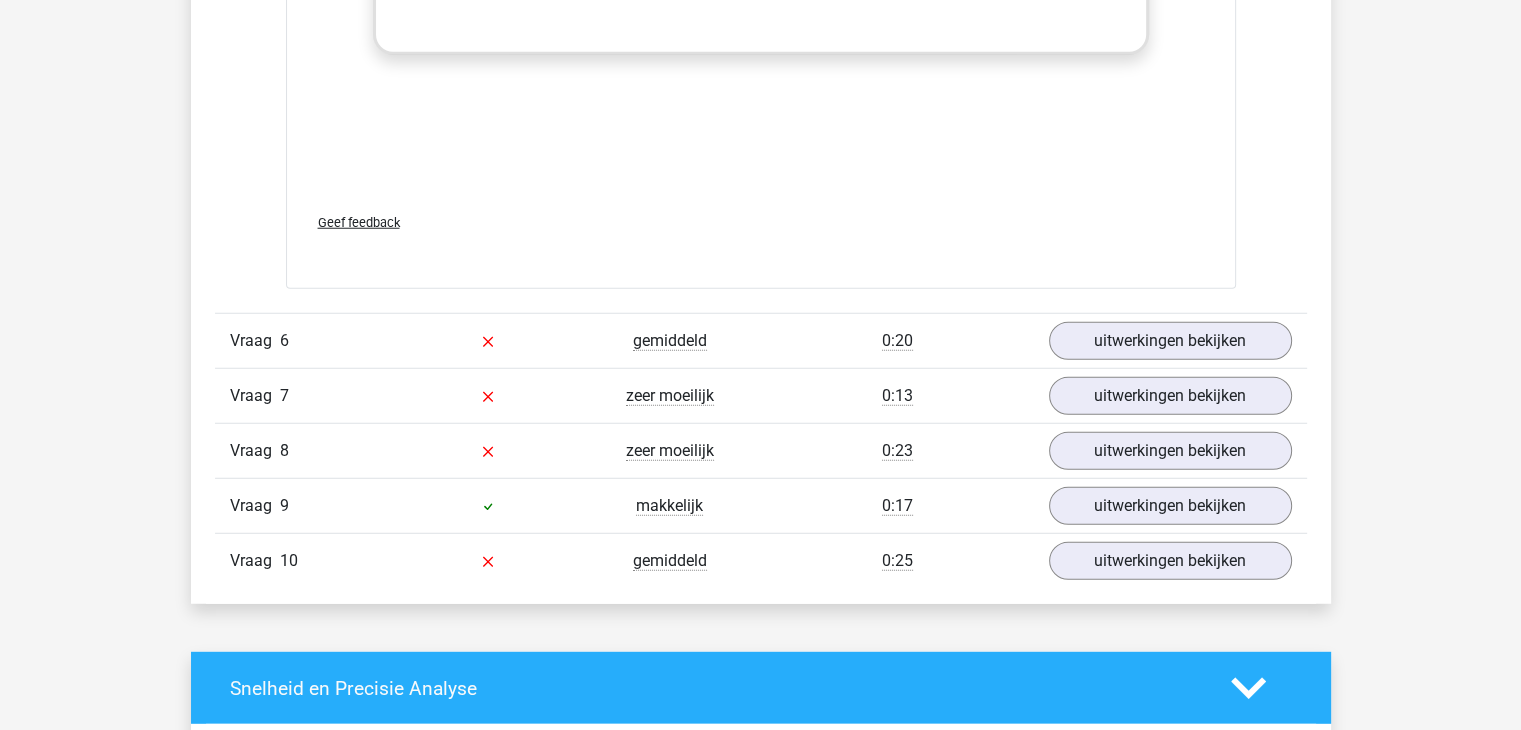 scroll, scrollTop: 5400, scrollLeft: 0, axis: vertical 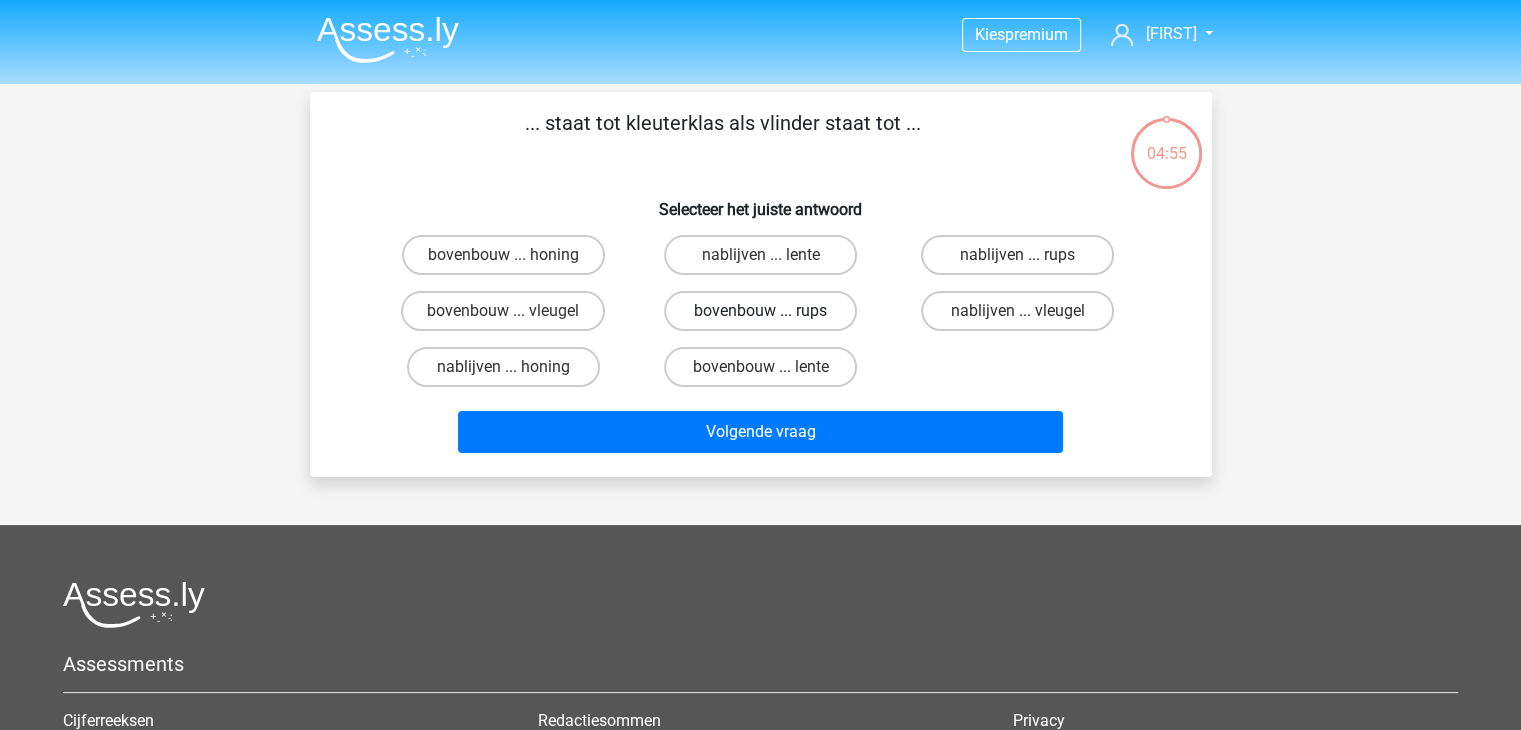 click on "bovenbouw ... rups" at bounding box center (760, 311) 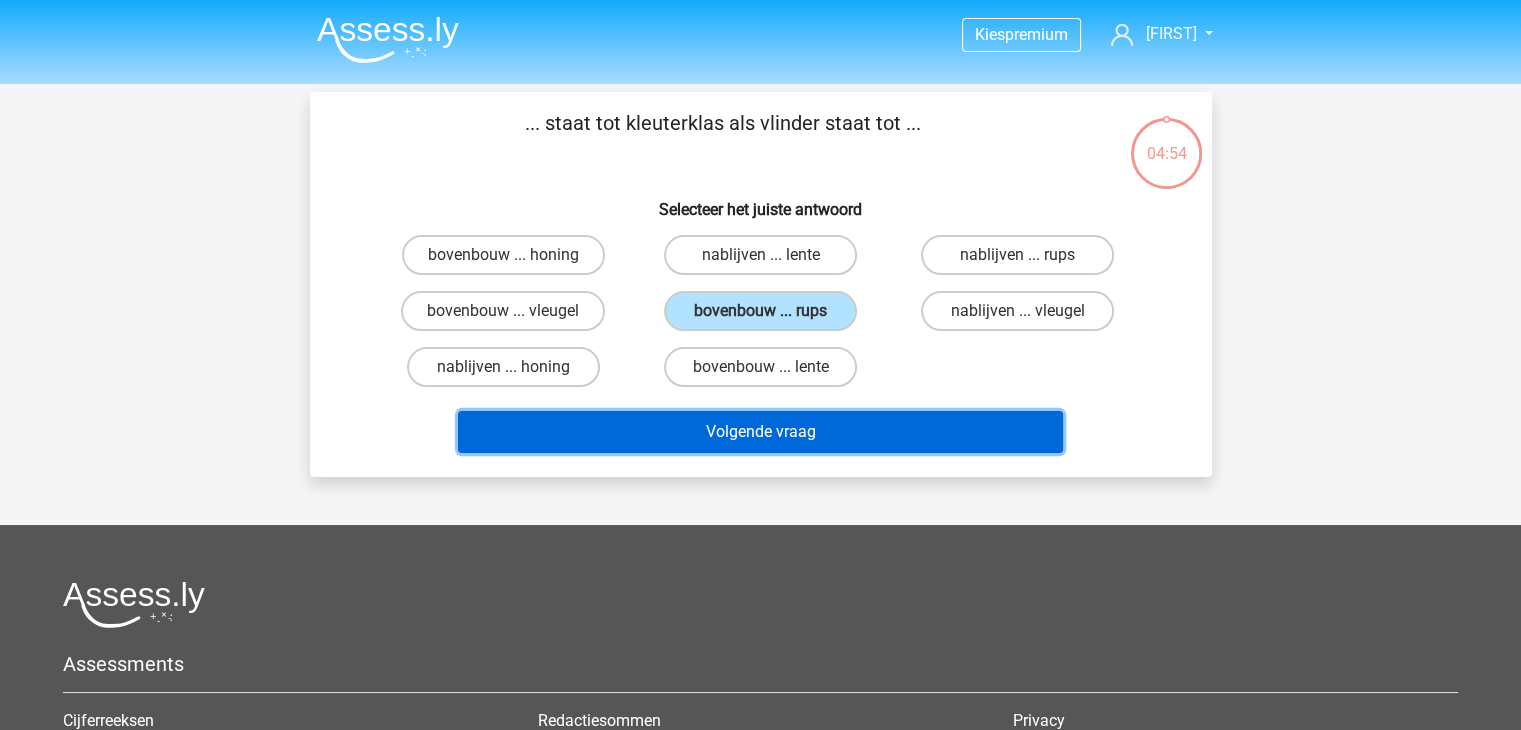 click on "Volgende vraag" at bounding box center (760, 432) 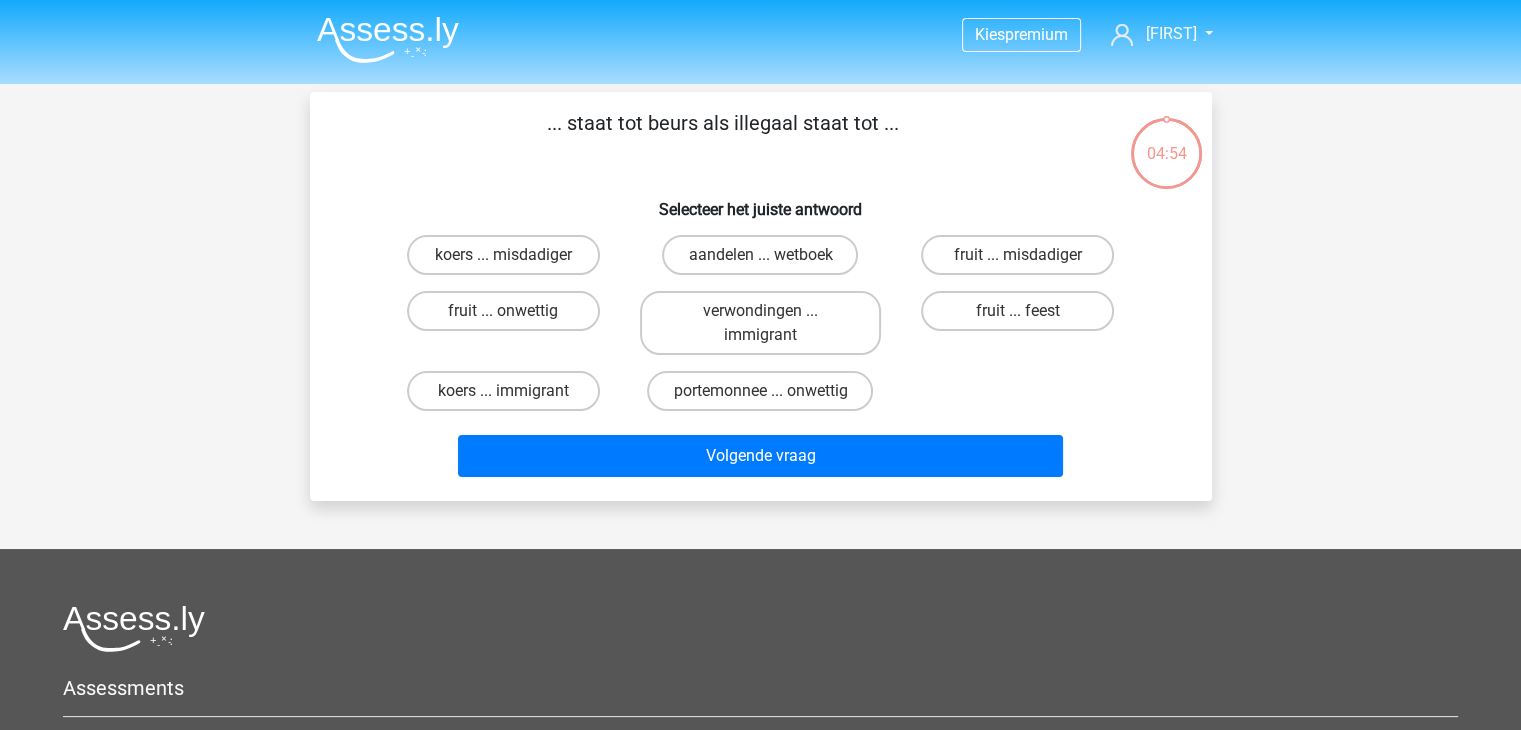 scroll, scrollTop: 92, scrollLeft: 0, axis: vertical 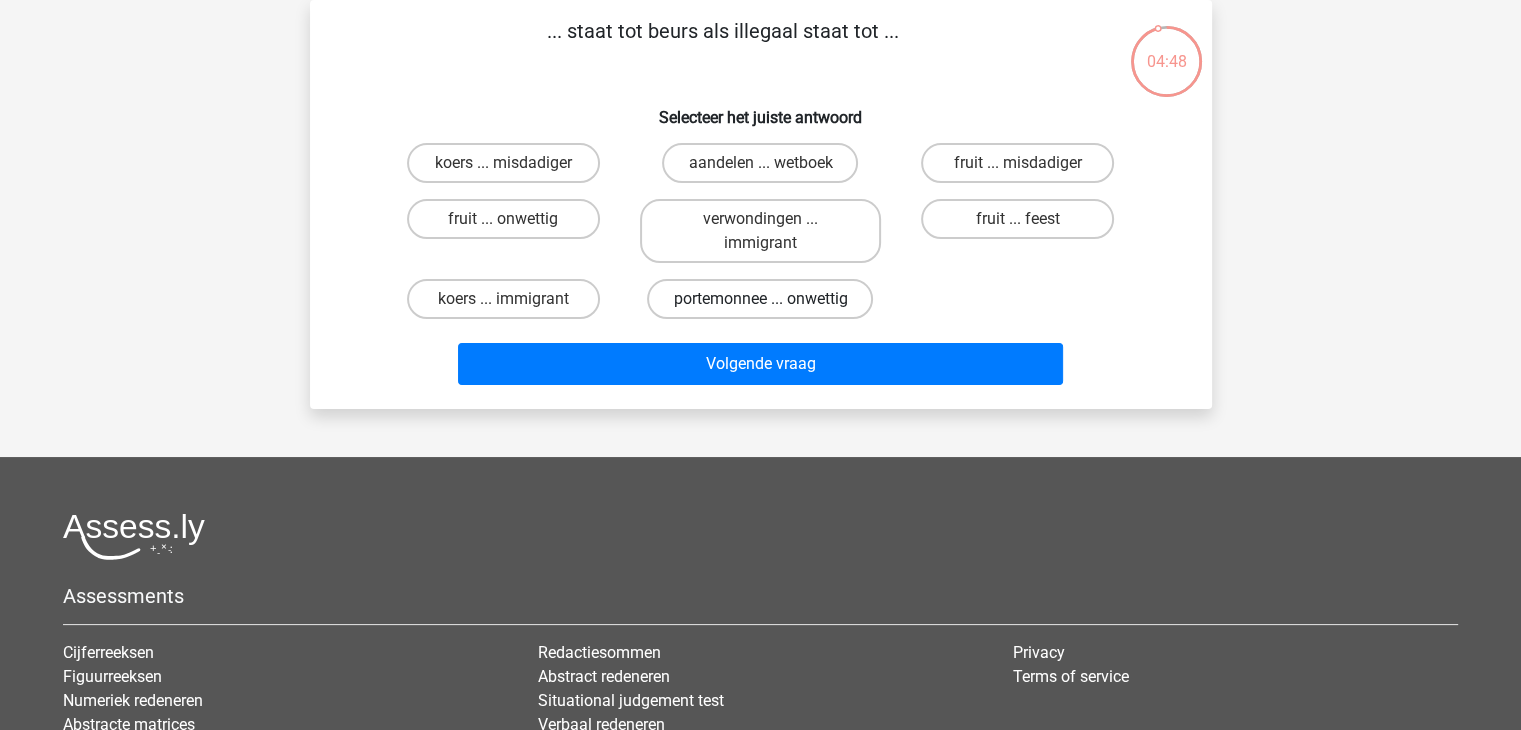 click on "portemonnee ... onwettig" at bounding box center (760, 299) 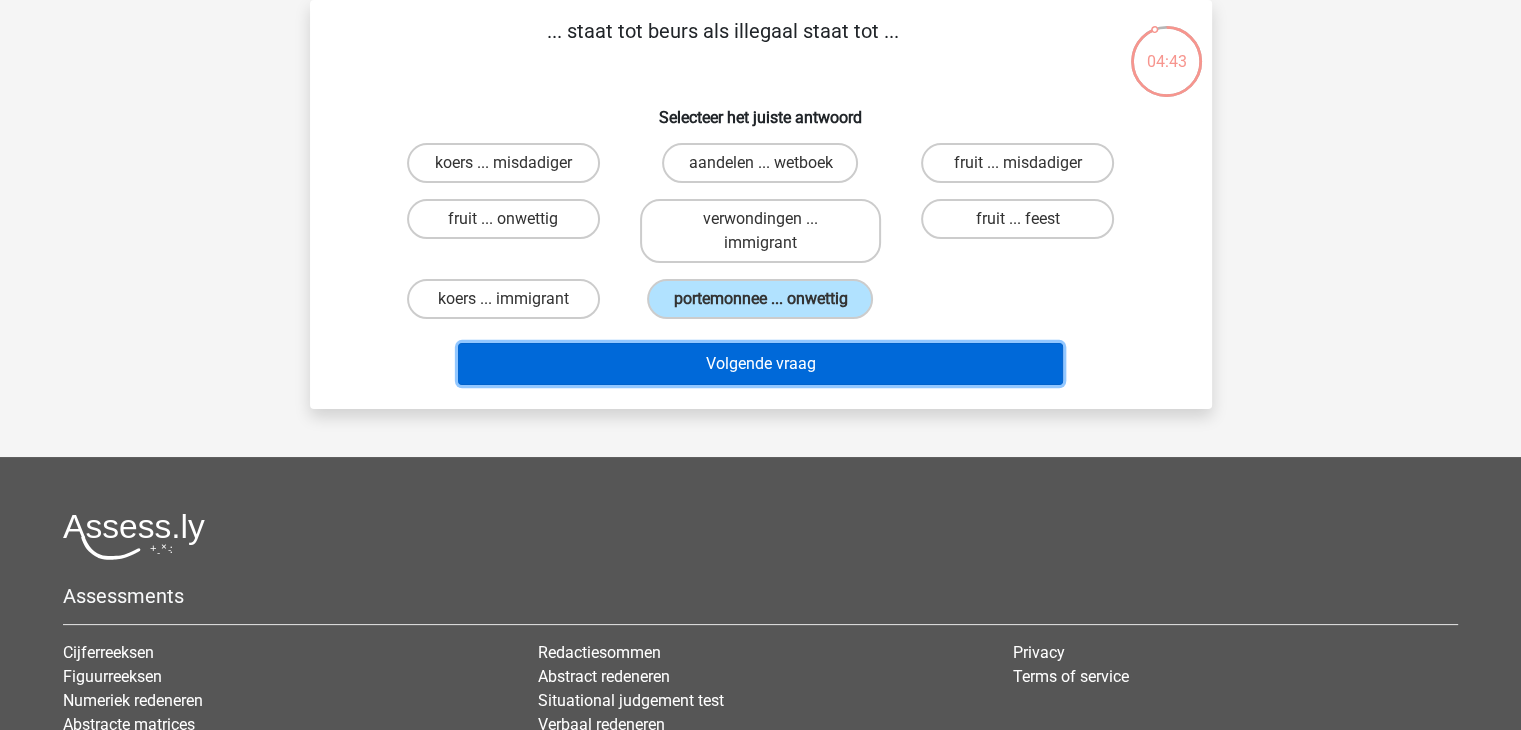 click on "Volgende vraag" at bounding box center (760, 364) 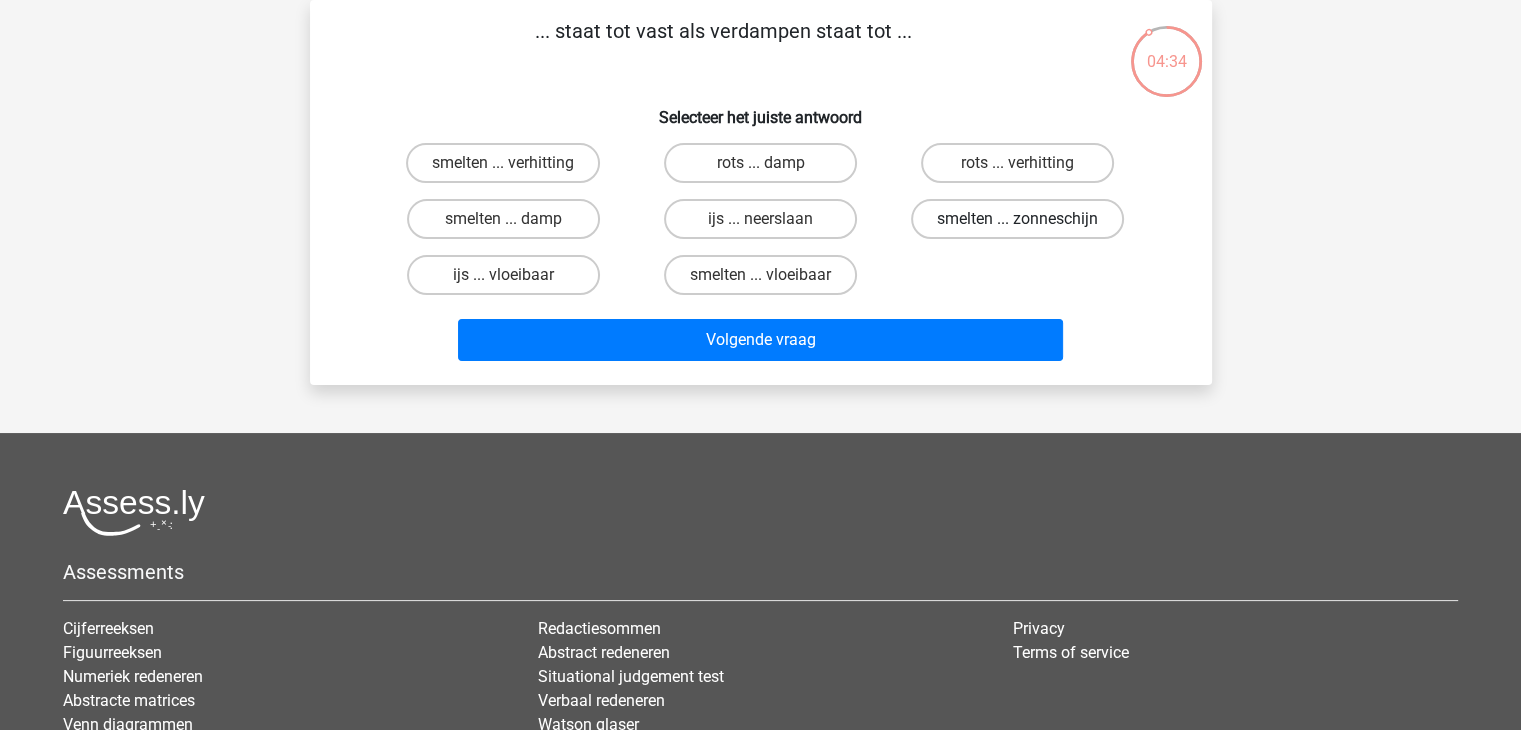 click on "smelten ... zonneschijn" at bounding box center [1017, 219] 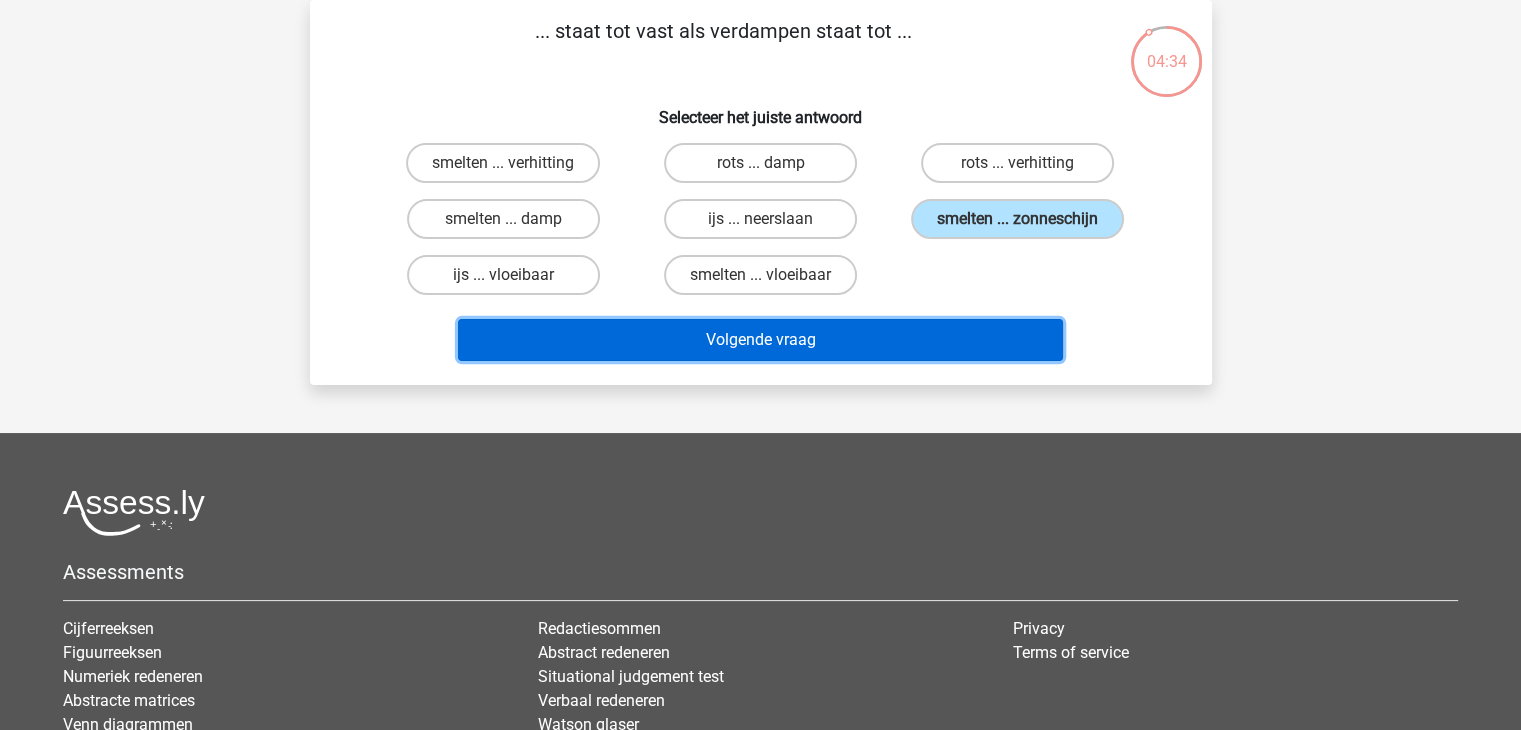 click on "Volgende vraag" at bounding box center (760, 340) 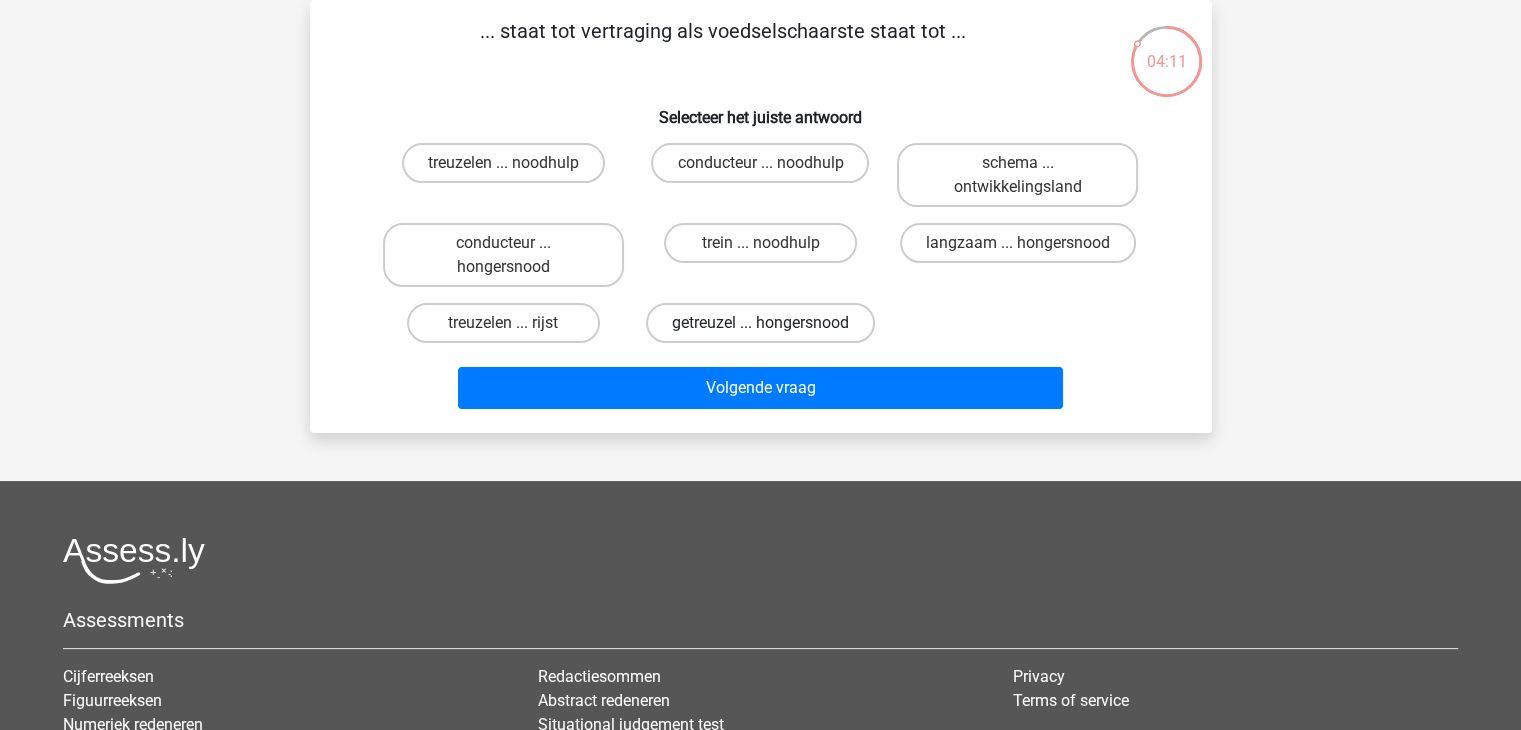 click on "getreuzel ... hongersnood" at bounding box center (760, 323) 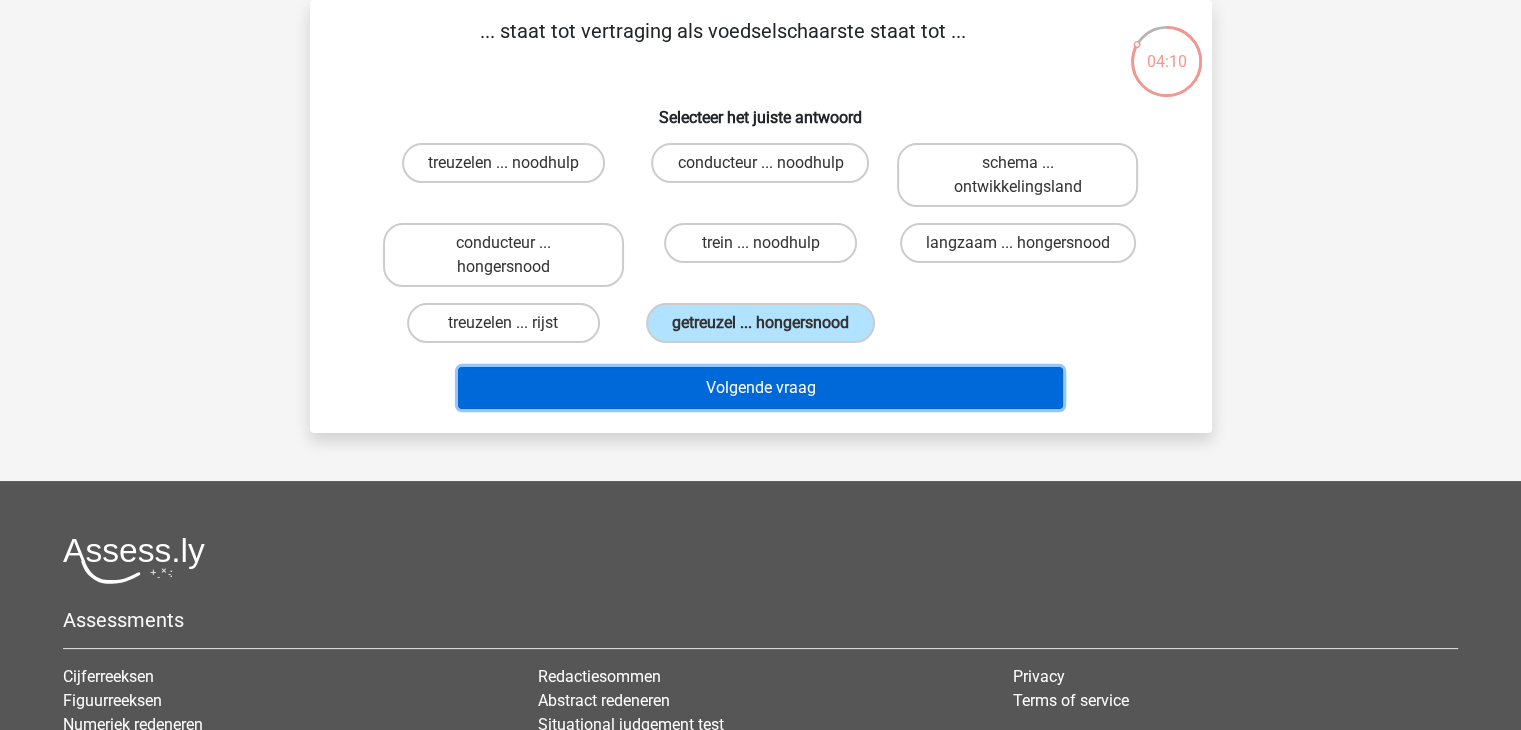 click on "Volgende vraag" at bounding box center (760, 388) 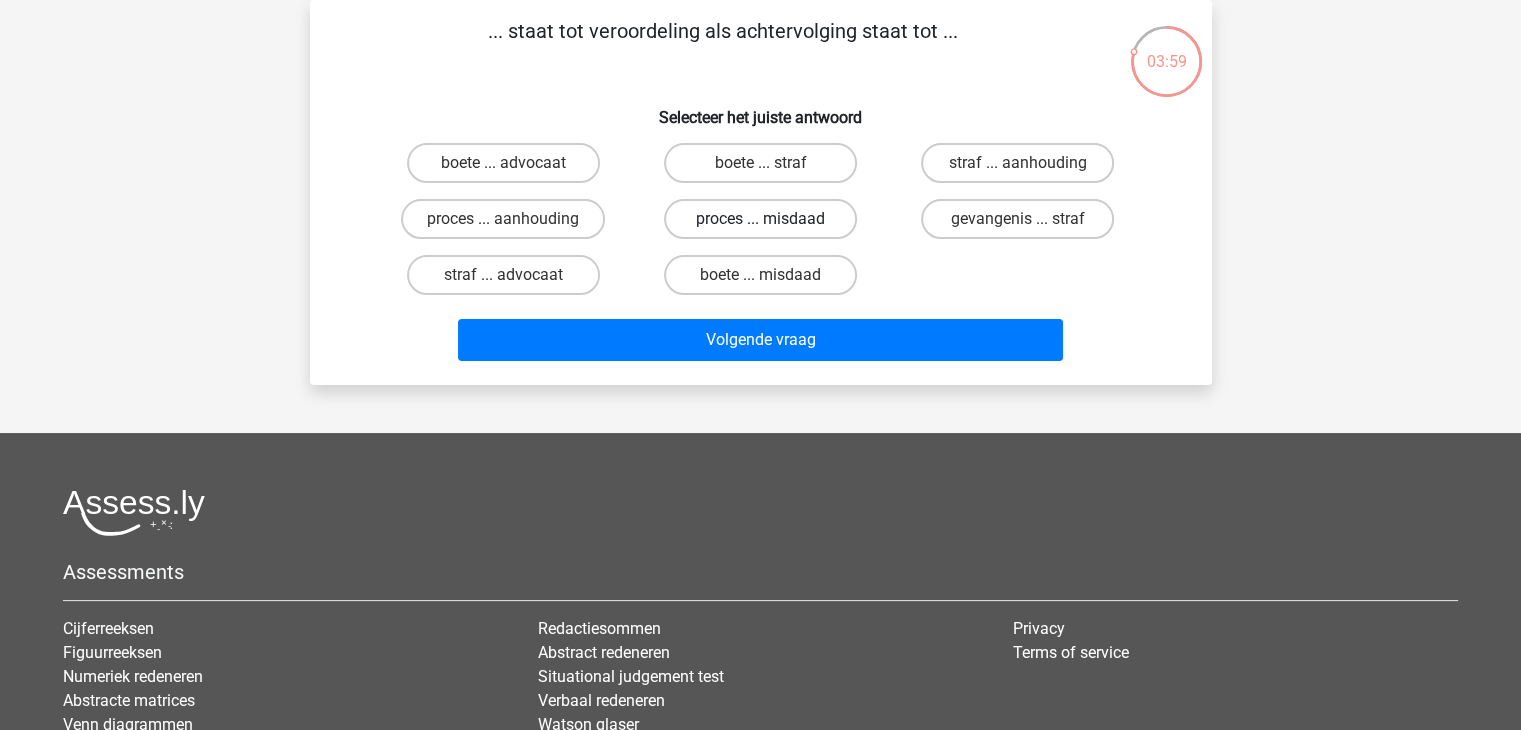 click on "proces ... misdaad" at bounding box center [760, 219] 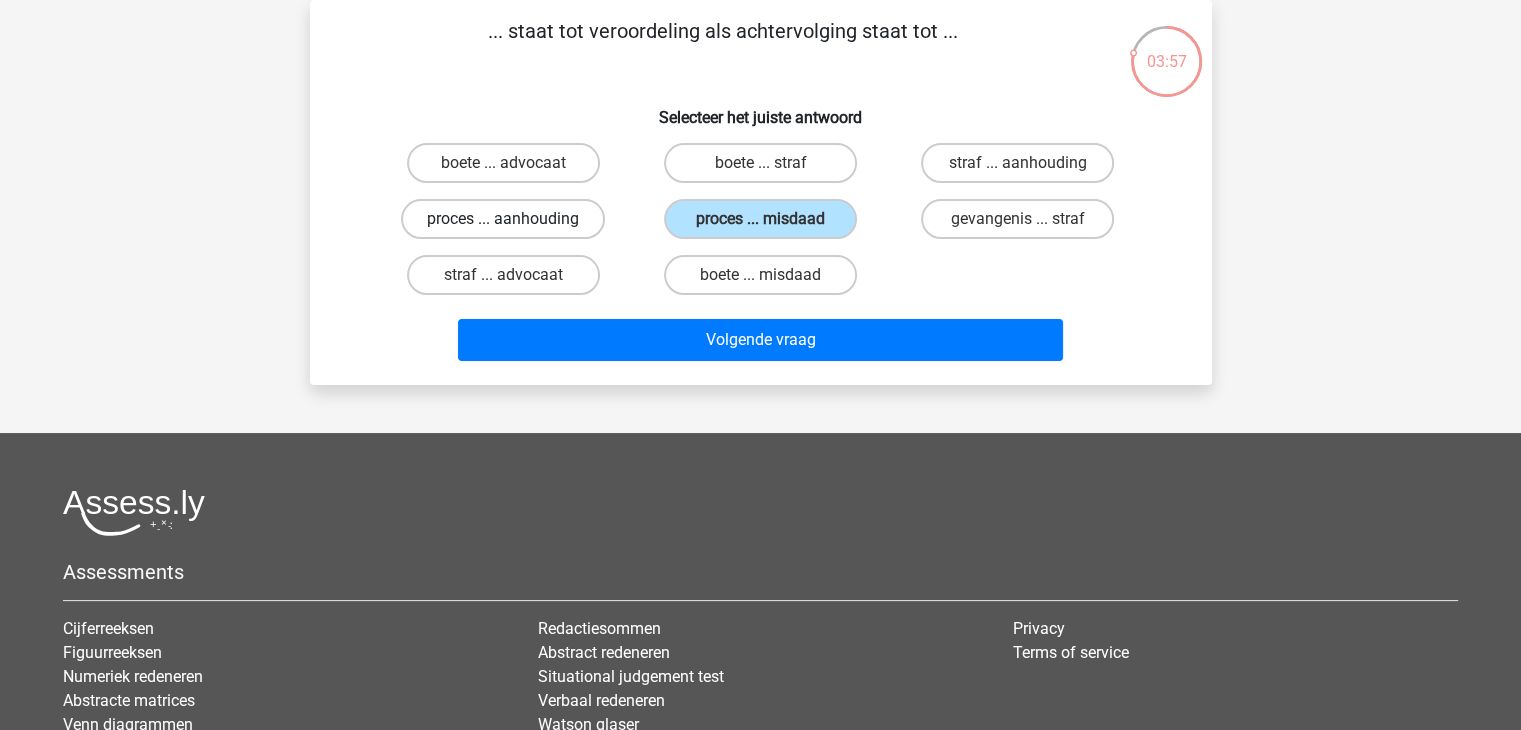 click on "proces ... aanhouding" at bounding box center [503, 219] 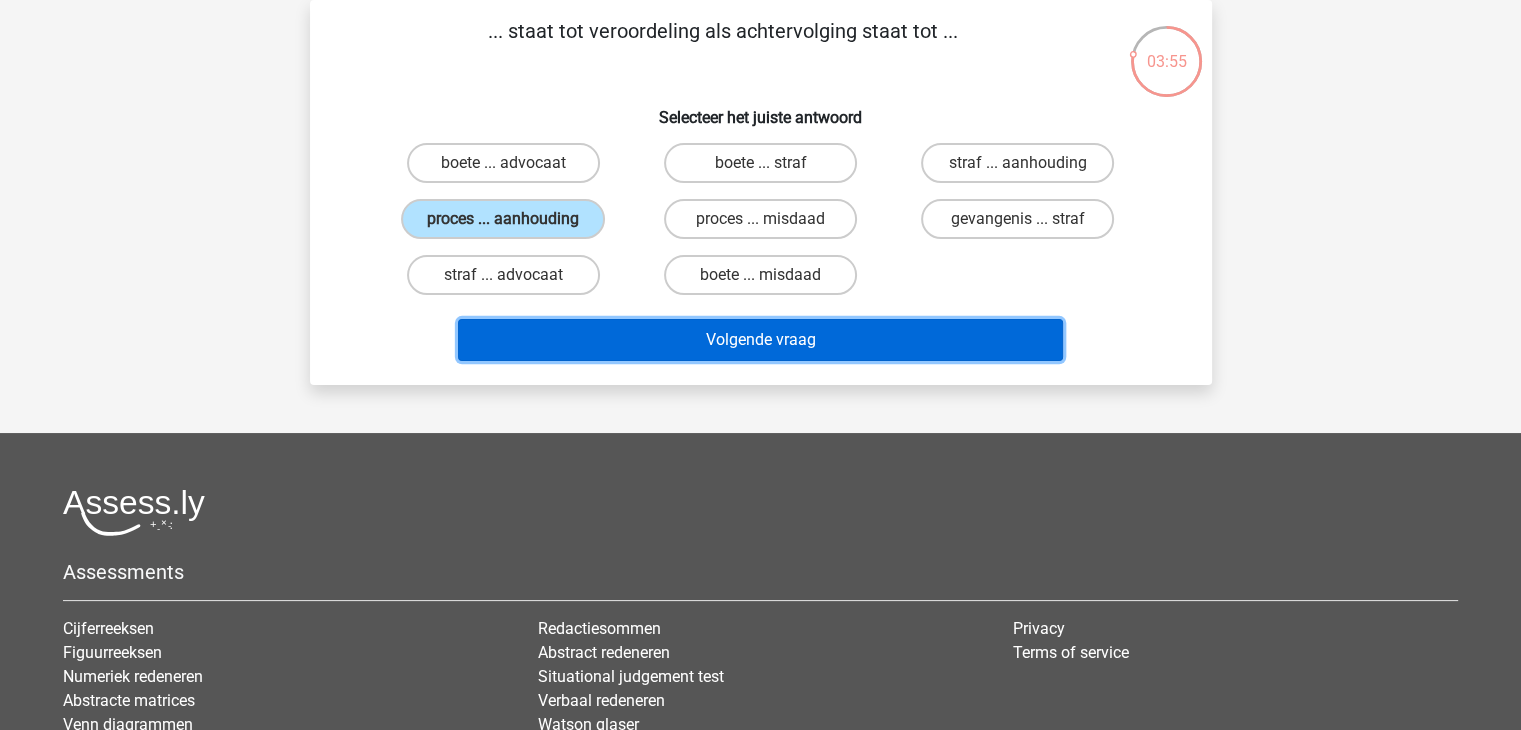 click on "Volgende vraag" at bounding box center (760, 340) 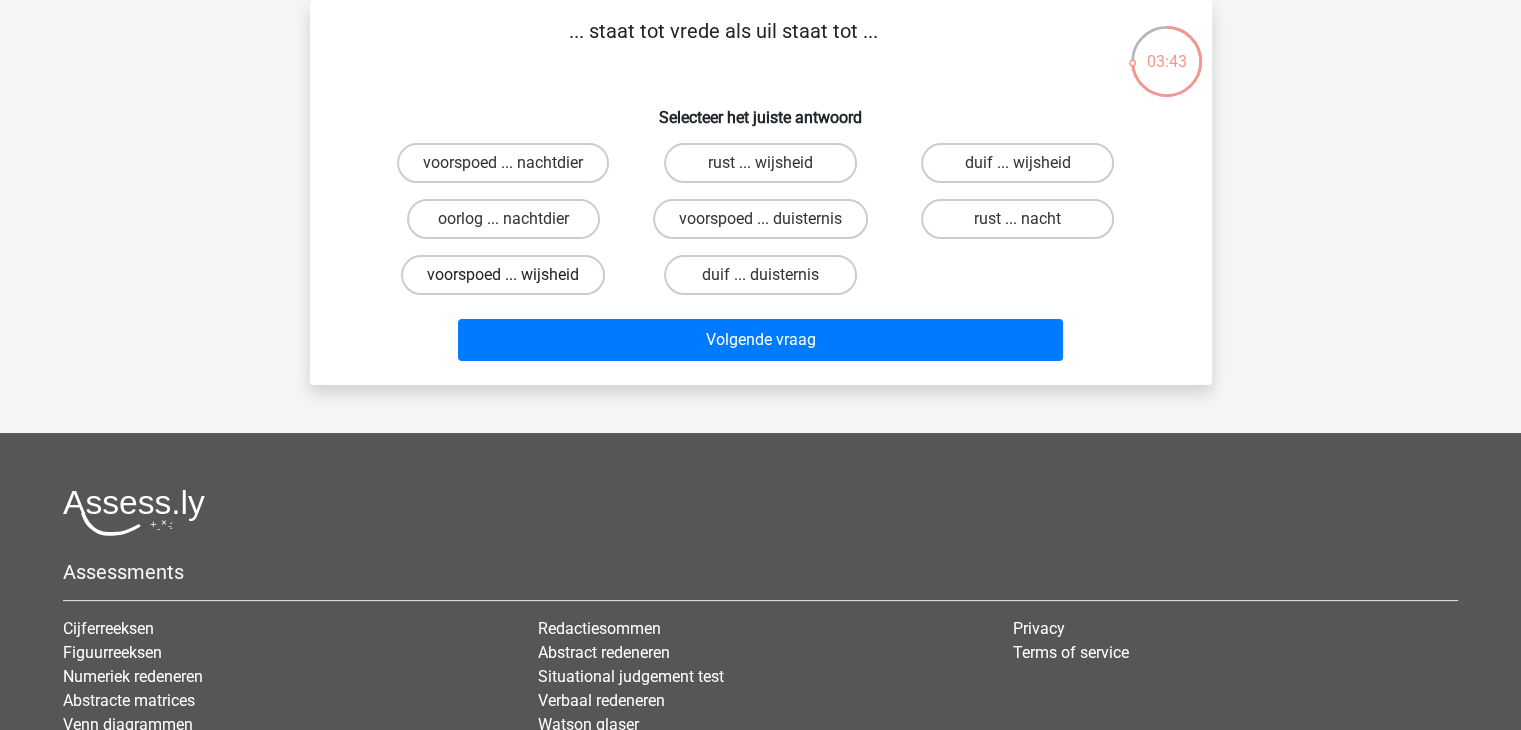 click on "voorspoed ... wijsheid" at bounding box center [503, 275] 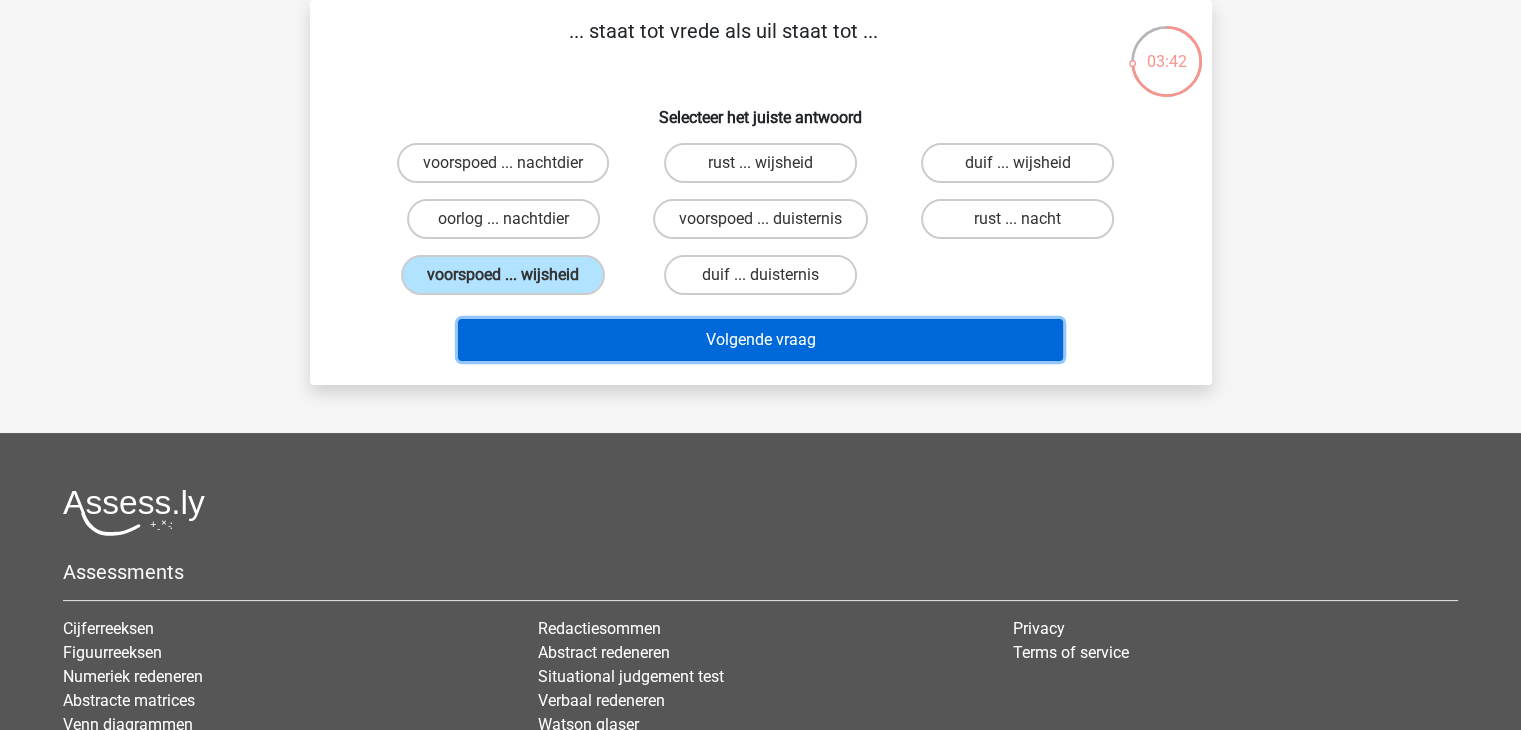 click on "Volgende vraag" at bounding box center (760, 340) 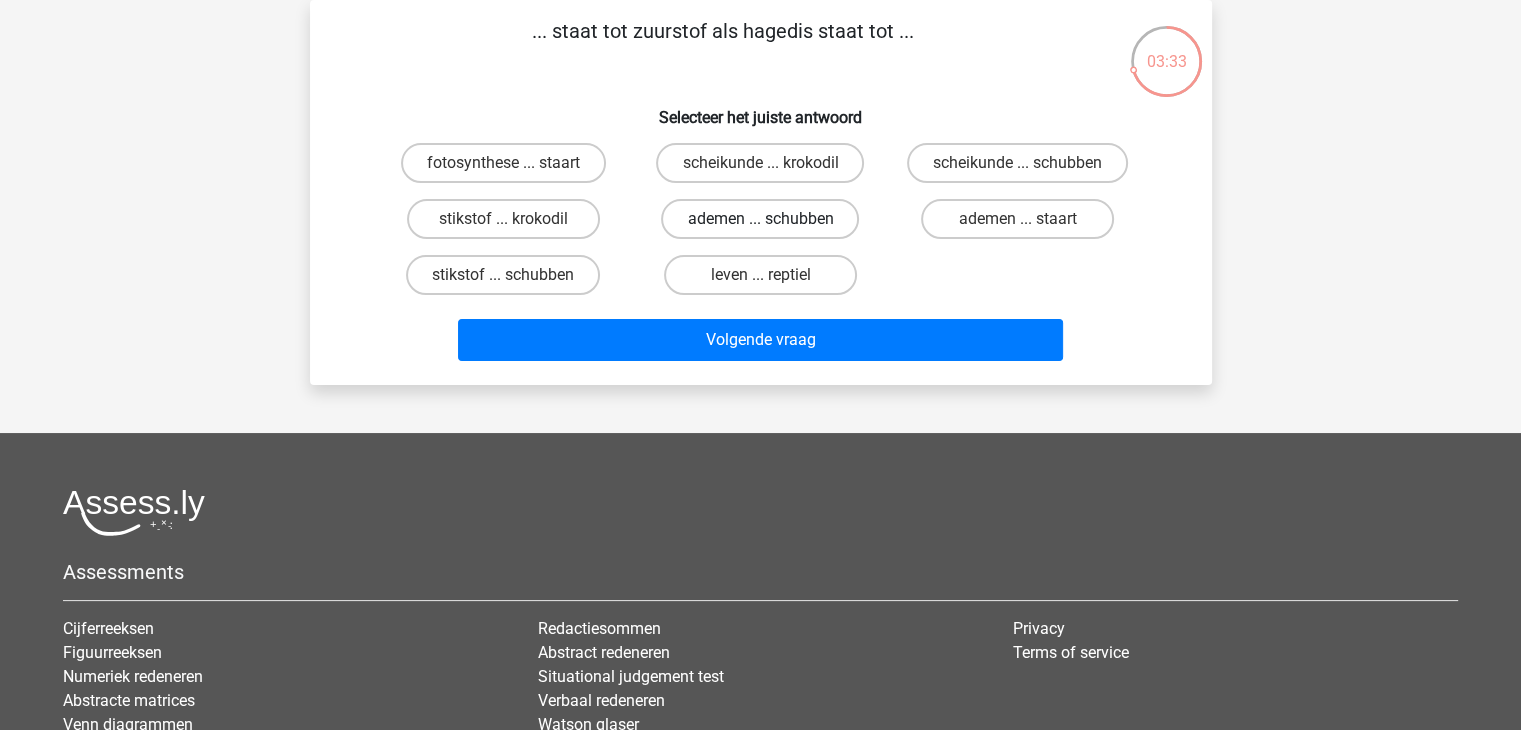 click on "ademen ... schubben" at bounding box center [760, 219] 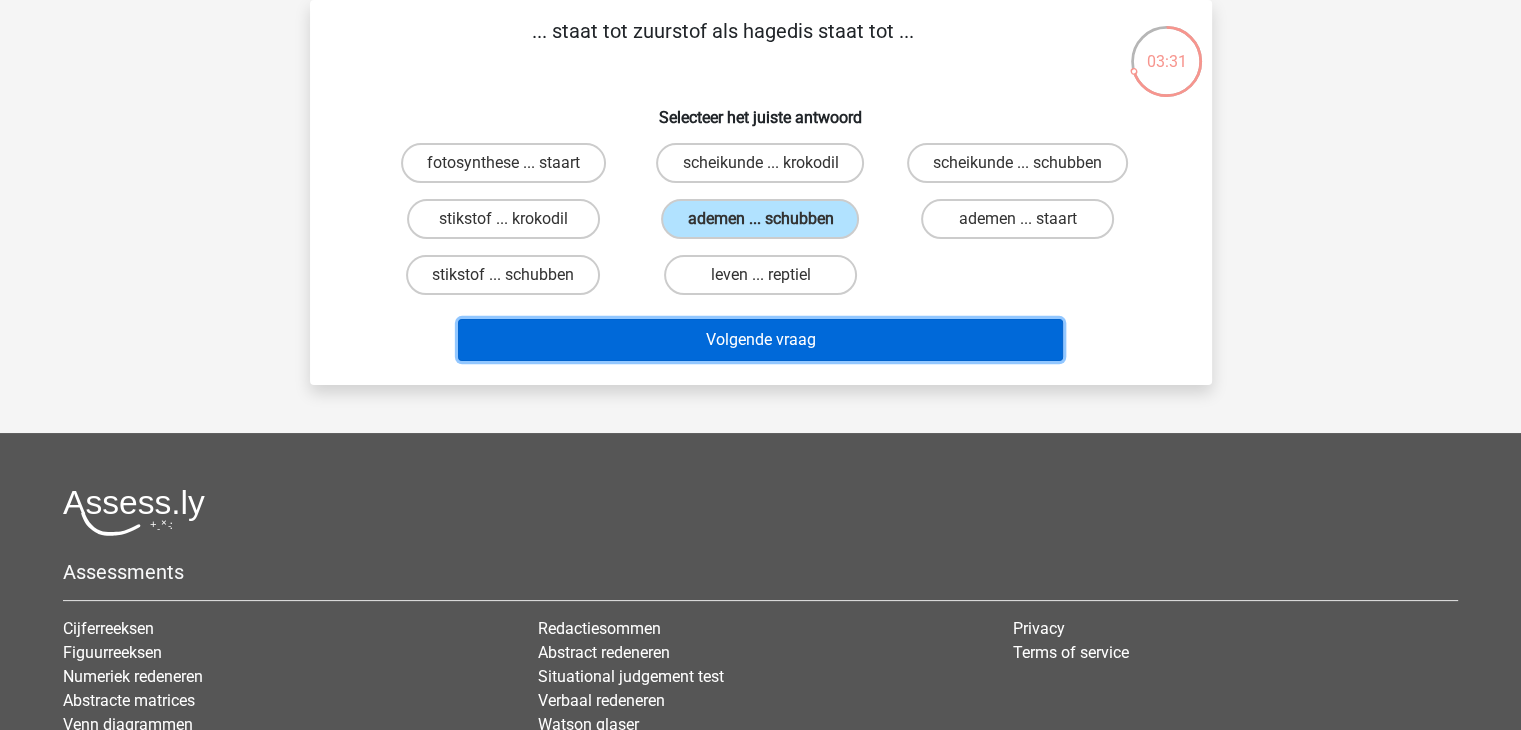 click on "Volgende vraag" at bounding box center [760, 340] 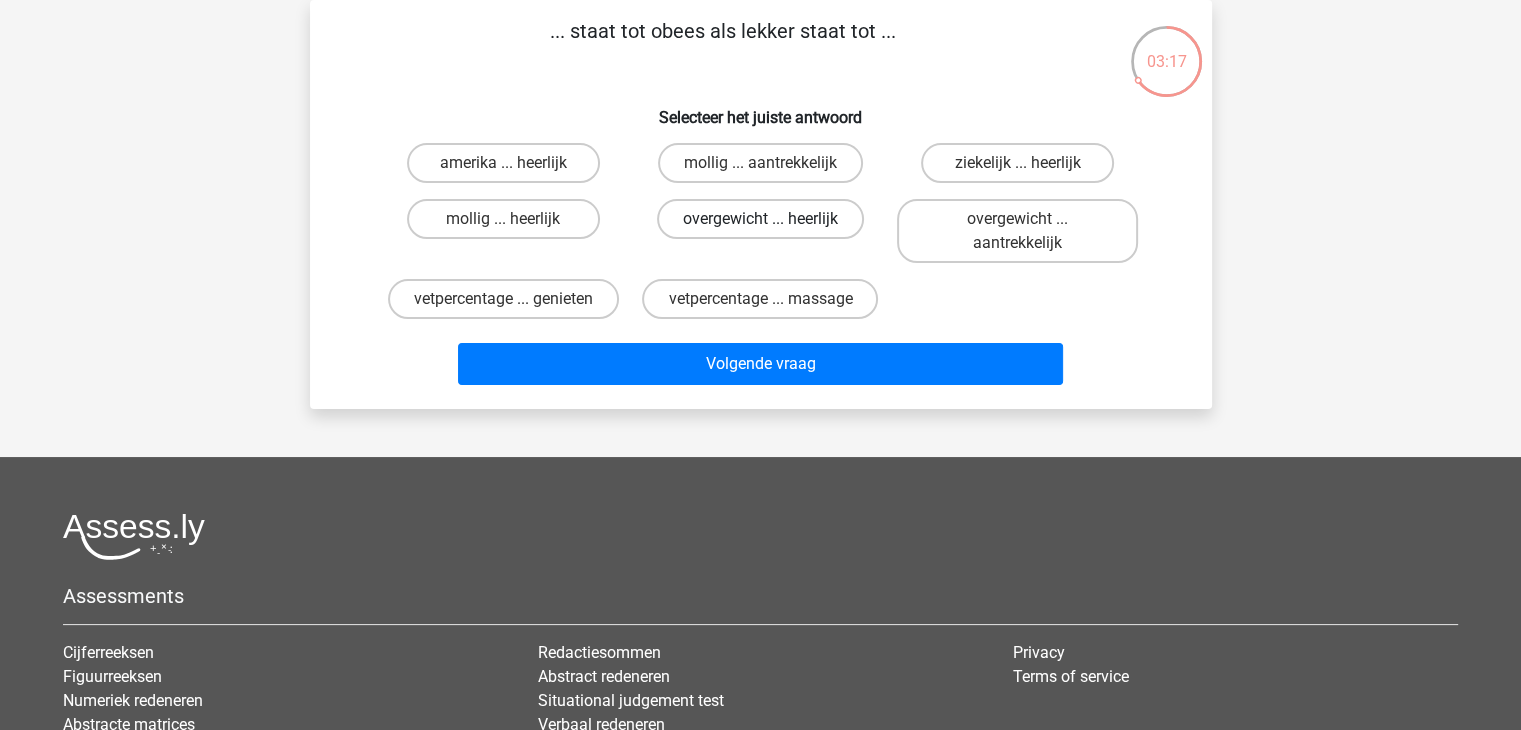 click on "overgewicht ... heerlijk" at bounding box center [760, 219] 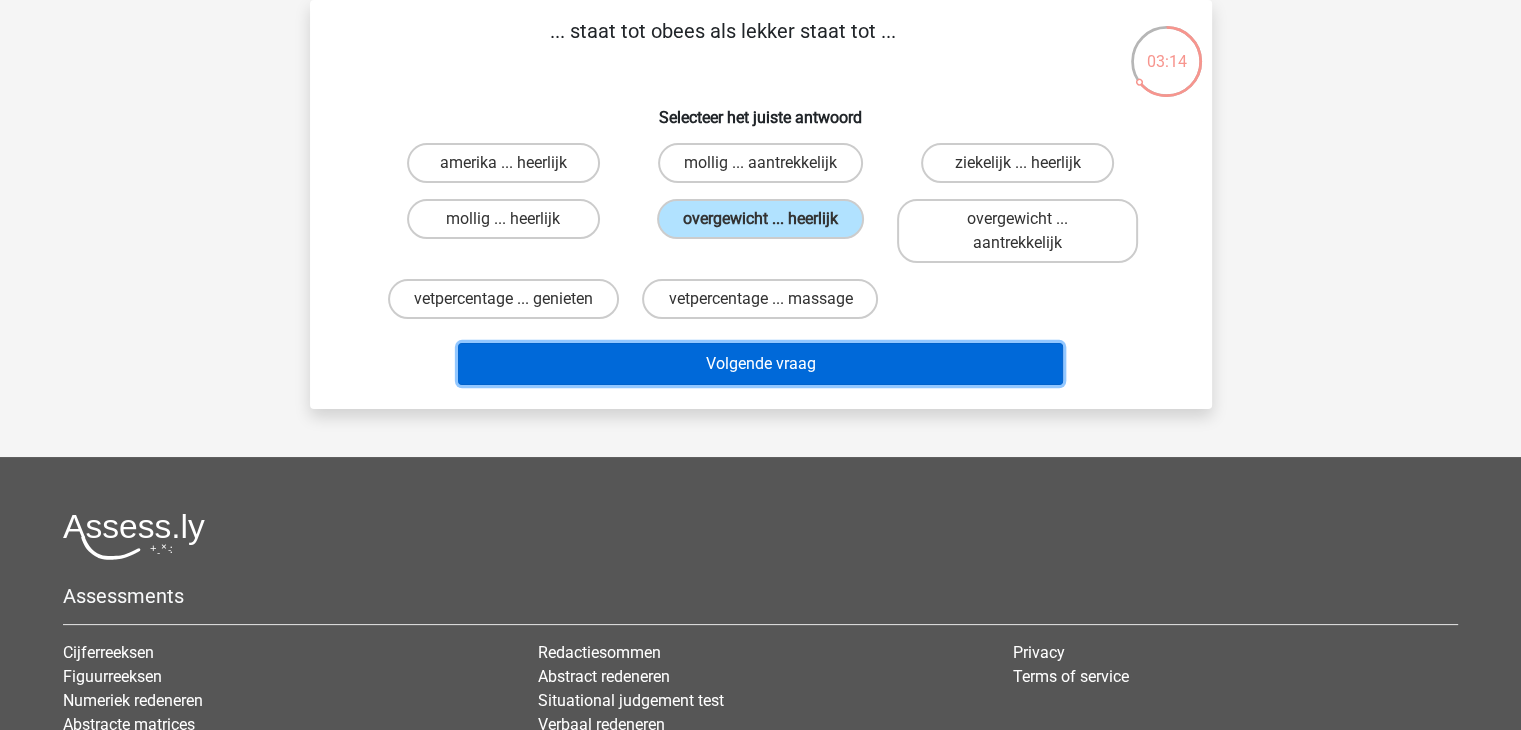 click on "Volgende vraag" at bounding box center [760, 364] 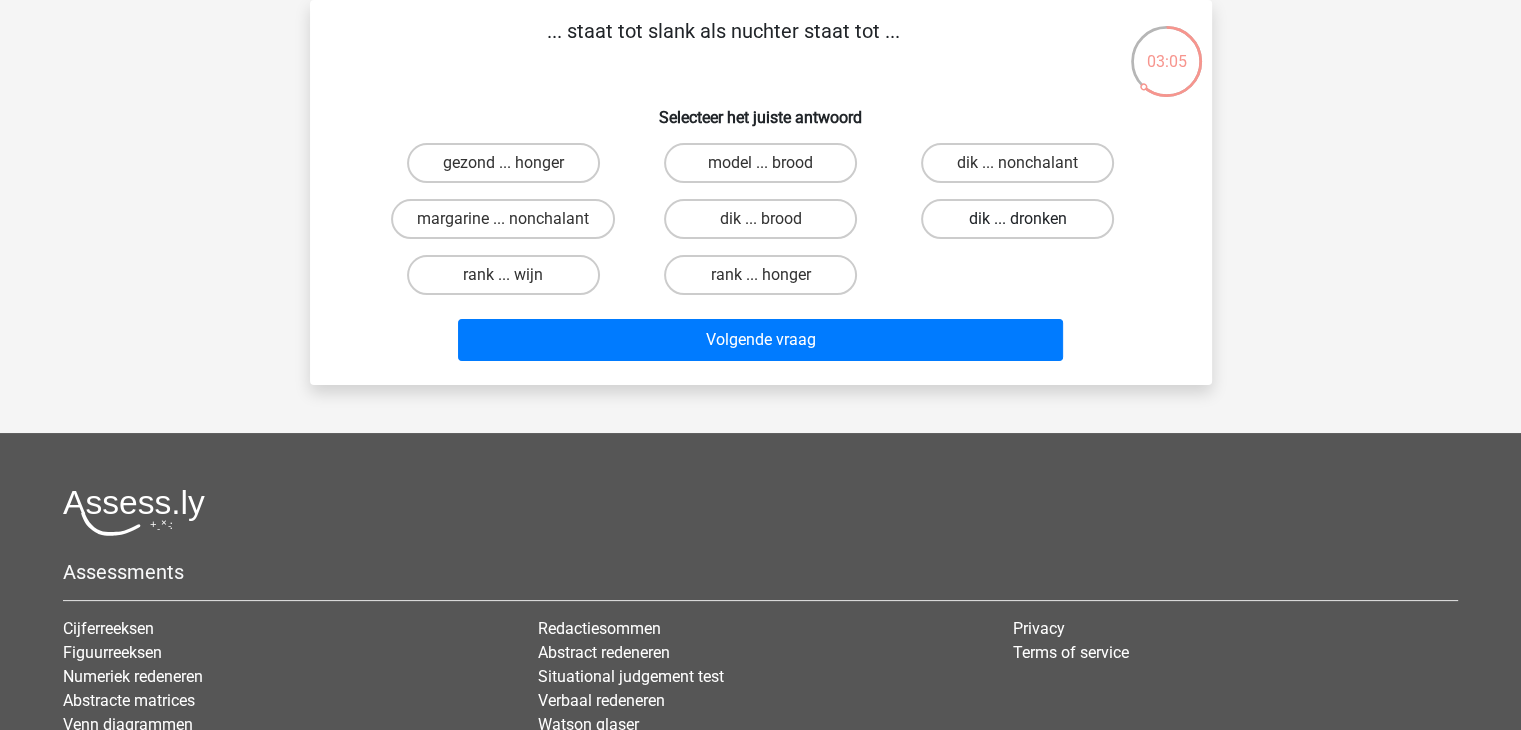 click on "dik ... dronken" at bounding box center [1017, 219] 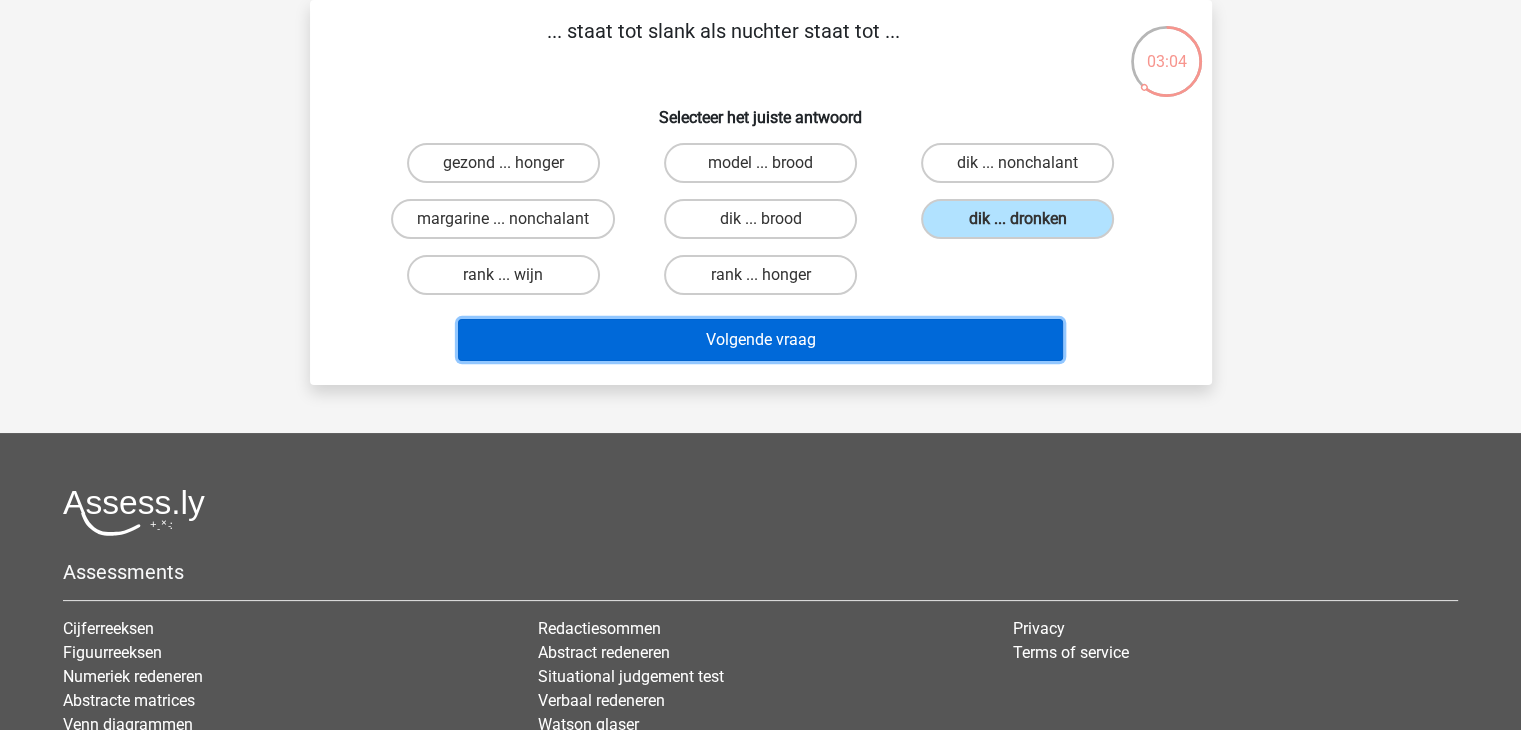 click on "Volgende vraag" at bounding box center [760, 340] 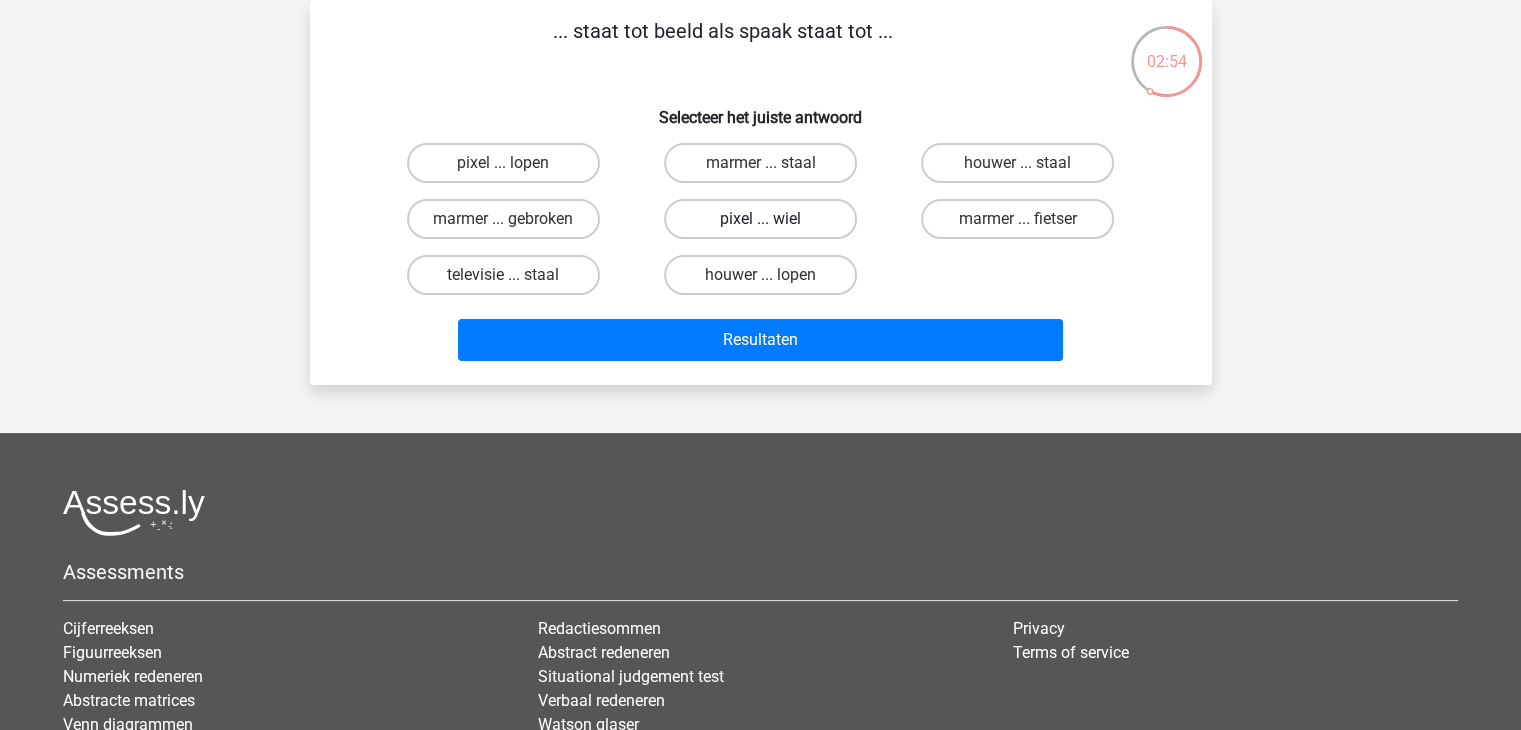 click on "pixel ... wiel" at bounding box center (760, 219) 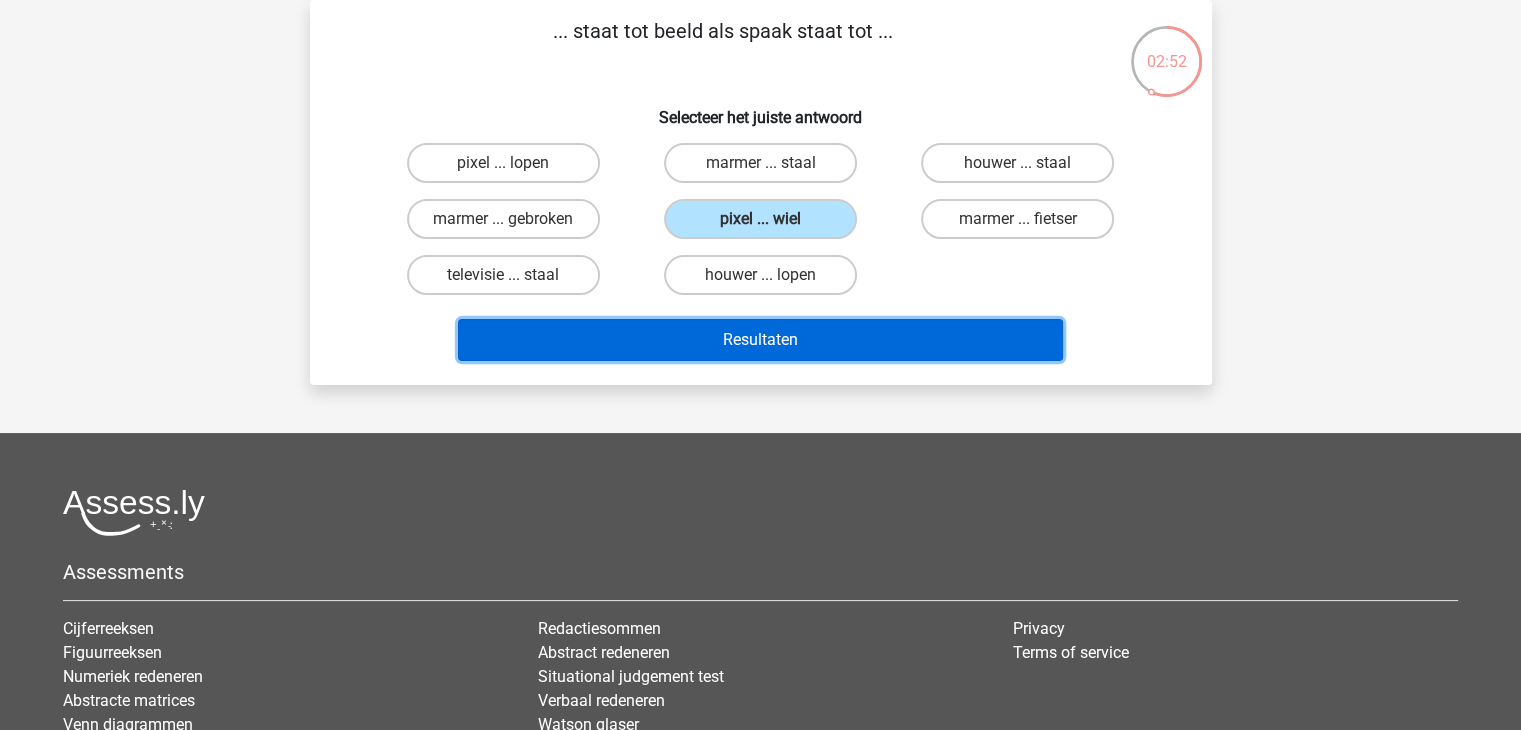 click on "Resultaten" at bounding box center [760, 340] 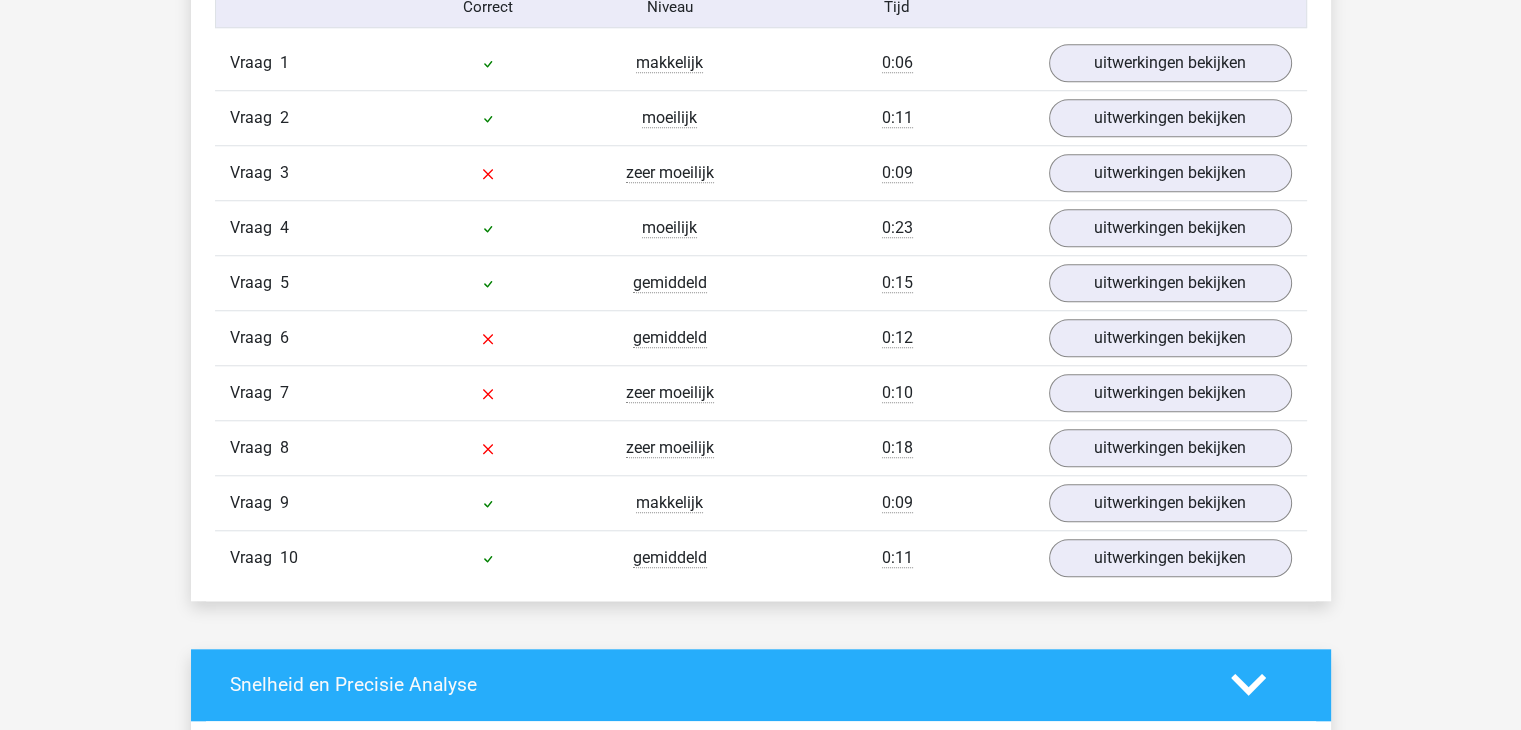 scroll, scrollTop: 1700, scrollLeft: 0, axis: vertical 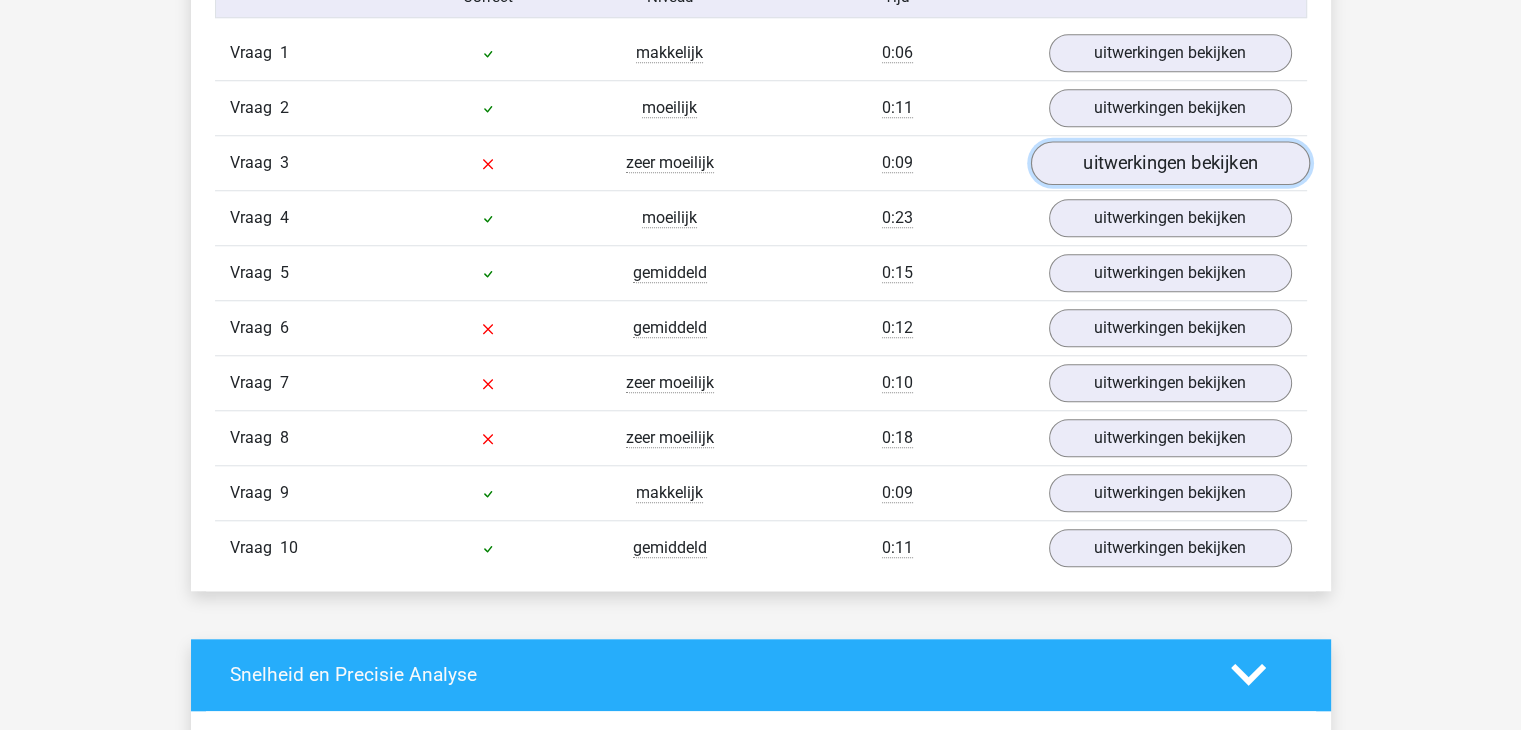 click on "uitwerkingen bekijken" at bounding box center [1169, 163] 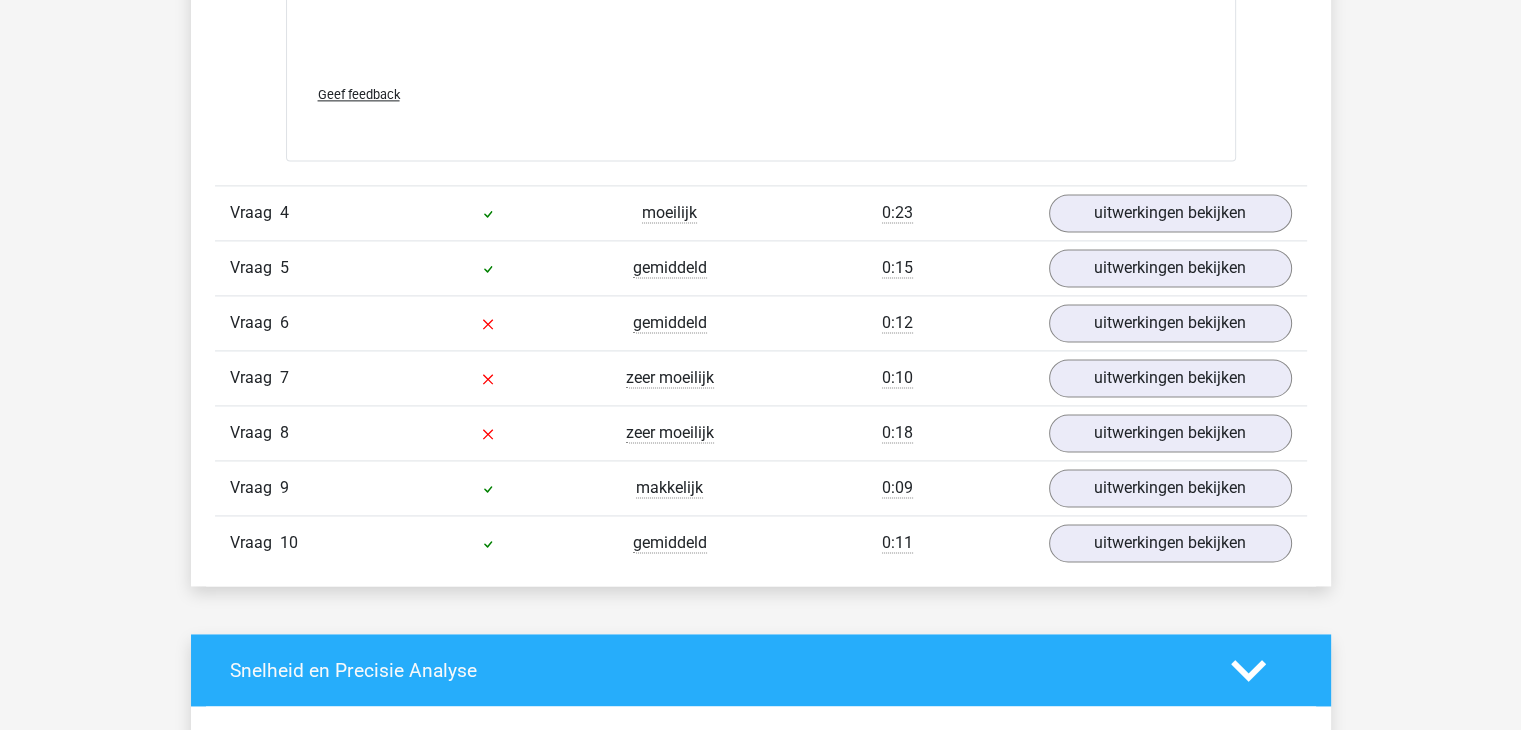 scroll, scrollTop: 2800, scrollLeft: 0, axis: vertical 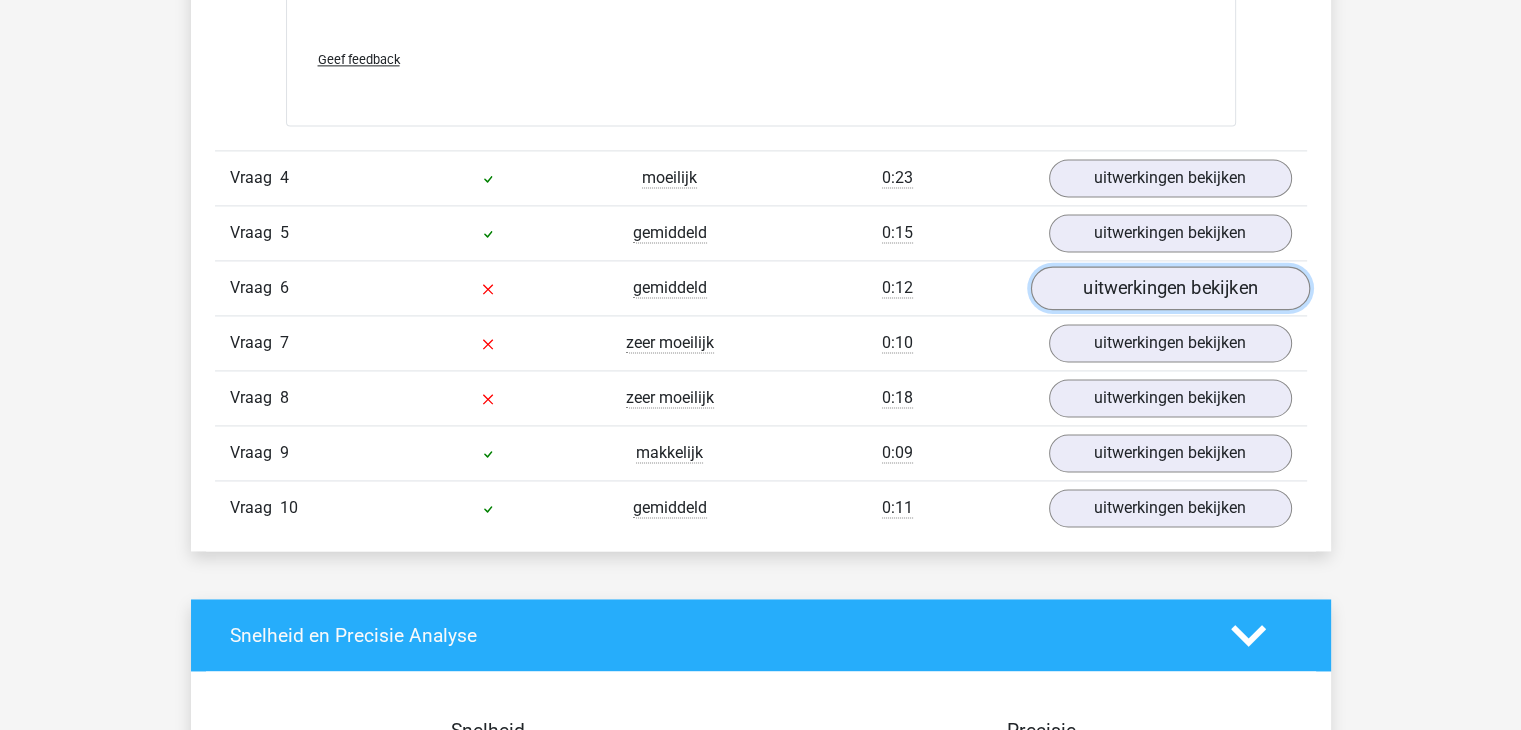 click on "uitwerkingen bekijken" at bounding box center [1169, 288] 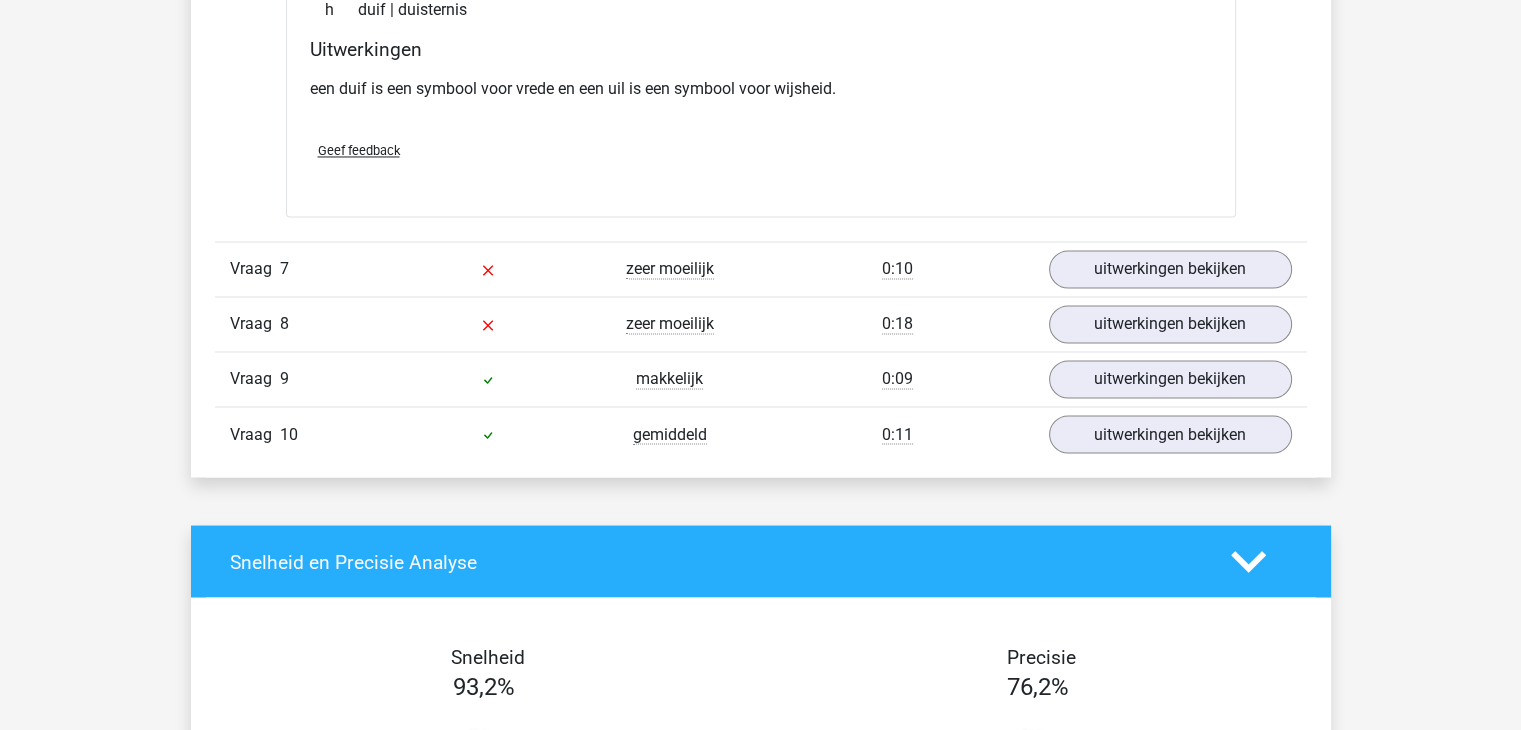 scroll, scrollTop: 3400, scrollLeft: 0, axis: vertical 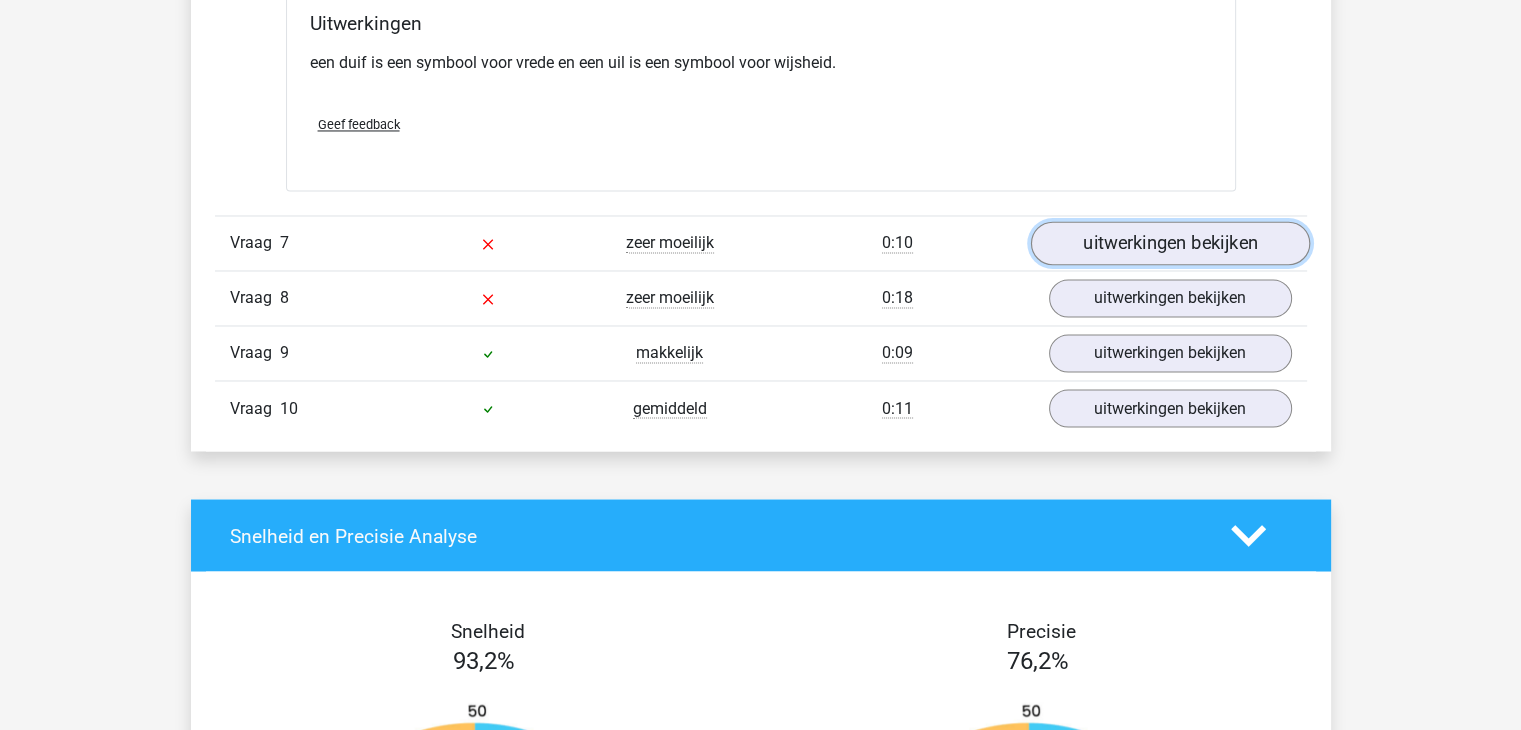 click on "uitwerkingen bekijken" at bounding box center [1169, 244] 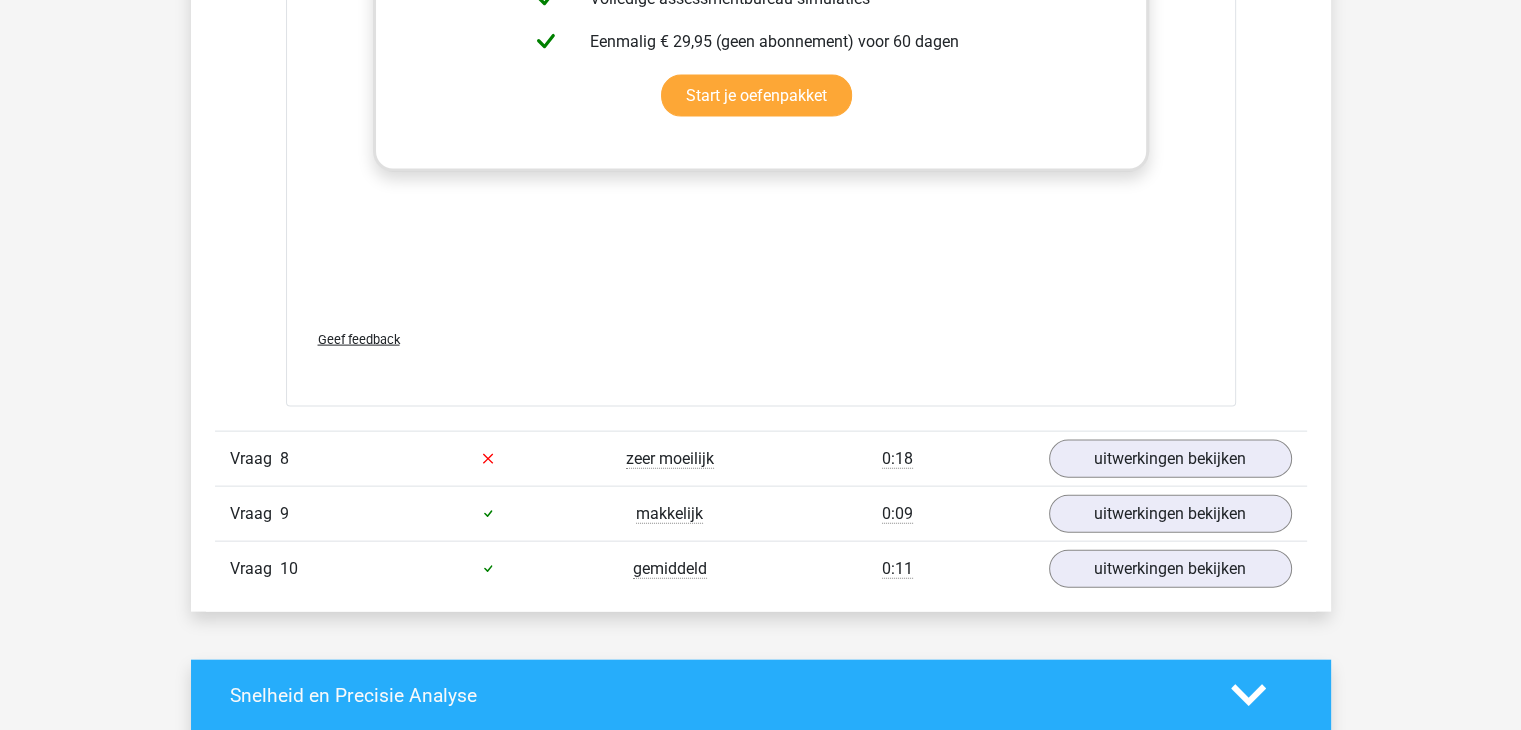 scroll, scrollTop: 4400, scrollLeft: 0, axis: vertical 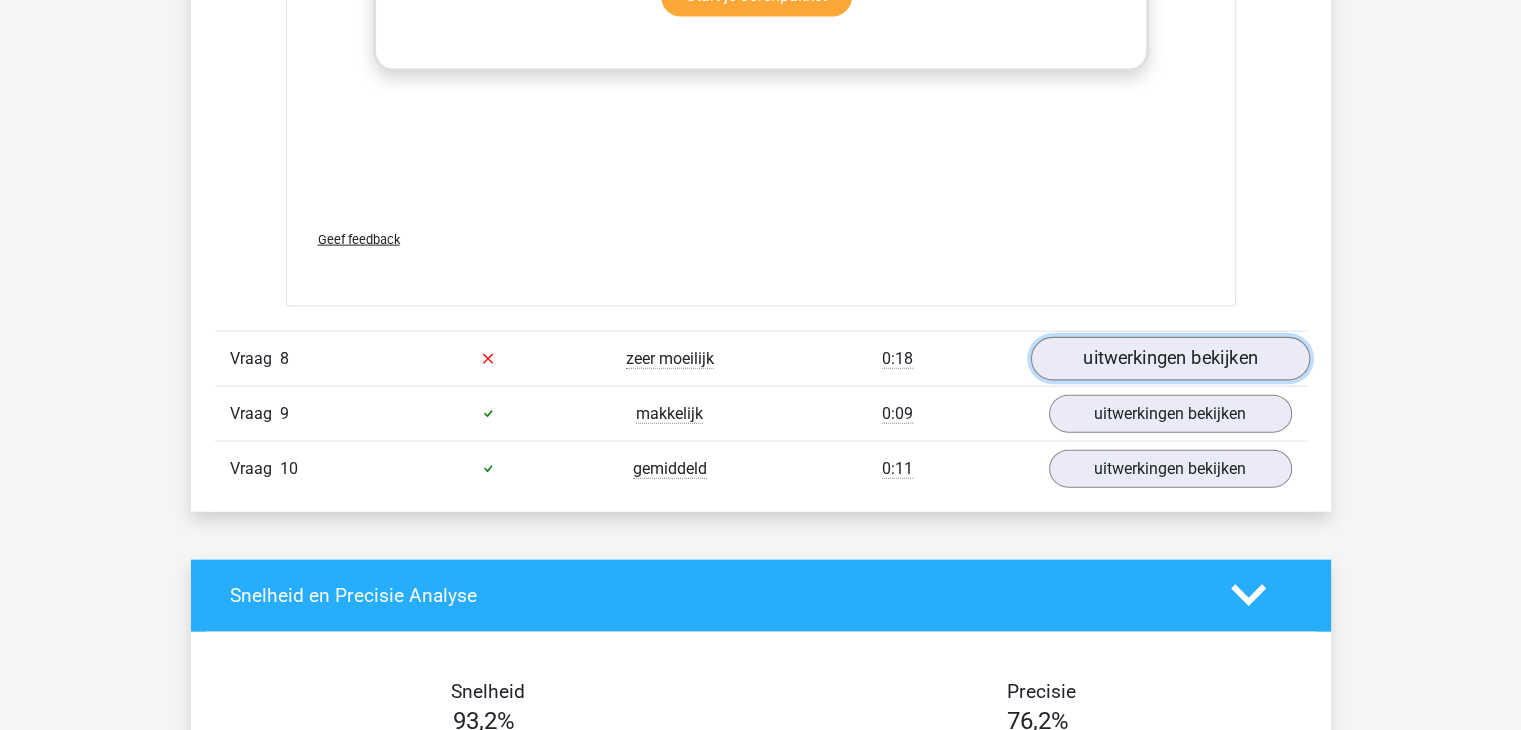 click on "uitwerkingen bekijken" at bounding box center (1169, 359) 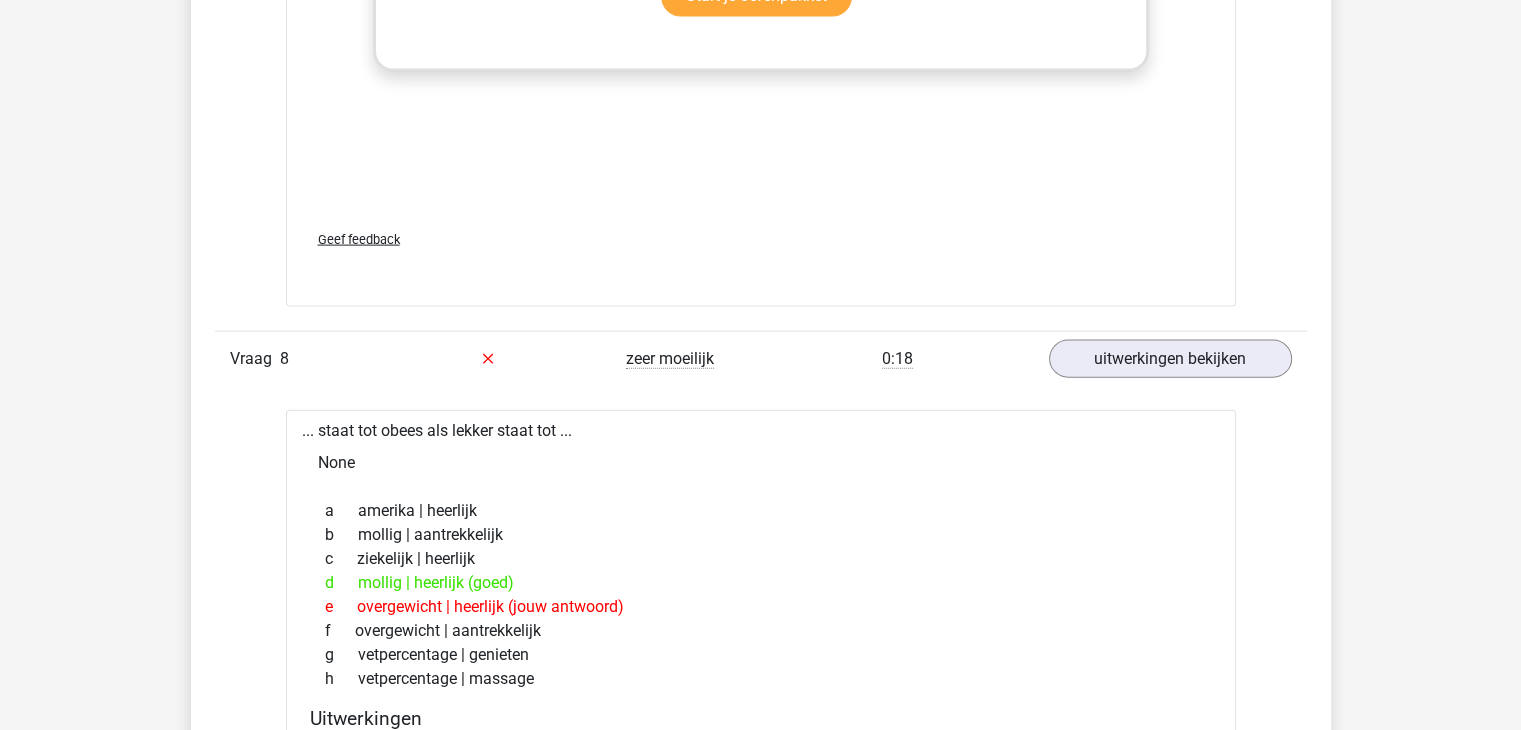 click on "c
ziekelijk | heerlijk" at bounding box center (761, 559) 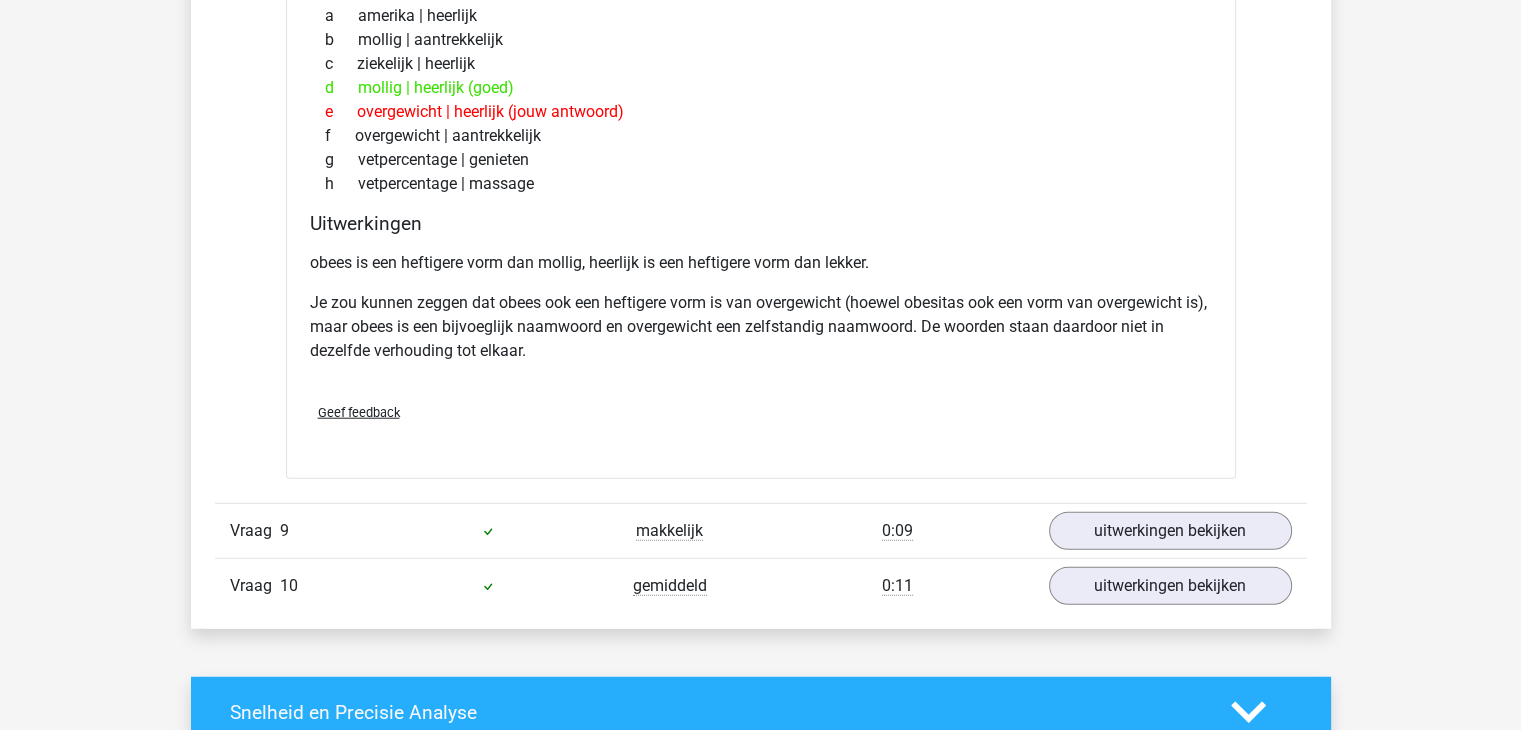 scroll, scrollTop: 4900, scrollLeft: 0, axis: vertical 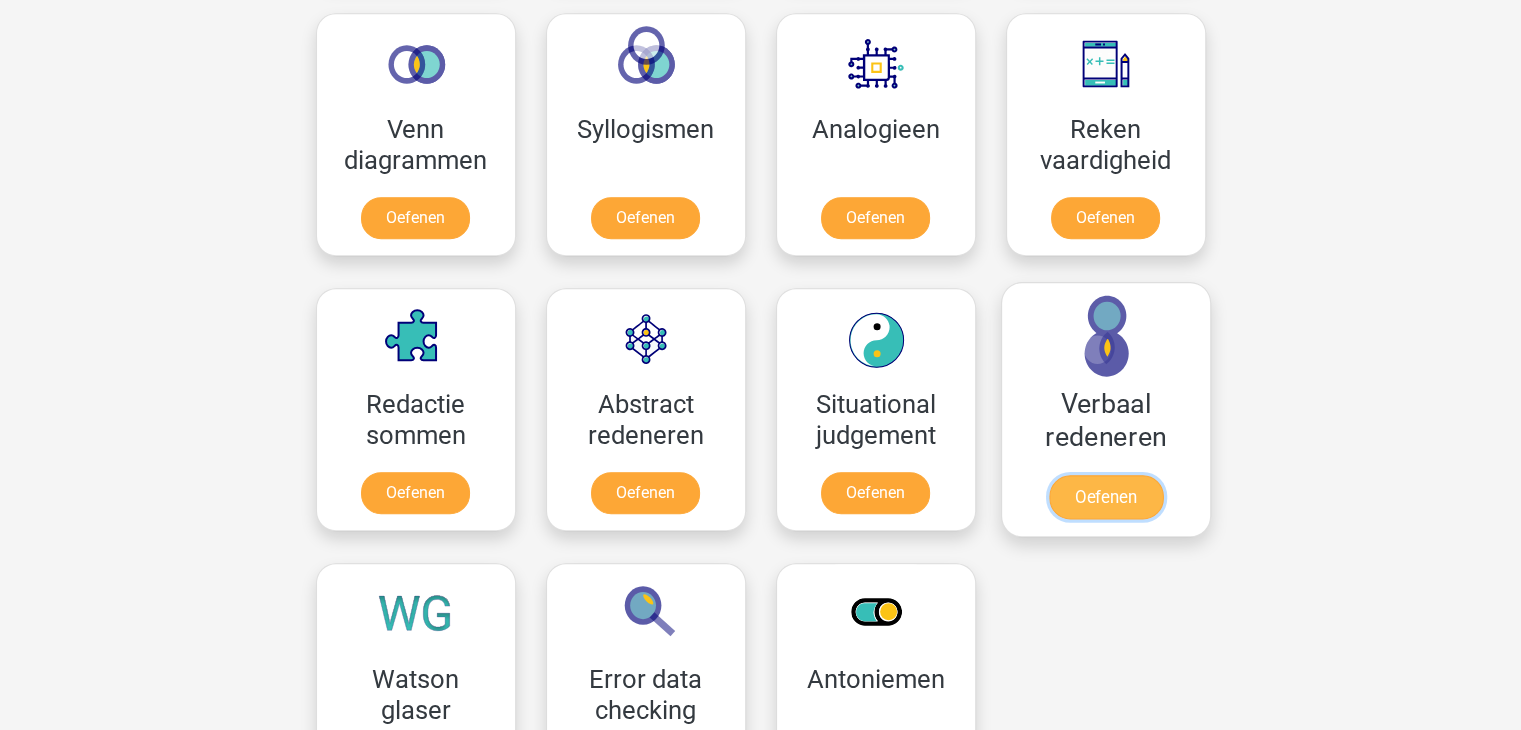 click on "Oefenen" at bounding box center [1105, 497] 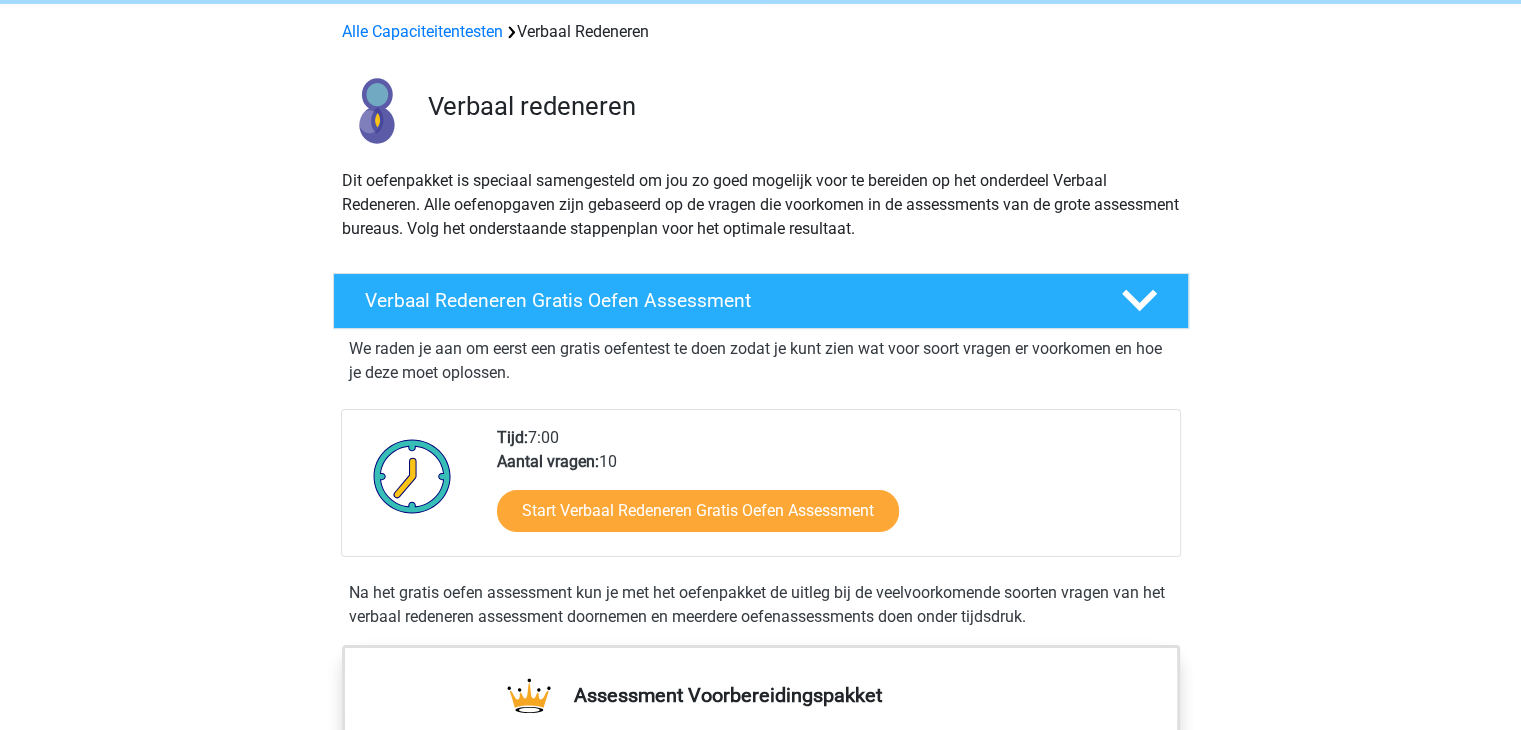 scroll, scrollTop: 200, scrollLeft: 0, axis: vertical 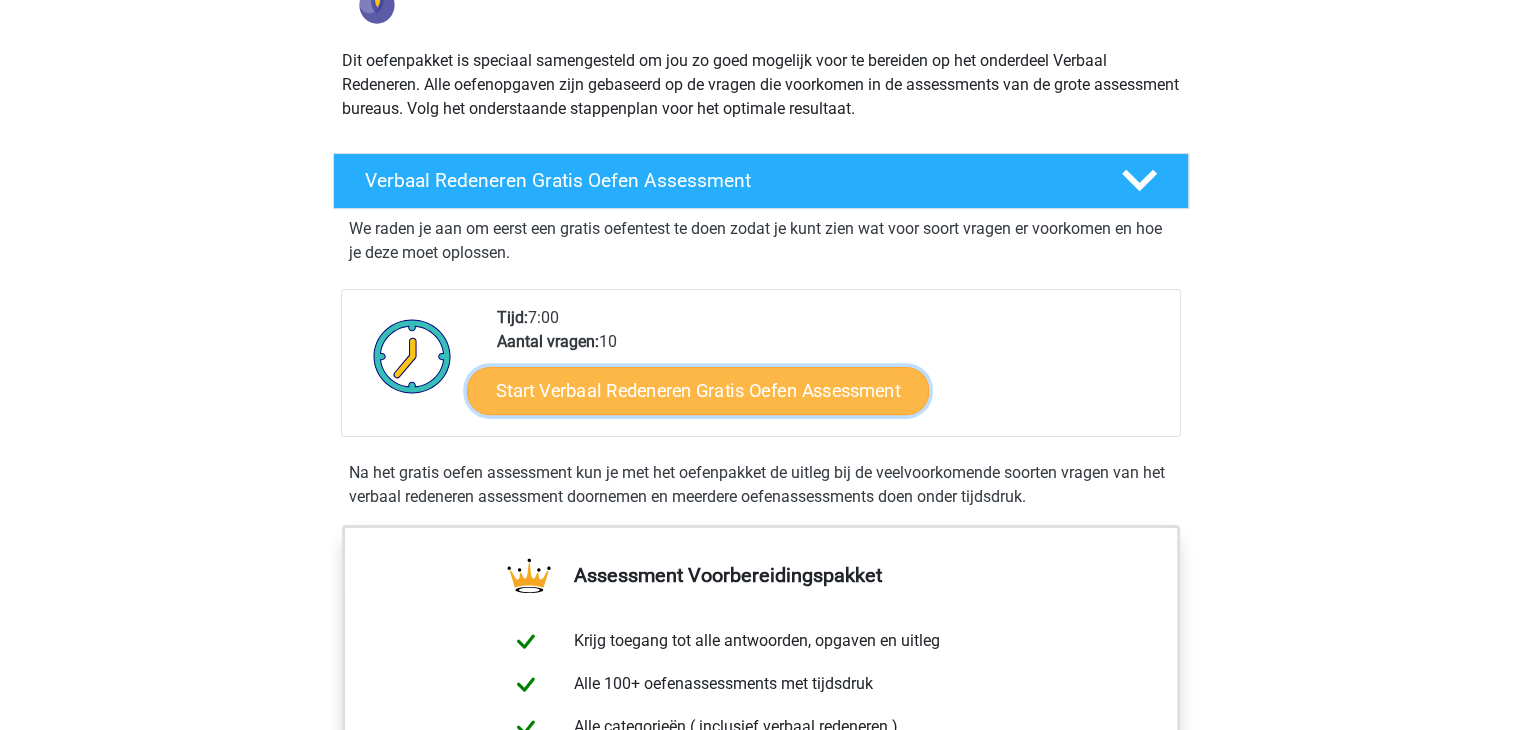 click on "Start Verbaal Redeneren
Gratis Oefen Assessment" at bounding box center [698, 391] 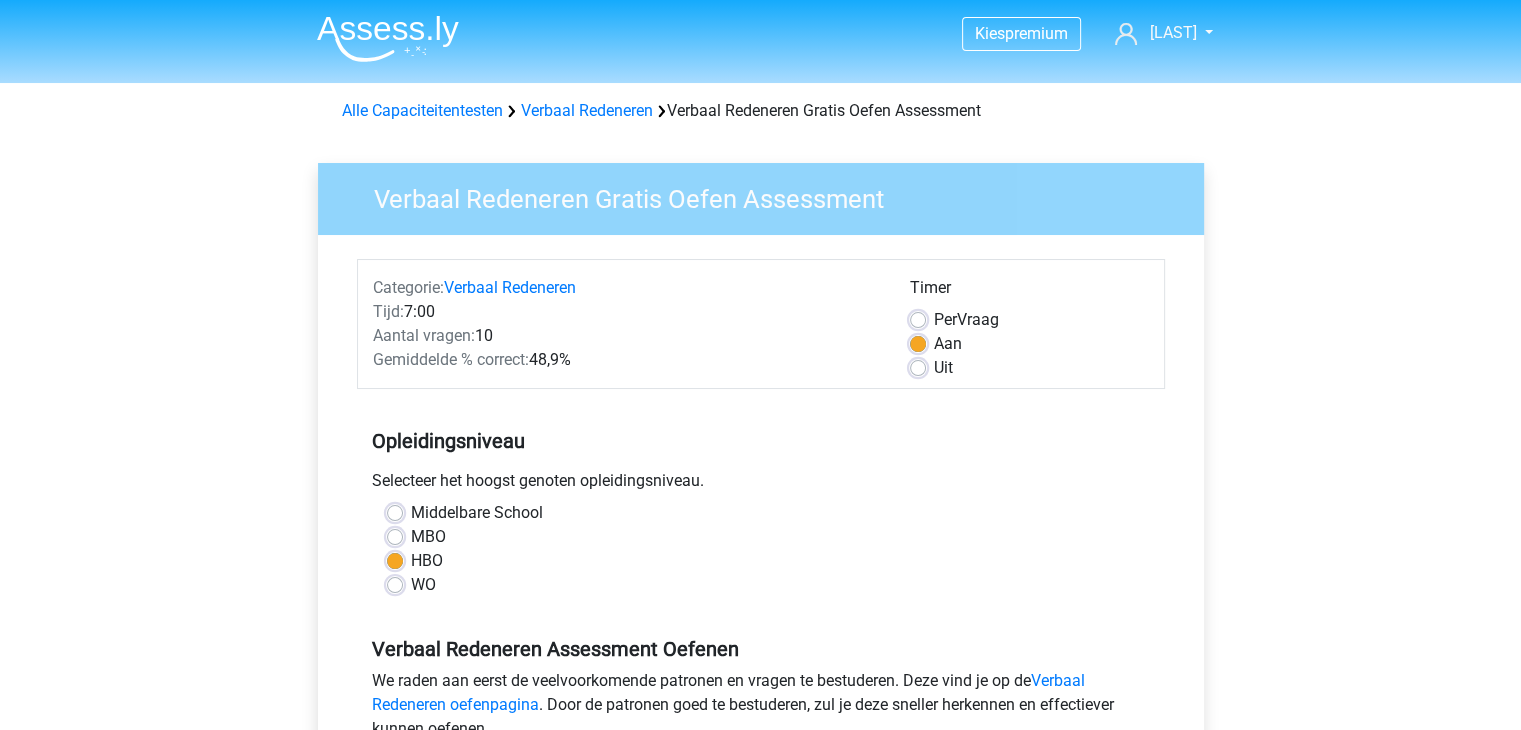 scroll, scrollTop: 400, scrollLeft: 0, axis: vertical 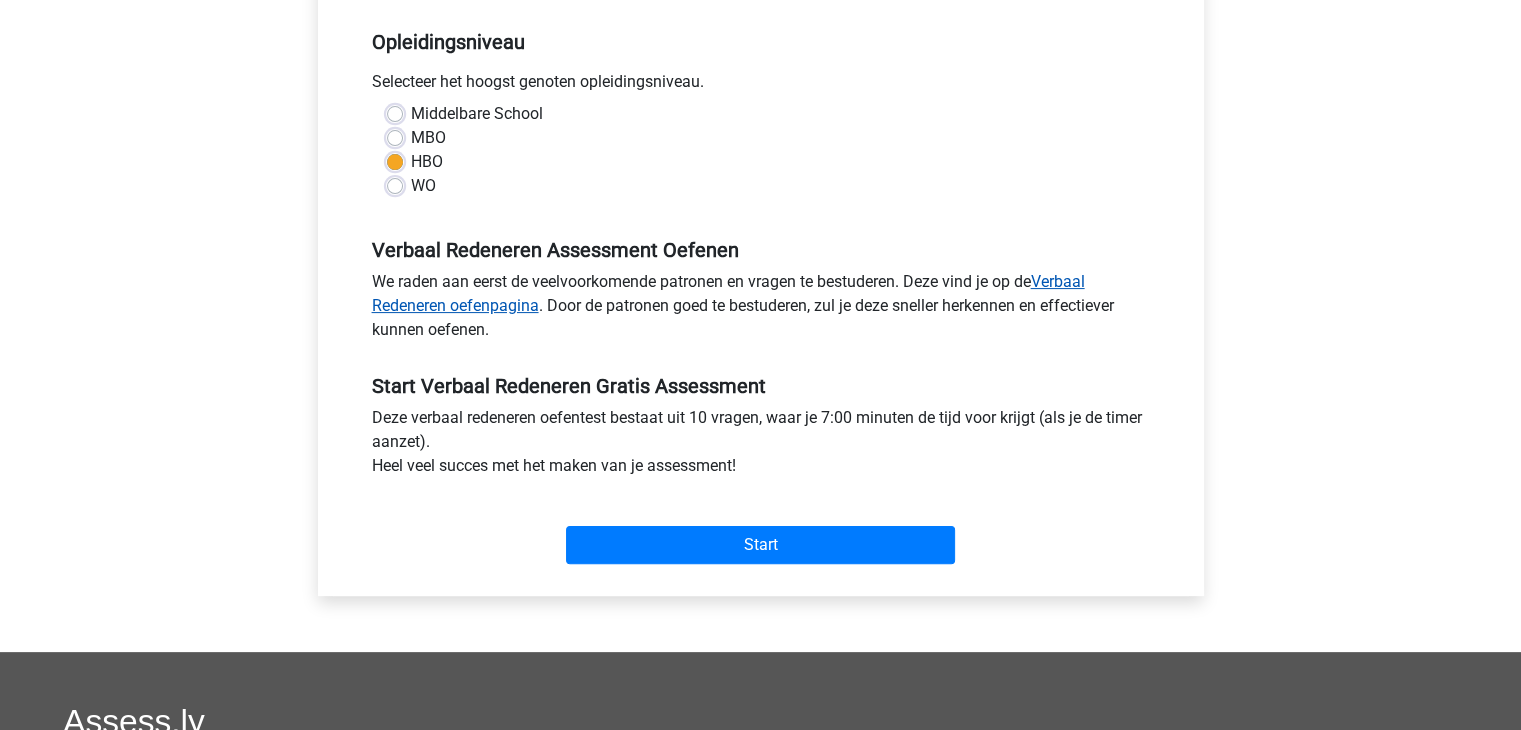 click on "Verbaal Redeneren
oefenpagina" at bounding box center [728, 293] 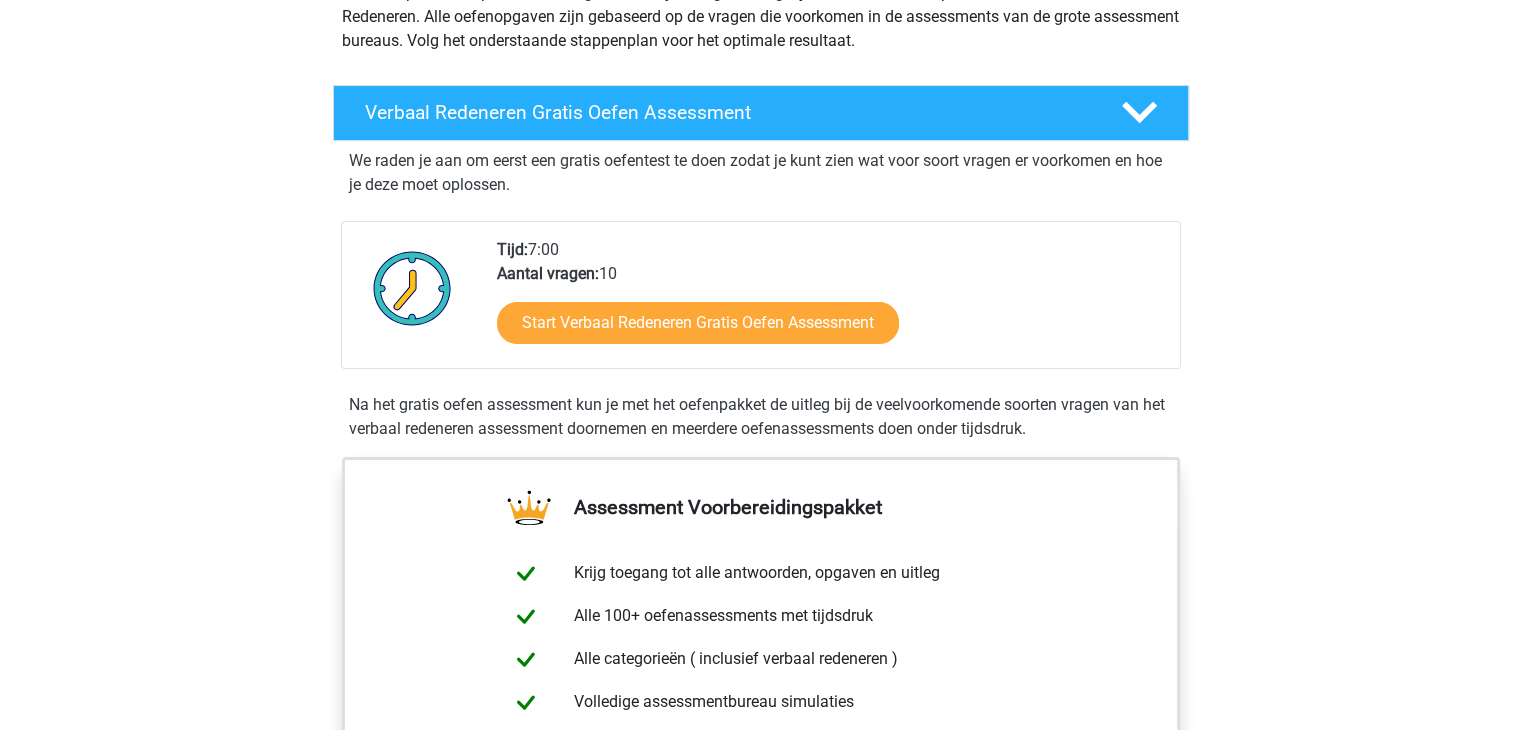 scroll, scrollTop: 400, scrollLeft: 0, axis: vertical 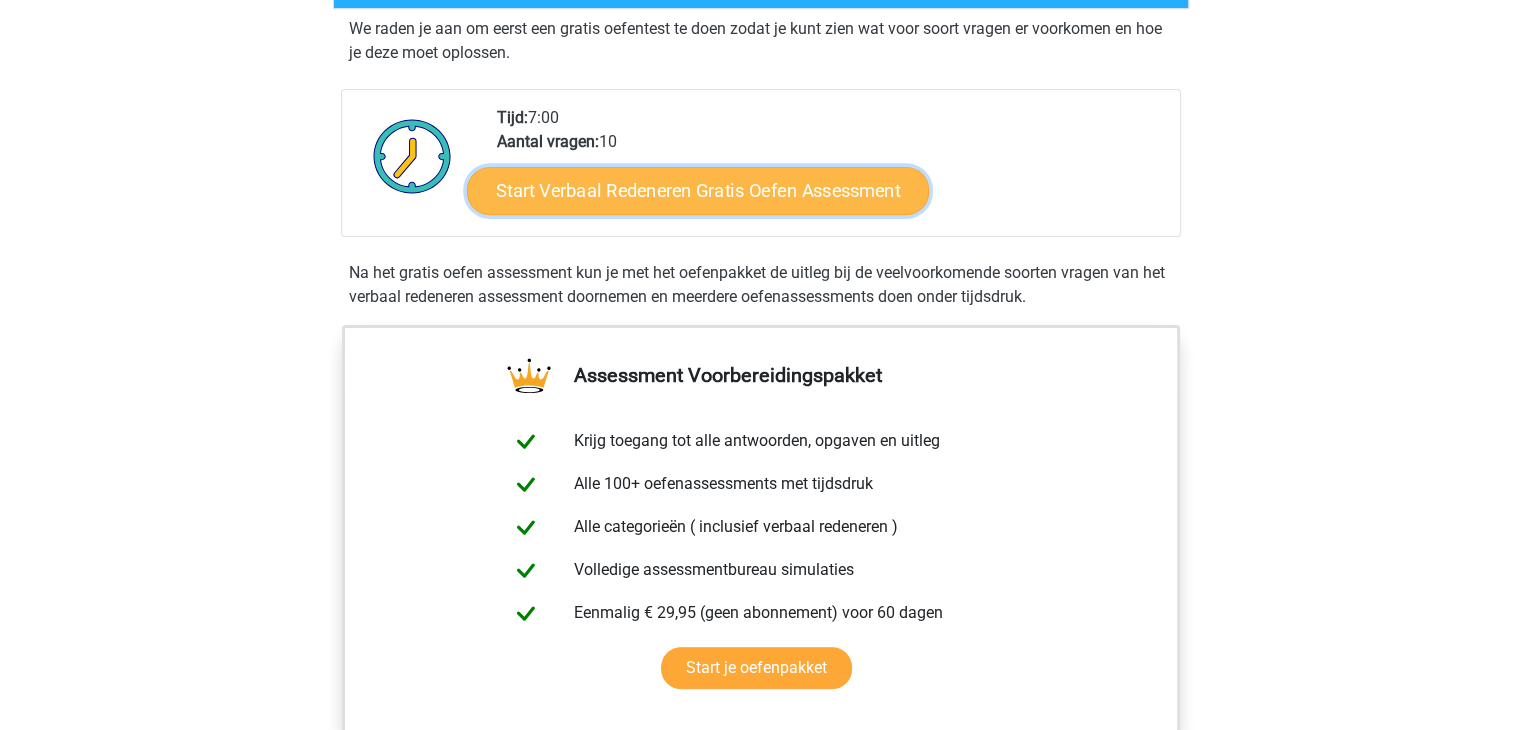 click on "Start Verbaal Redeneren
Gratis Oefen Assessment" at bounding box center [698, 191] 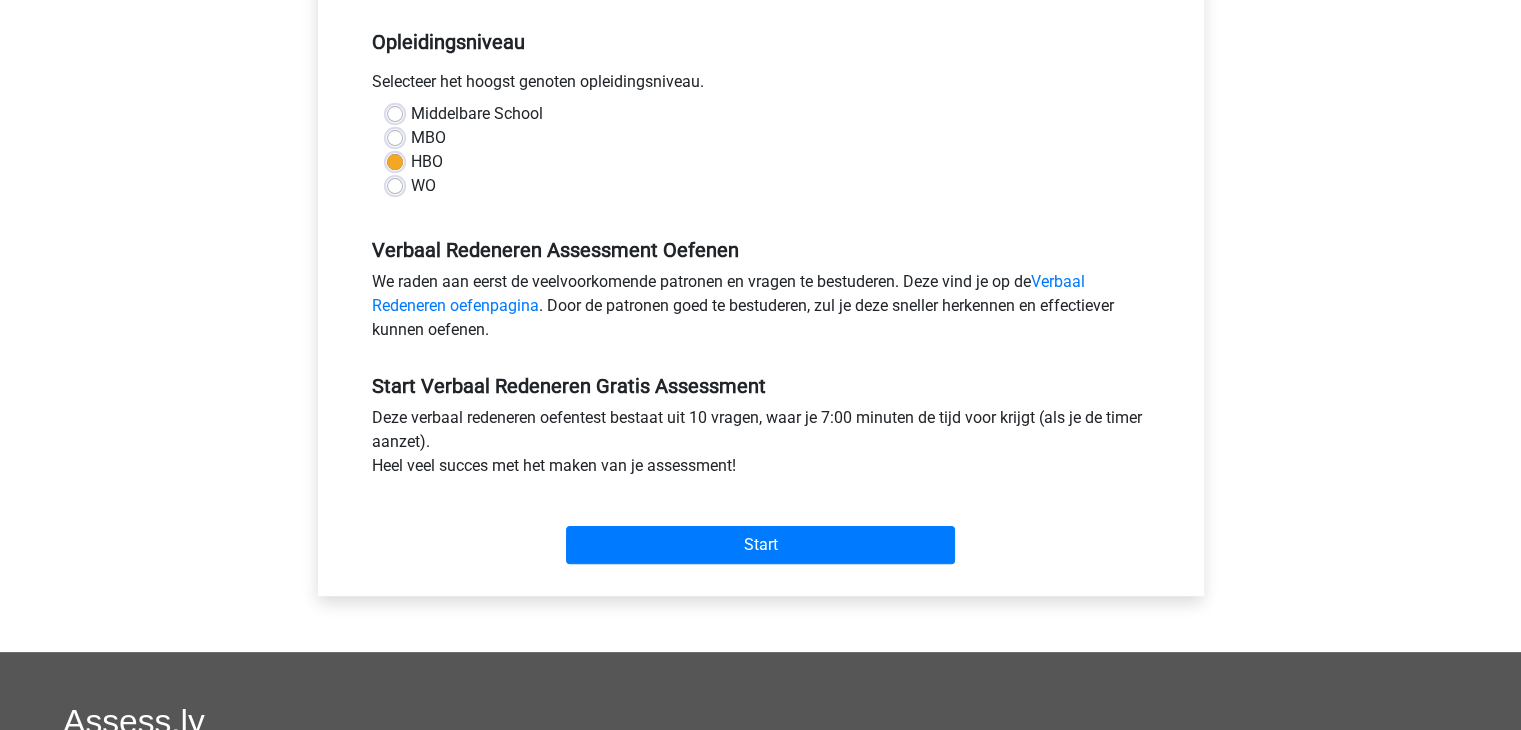 scroll, scrollTop: 500, scrollLeft: 0, axis: vertical 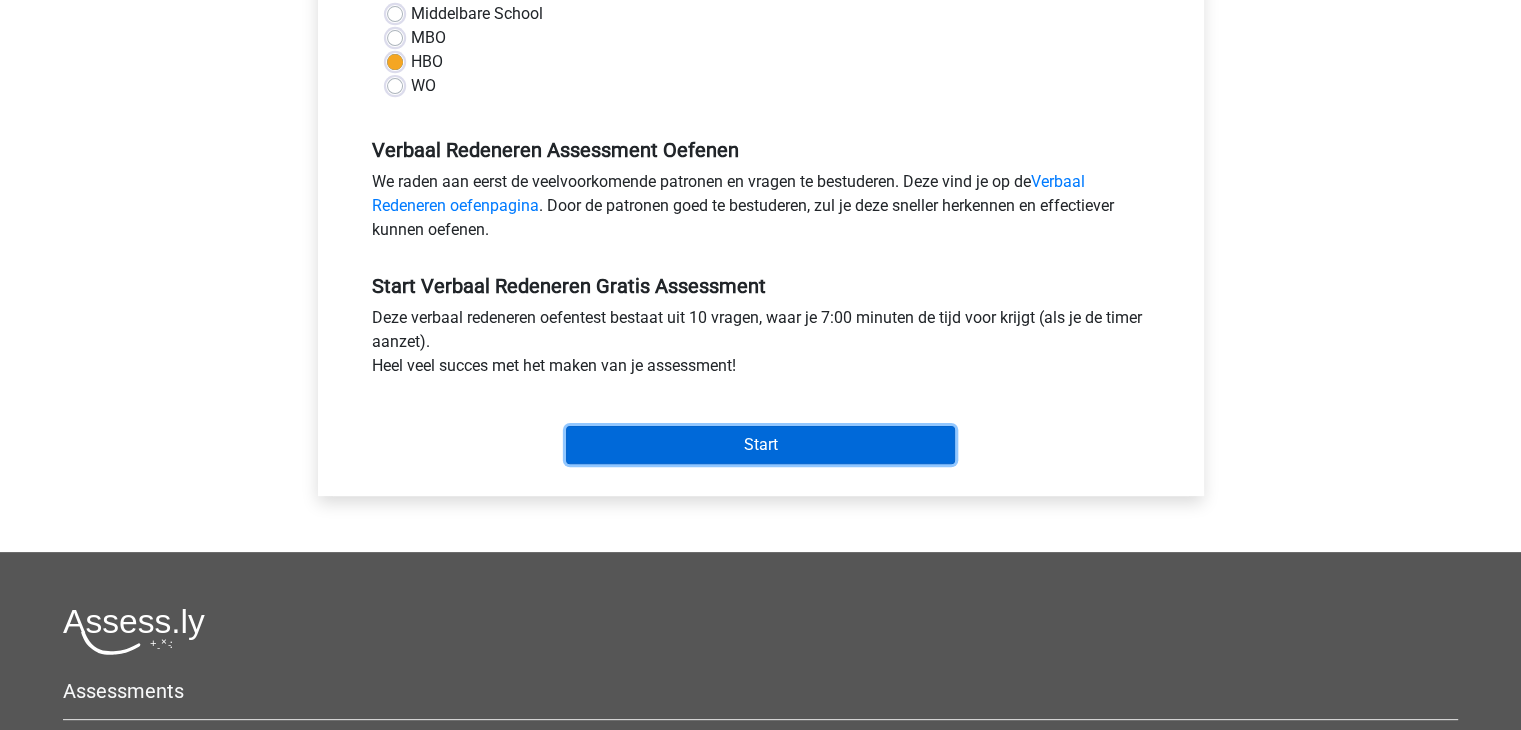 click on "Start" at bounding box center [760, 445] 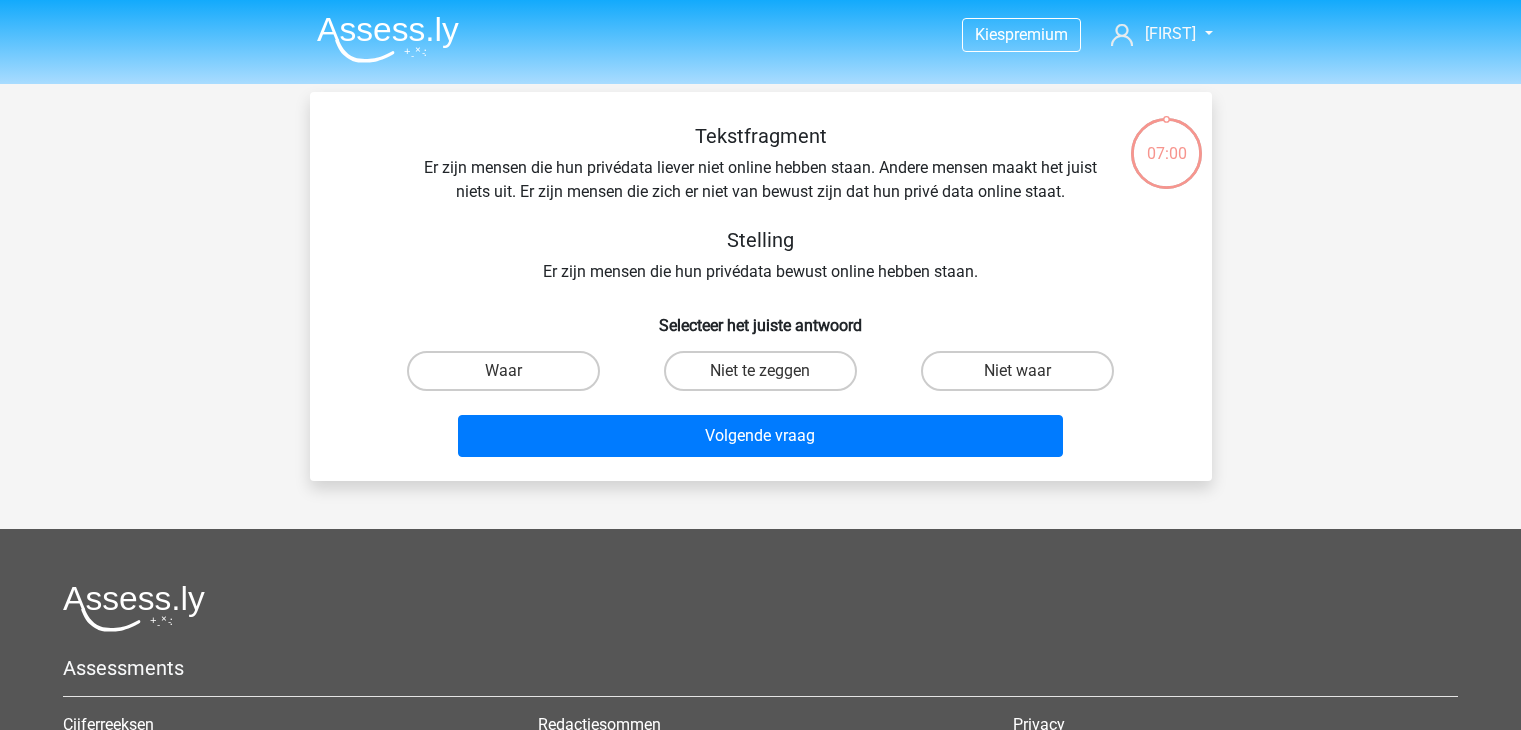 scroll, scrollTop: 0, scrollLeft: 0, axis: both 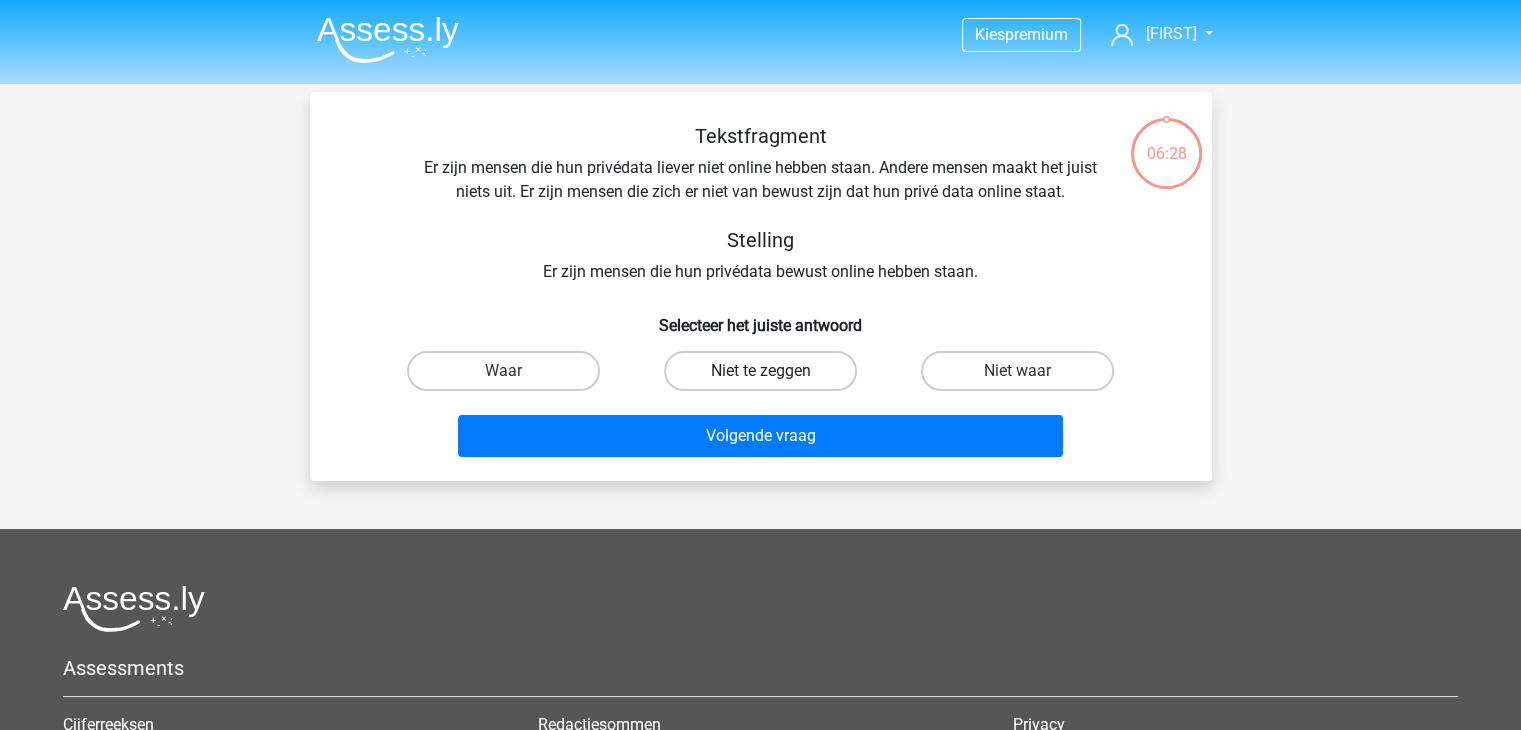 click on "Niet te zeggen" at bounding box center [760, 371] 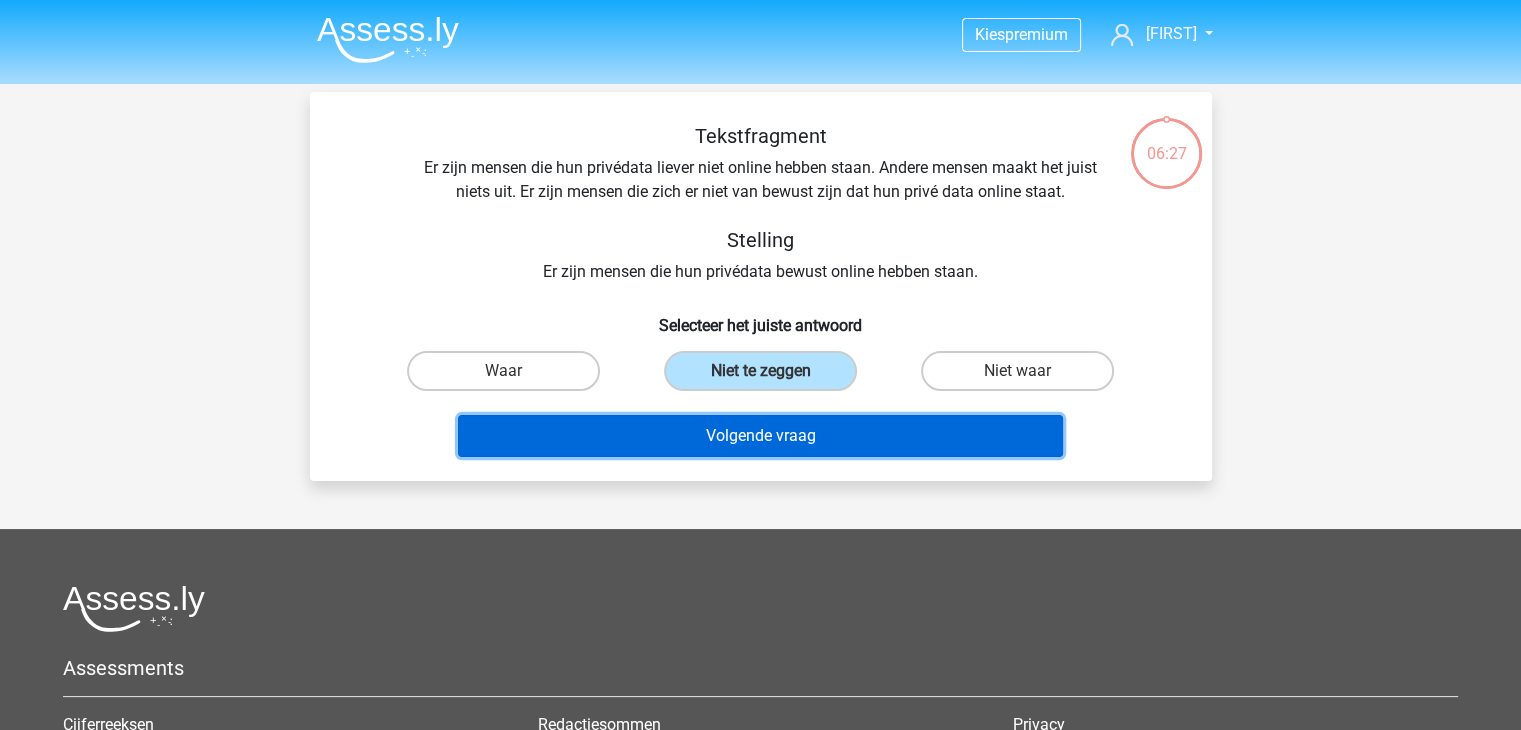 click on "Volgende vraag" at bounding box center (760, 436) 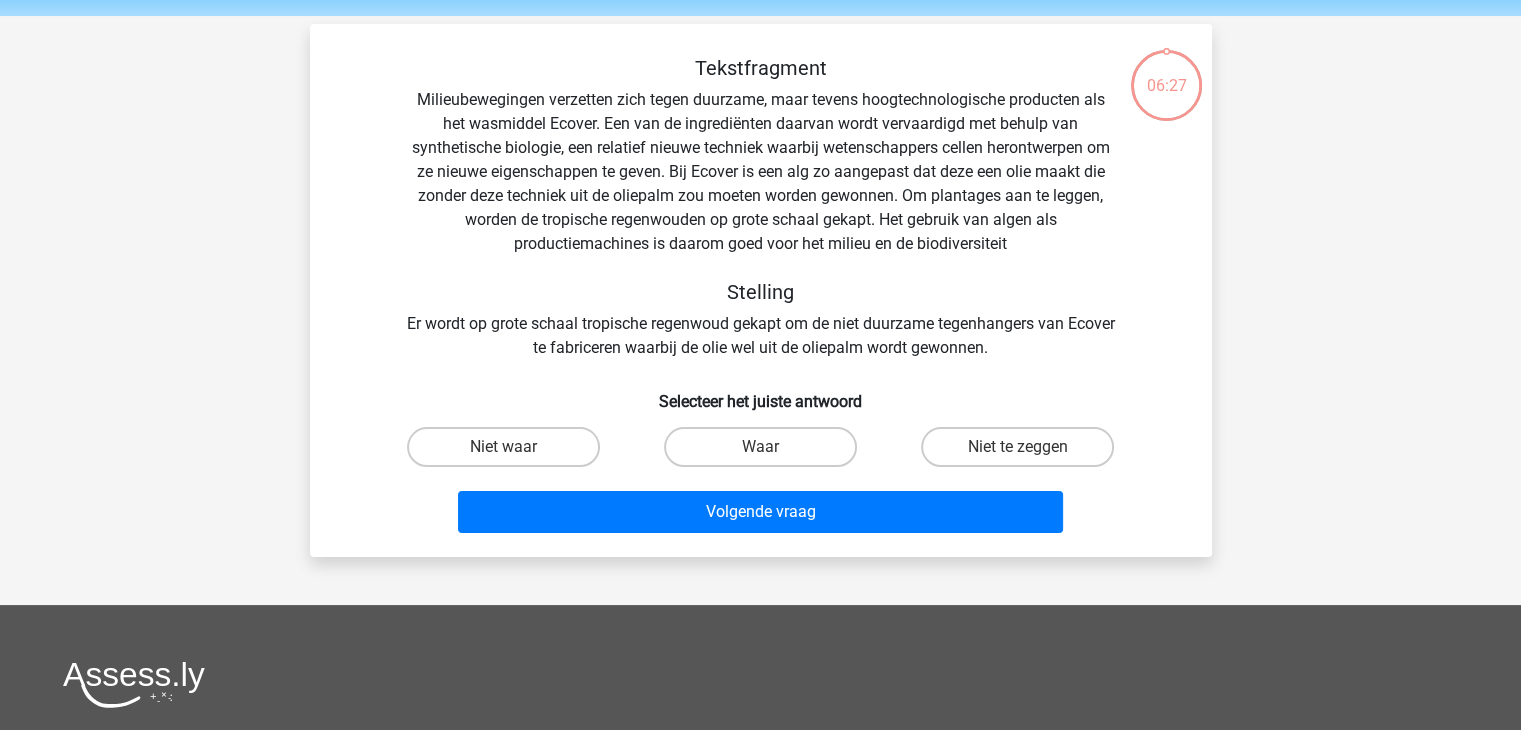 scroll, scrollTop: 92, scrollLeft: 0, axis: vertical 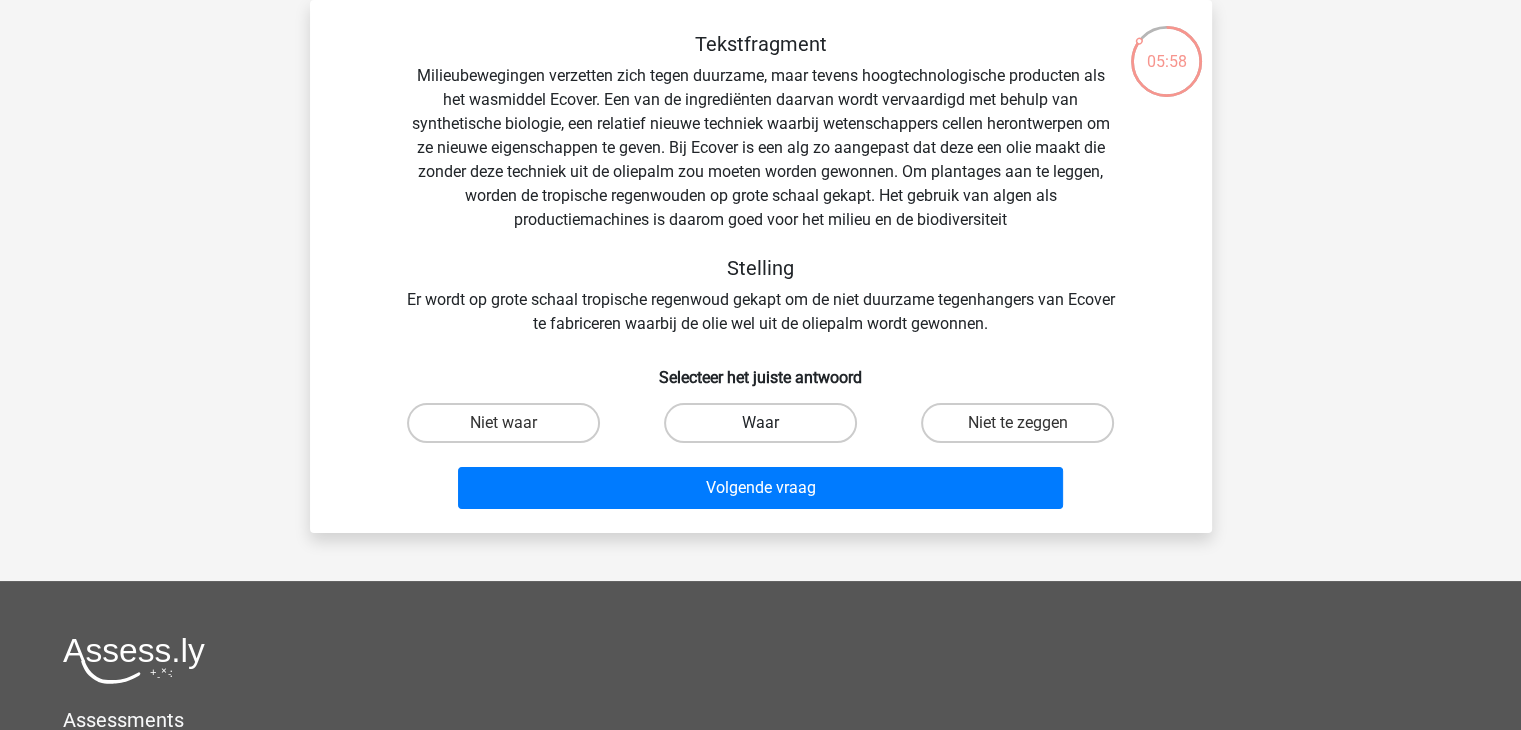 click on "Waar" at bounding box center (760, 423) 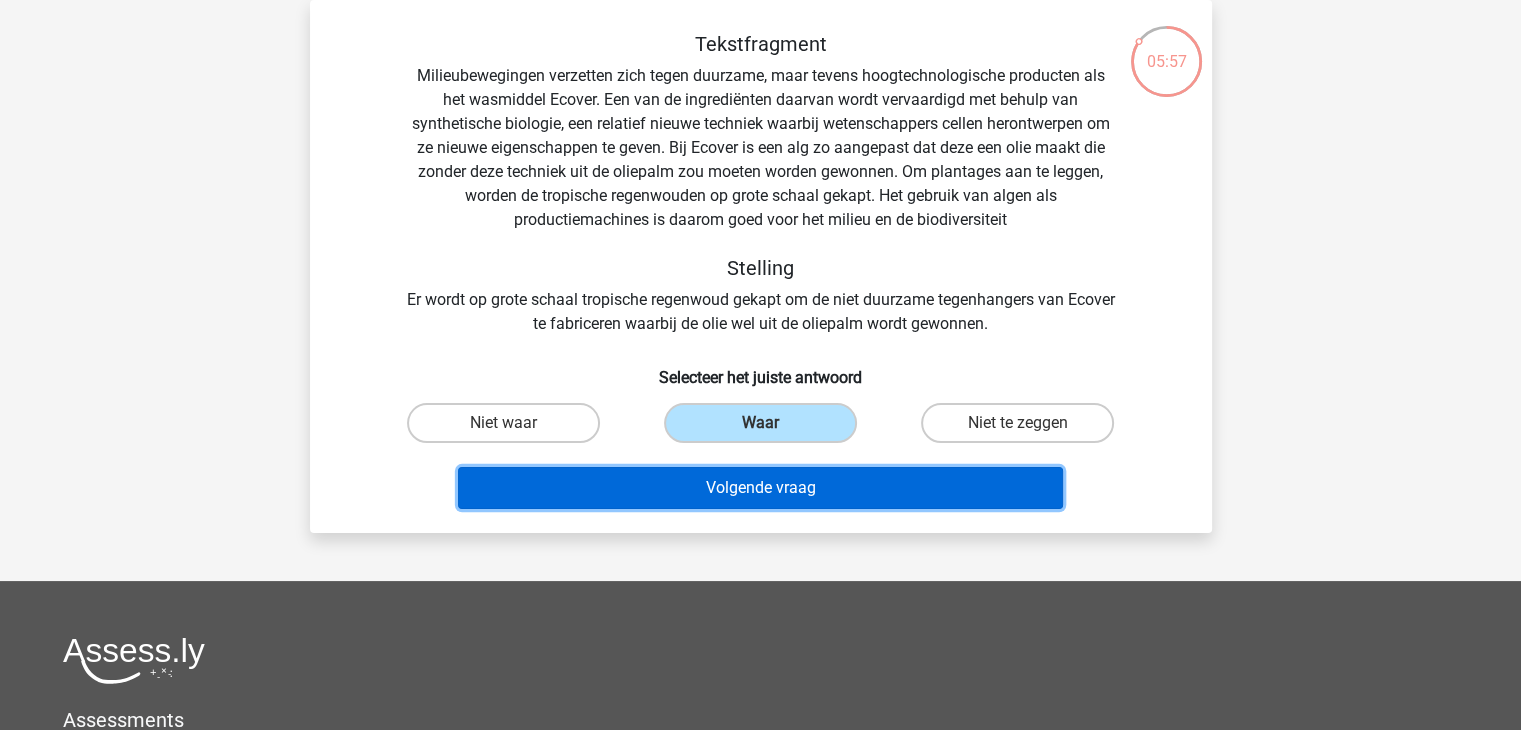 click on "Volgende vraag" at bounding box center (760, 488) 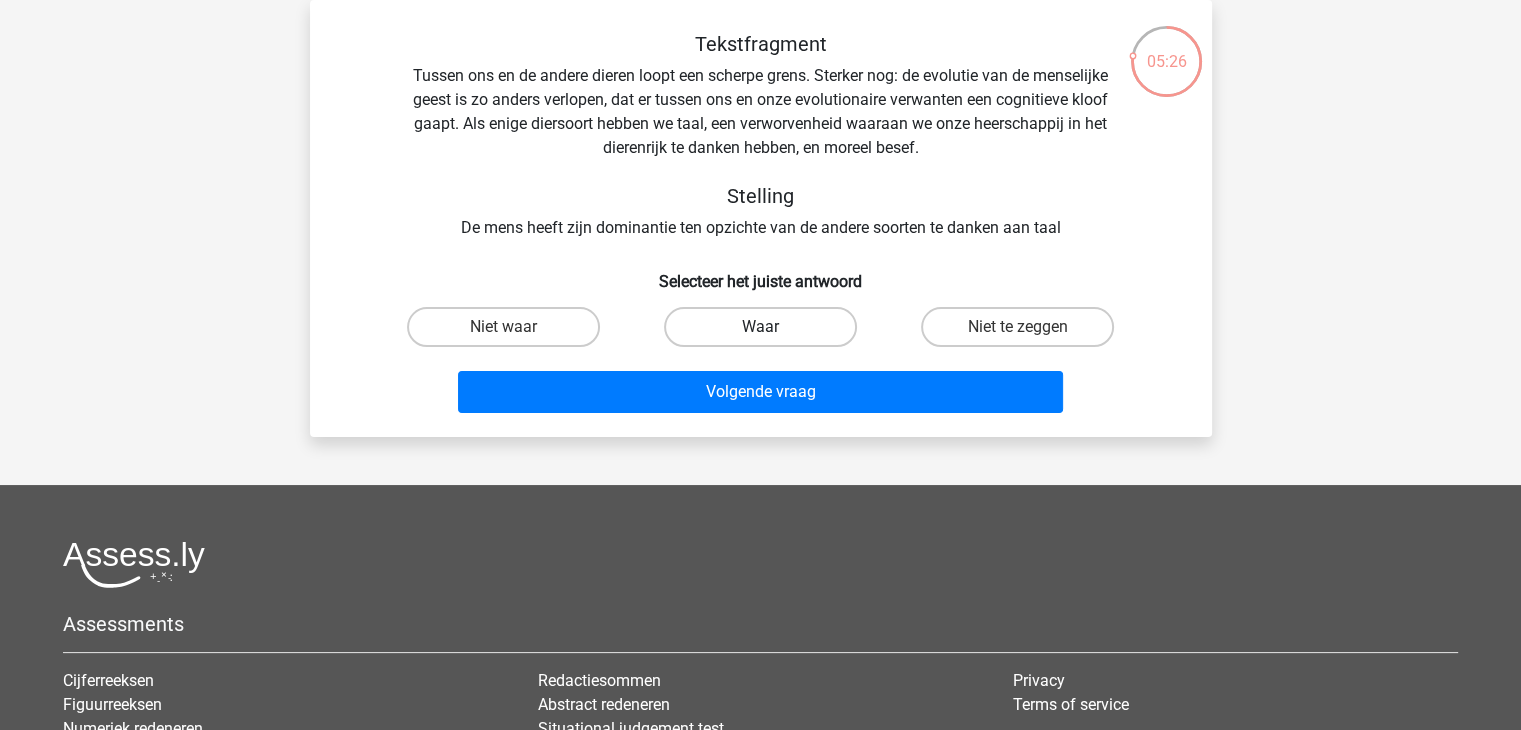 click on "Waar" at bounding box center [760, 327] 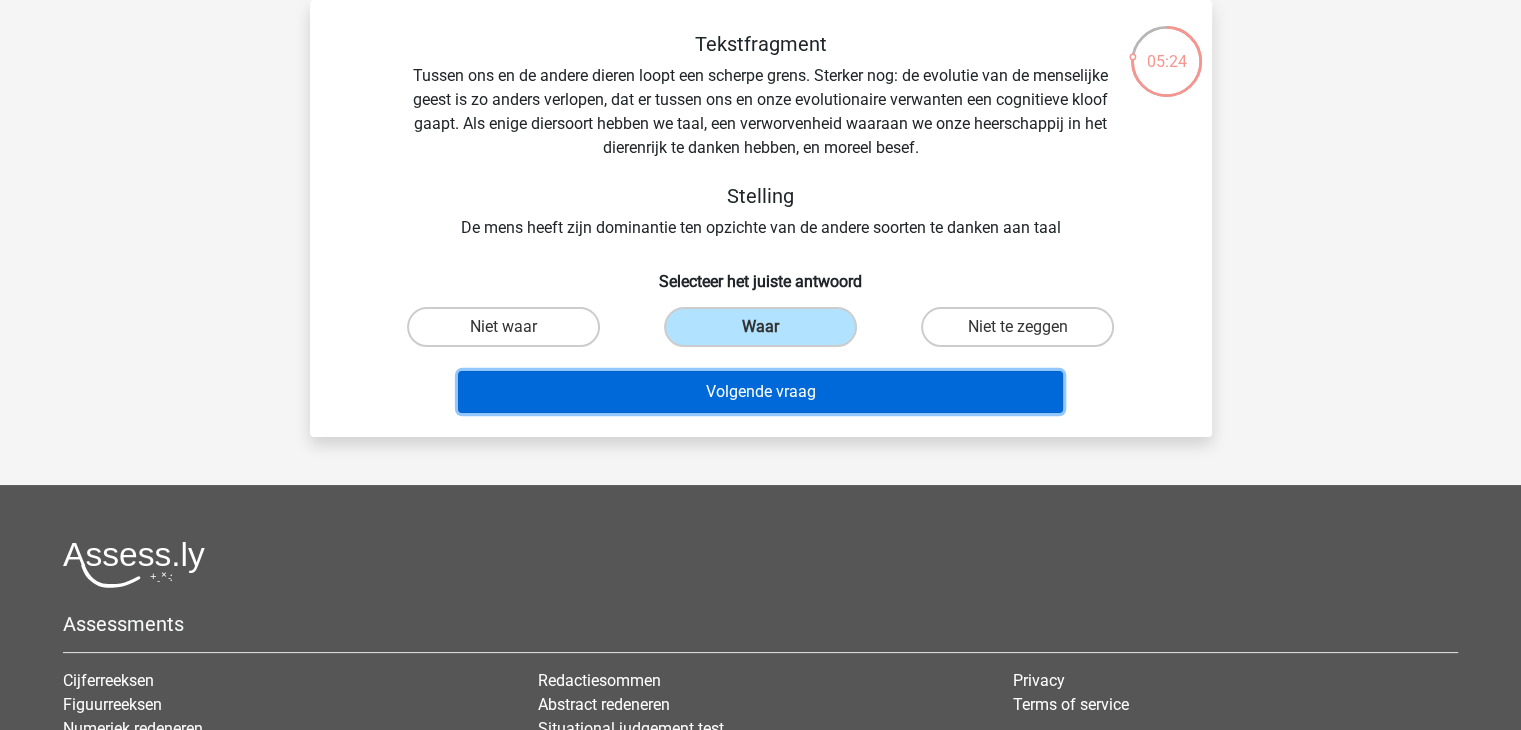 click on "Volgende vraag" at bounding box center (760, 392) 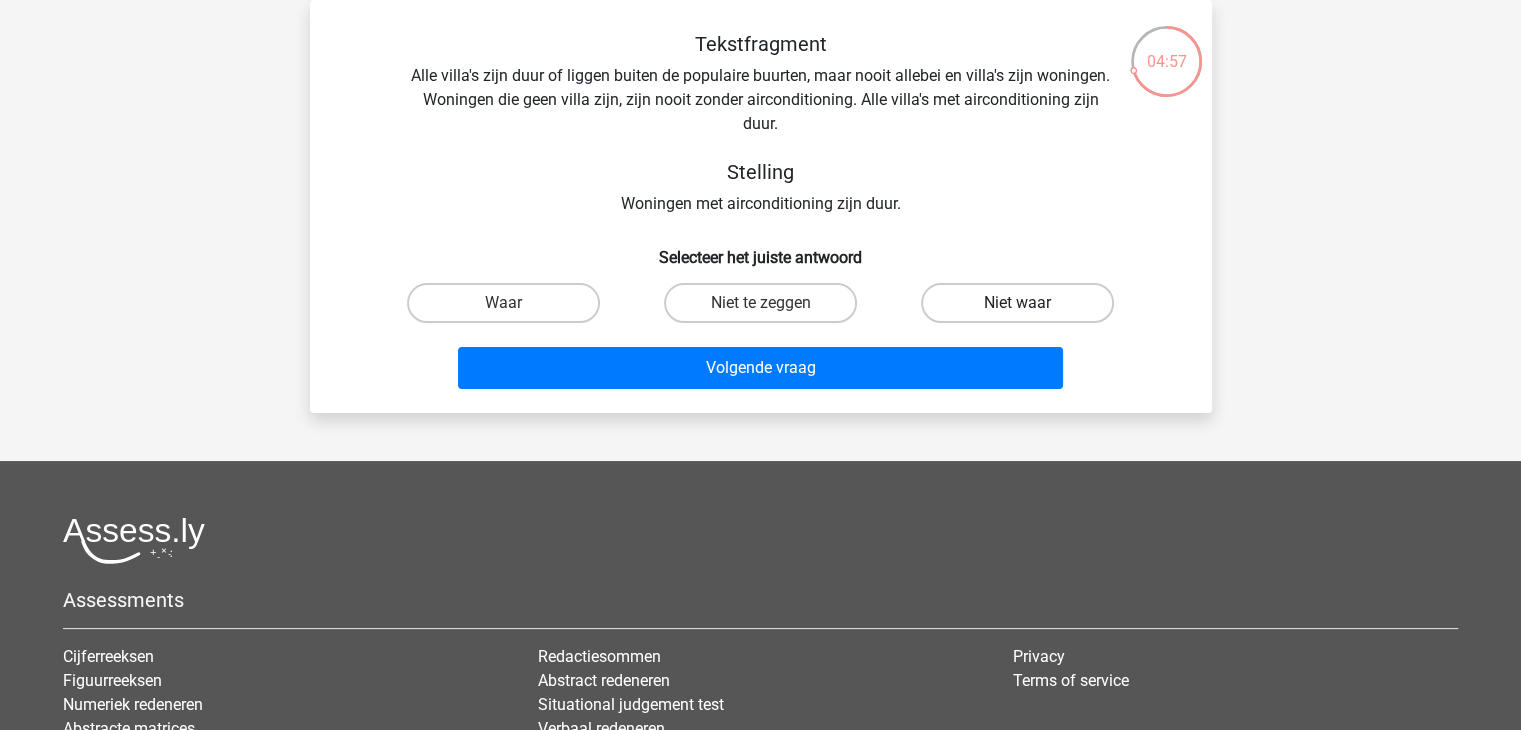 click on "Niet waar" at bounding box center (1017, 303) 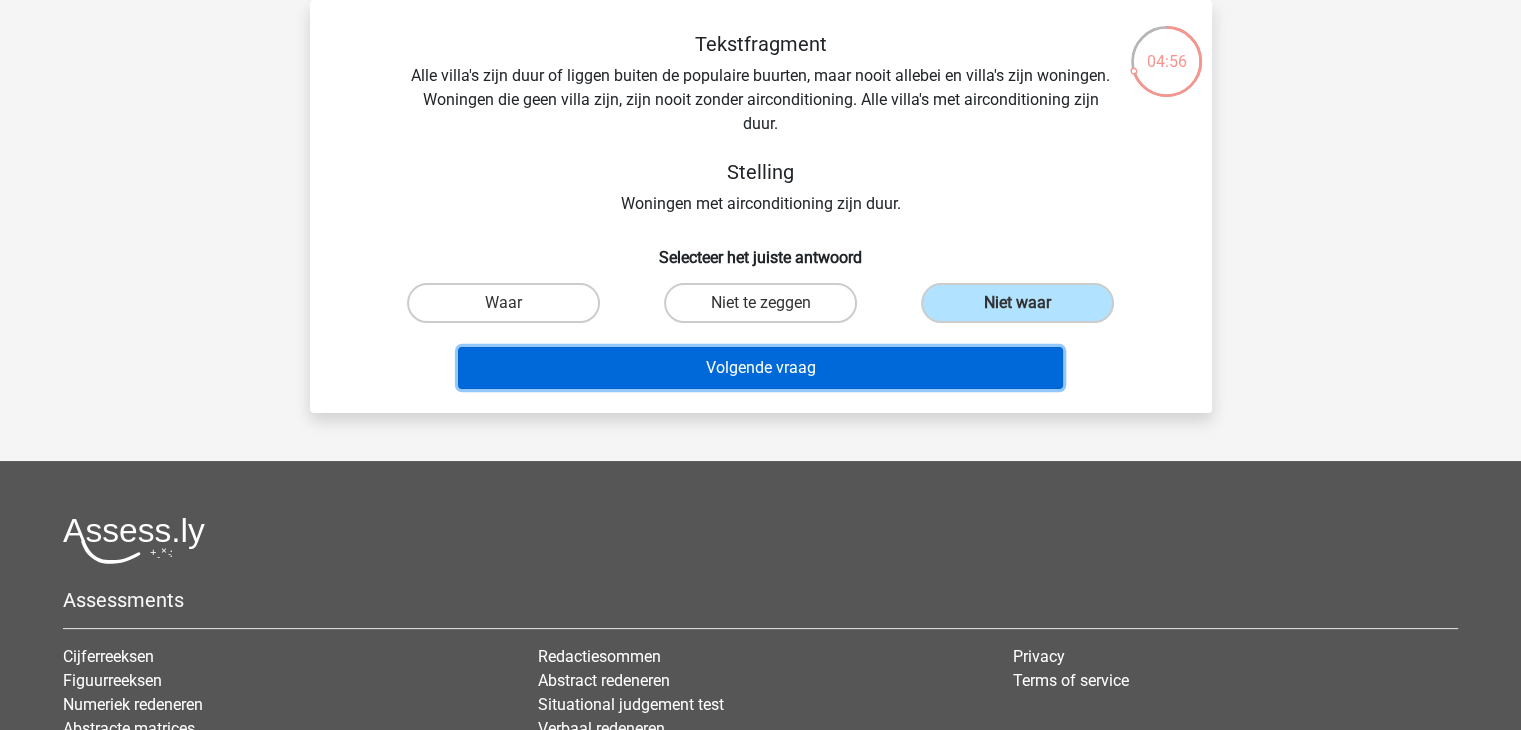 click on "Volgende vraag" at bounding box center [760, 368] 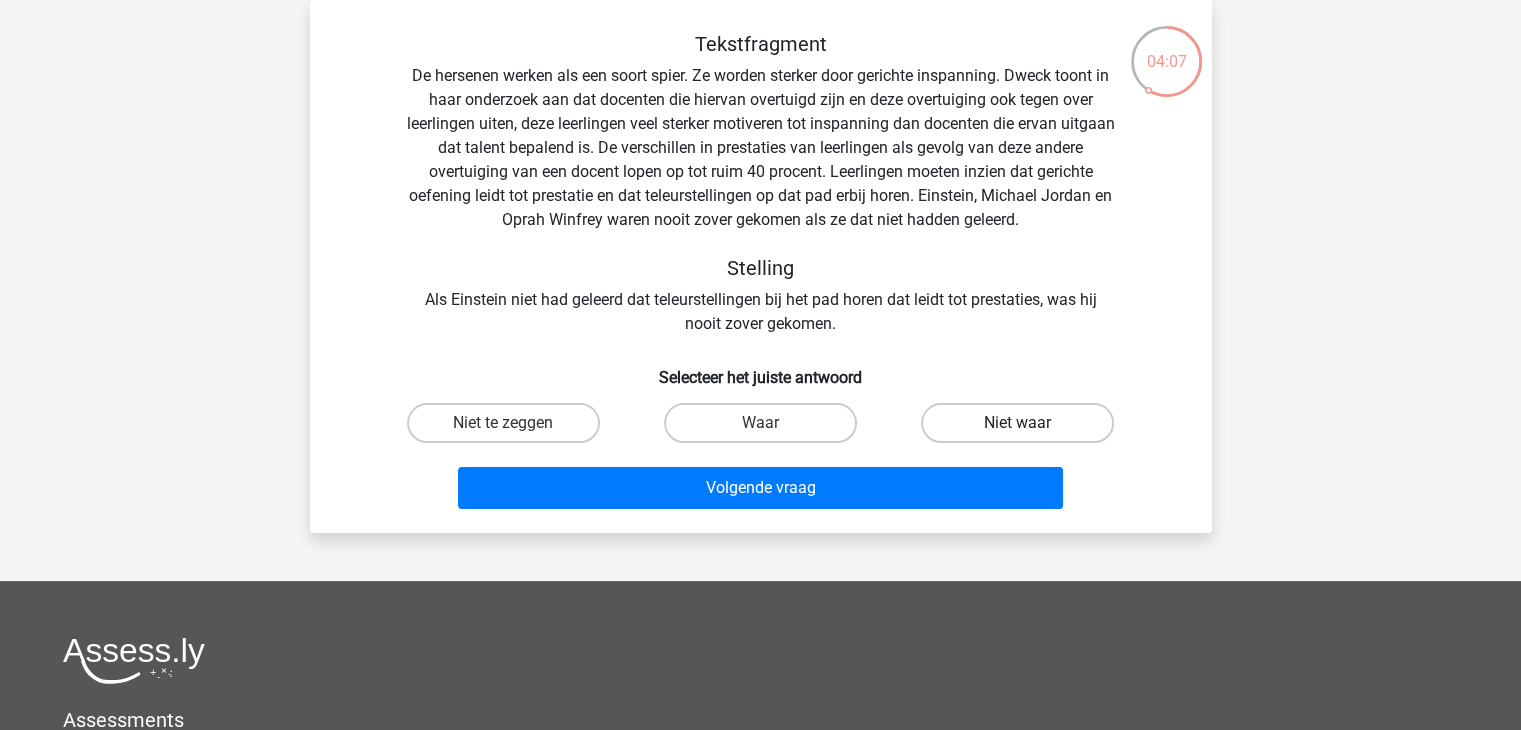 click on "Niet waar" at bounding box center (1017, 423) 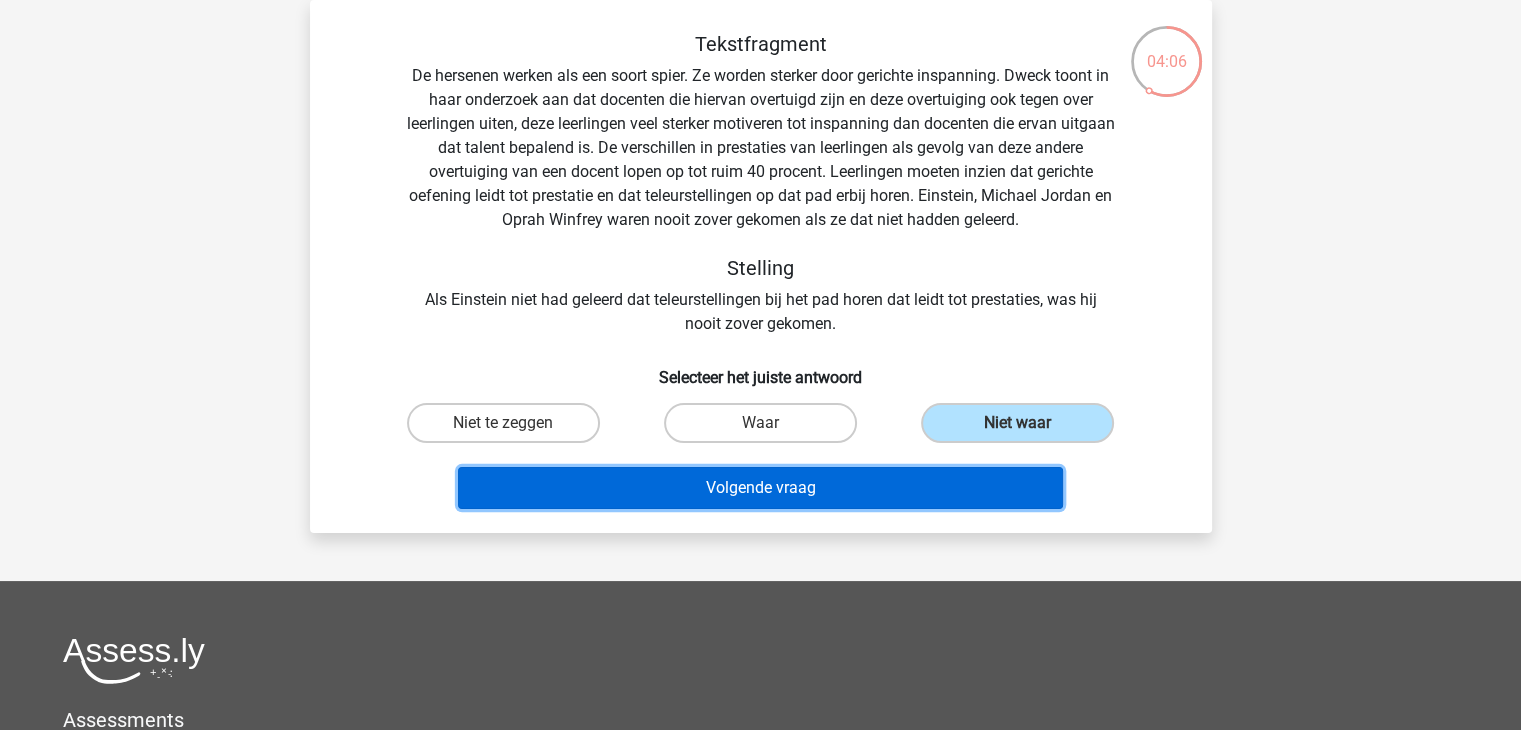 click on "Volgende vraag" at bounding box center (760, 488) 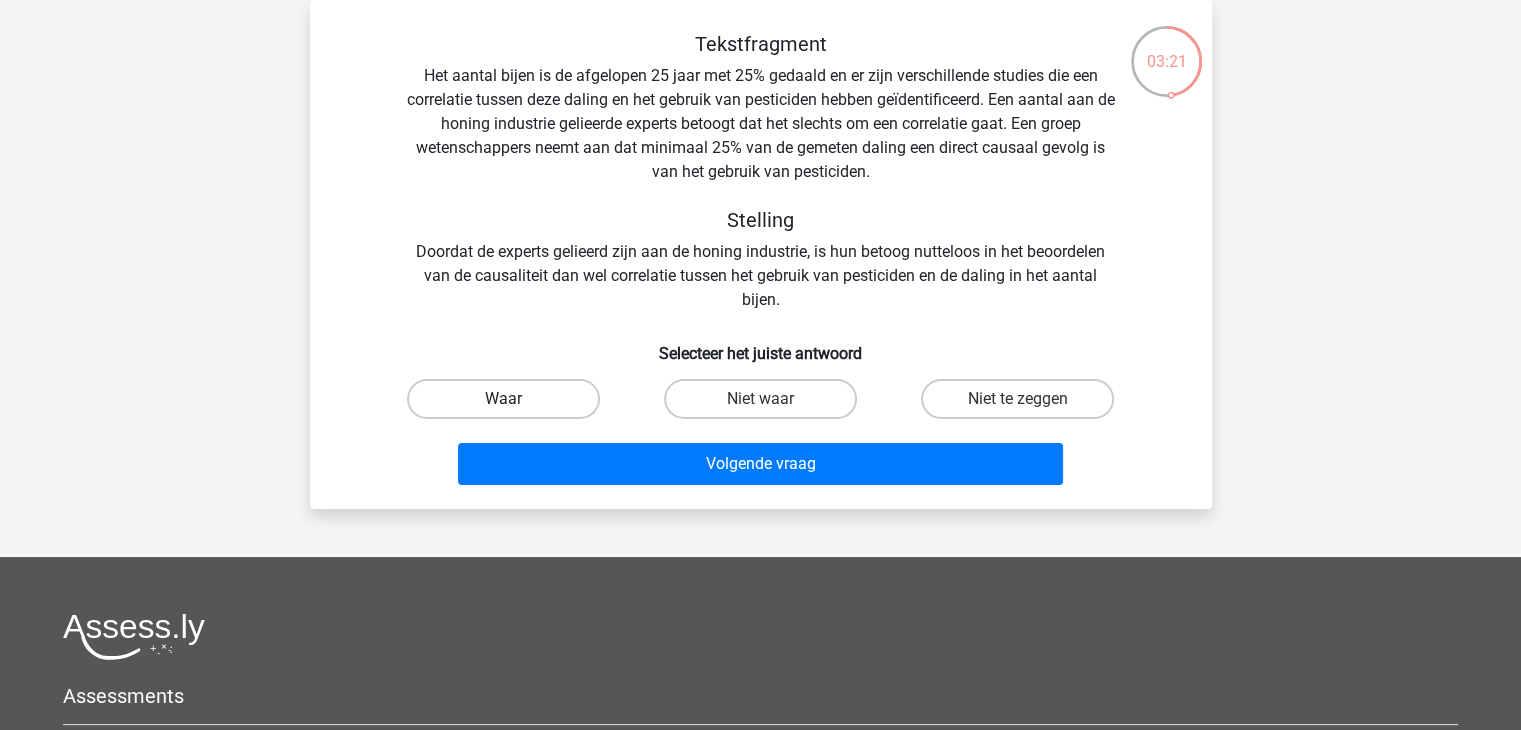 click on "Waar" at bounding box center [503, 399] 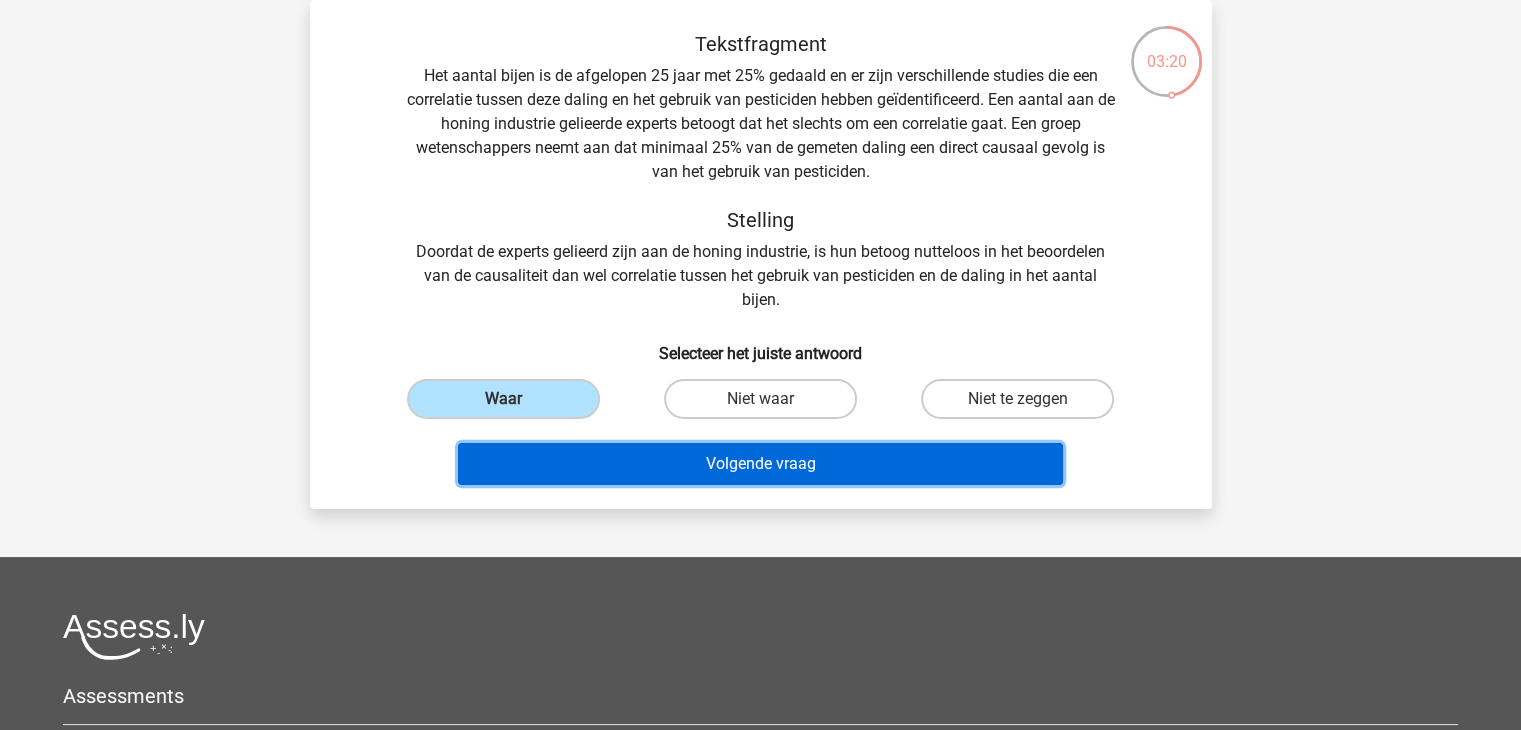 click on "Volgende vraag" at bounding box center (760, 464) 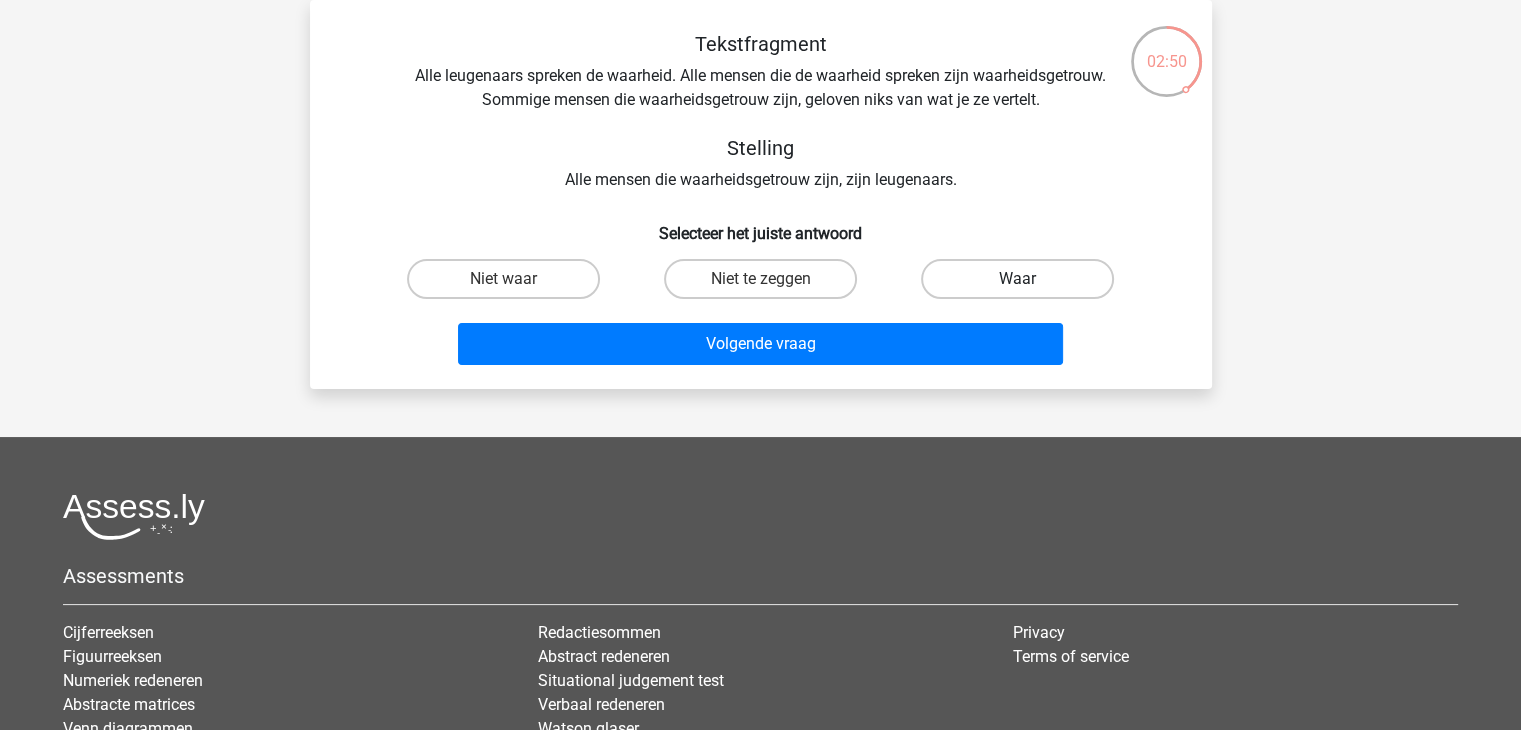 click on "Waar" at bounding box center [1017, 279] 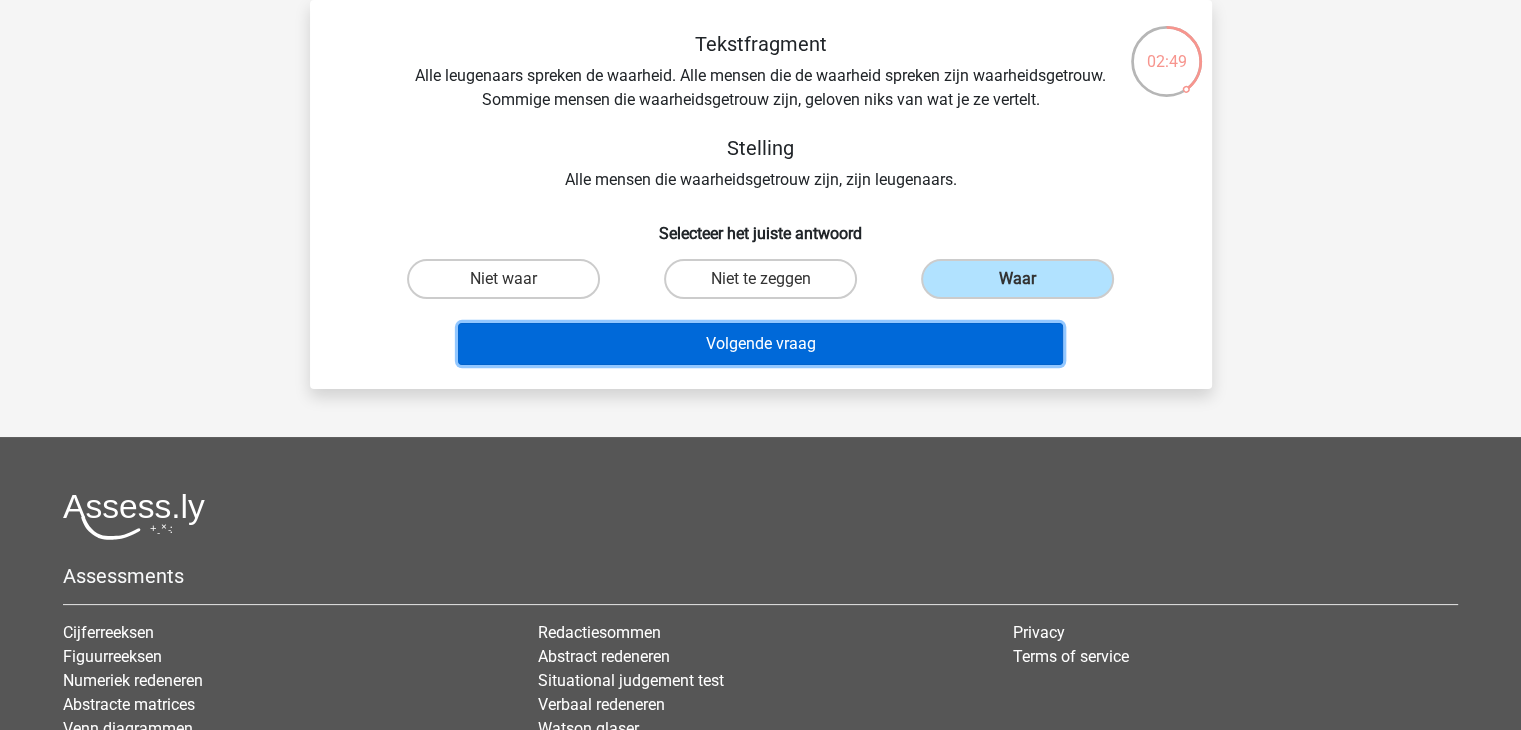 click on "Volgende vraag" at bounding box center [760, 344] 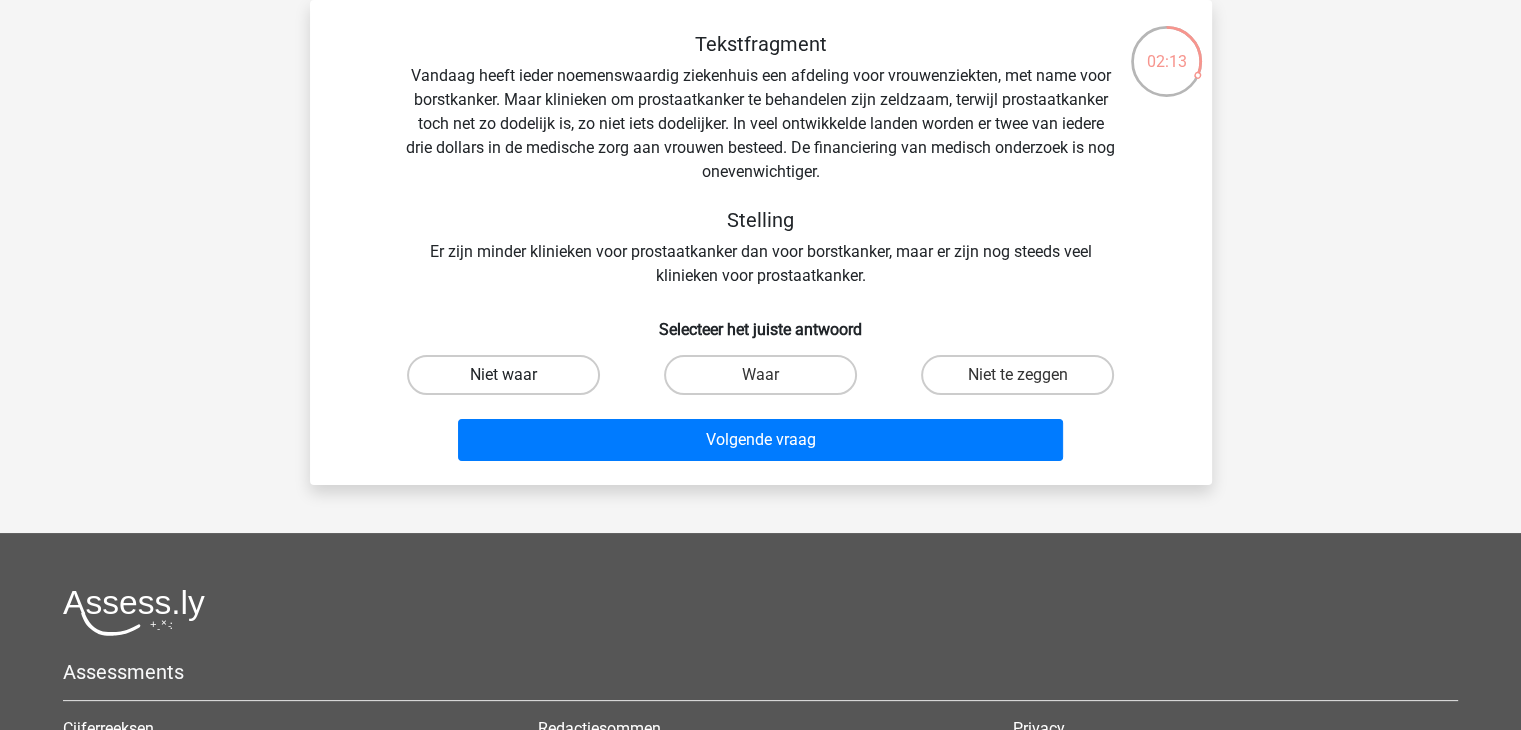 click on "Niet waar" at bounding box center (503, 375) 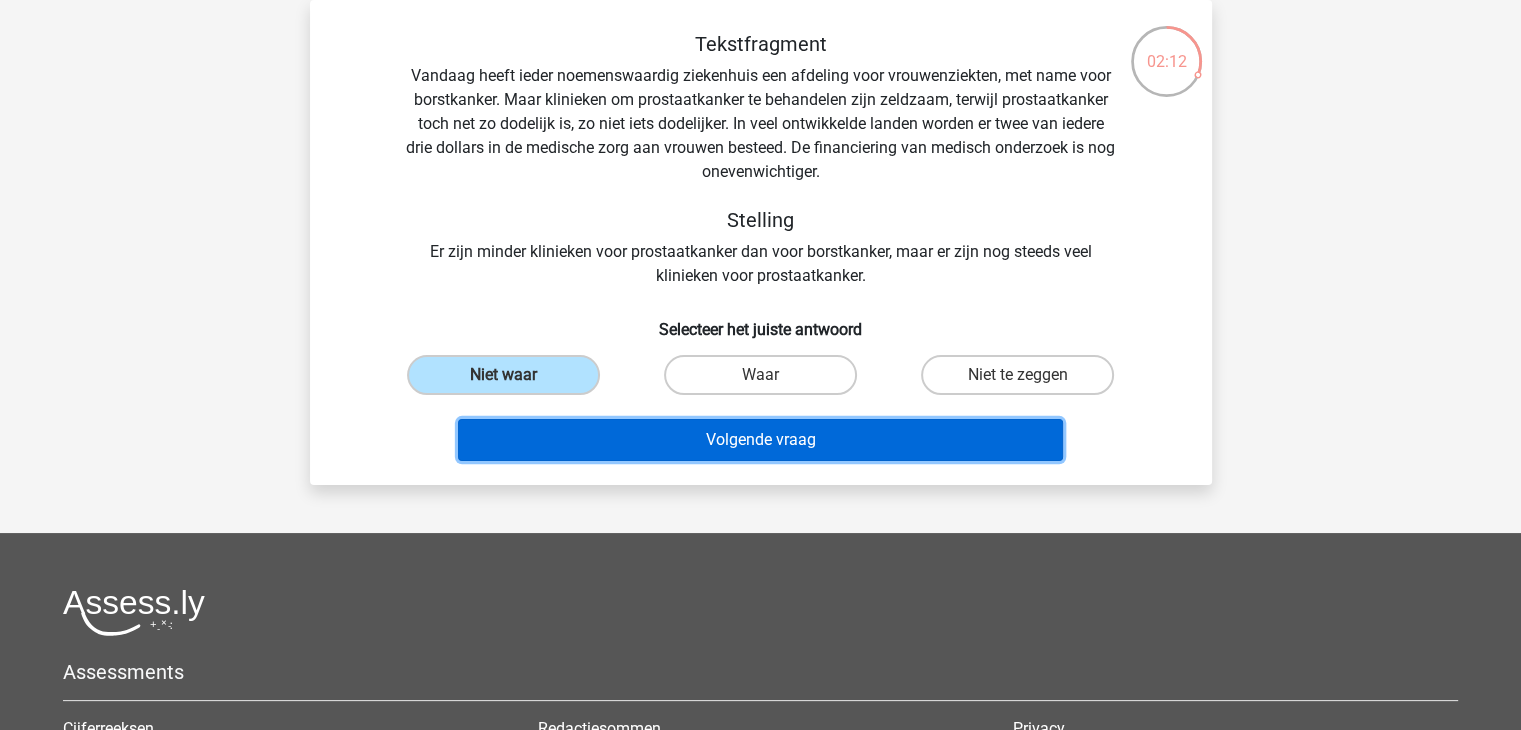 click on "Volgende vraag" at bounding box center (760, 440) 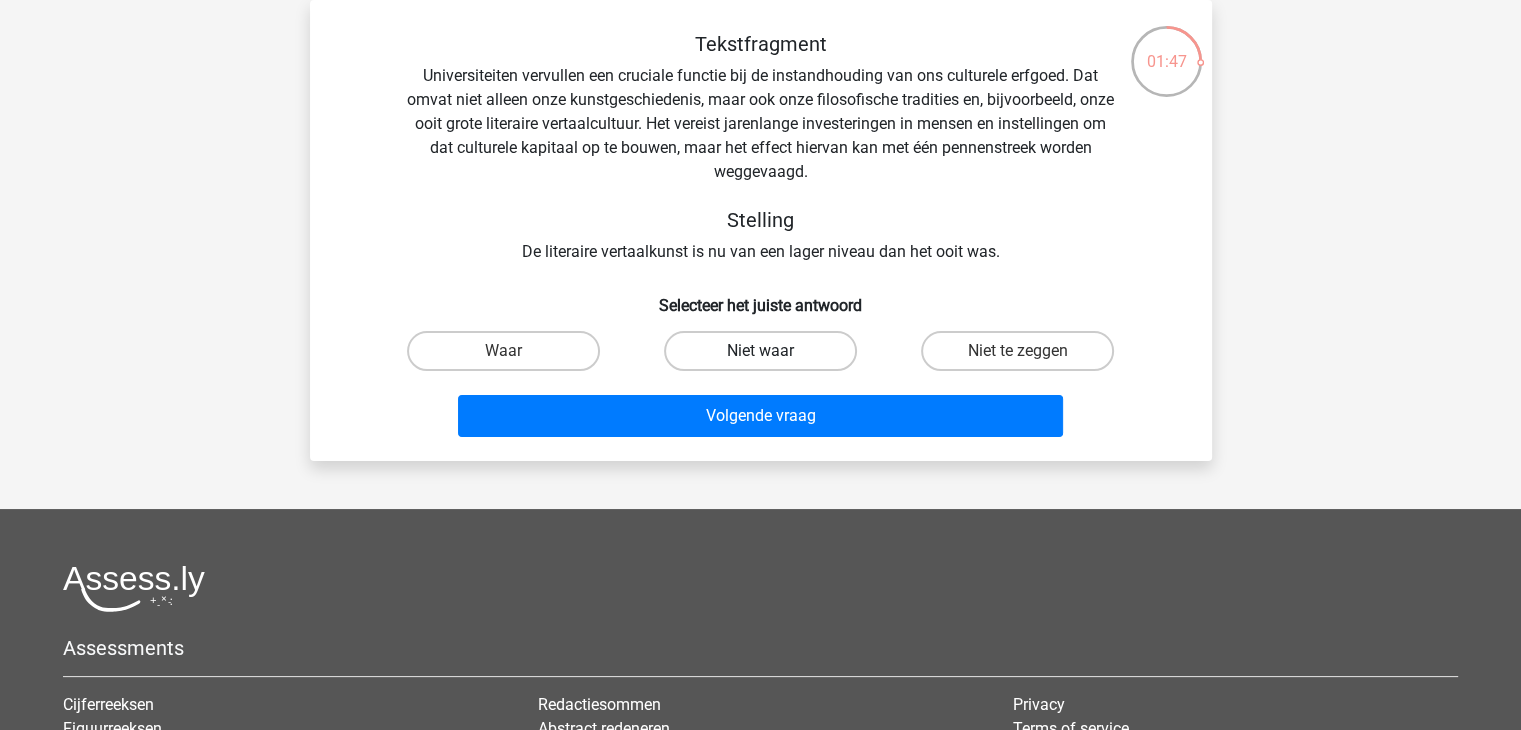 click on "Niet waar" at bounding box center [760, 351] 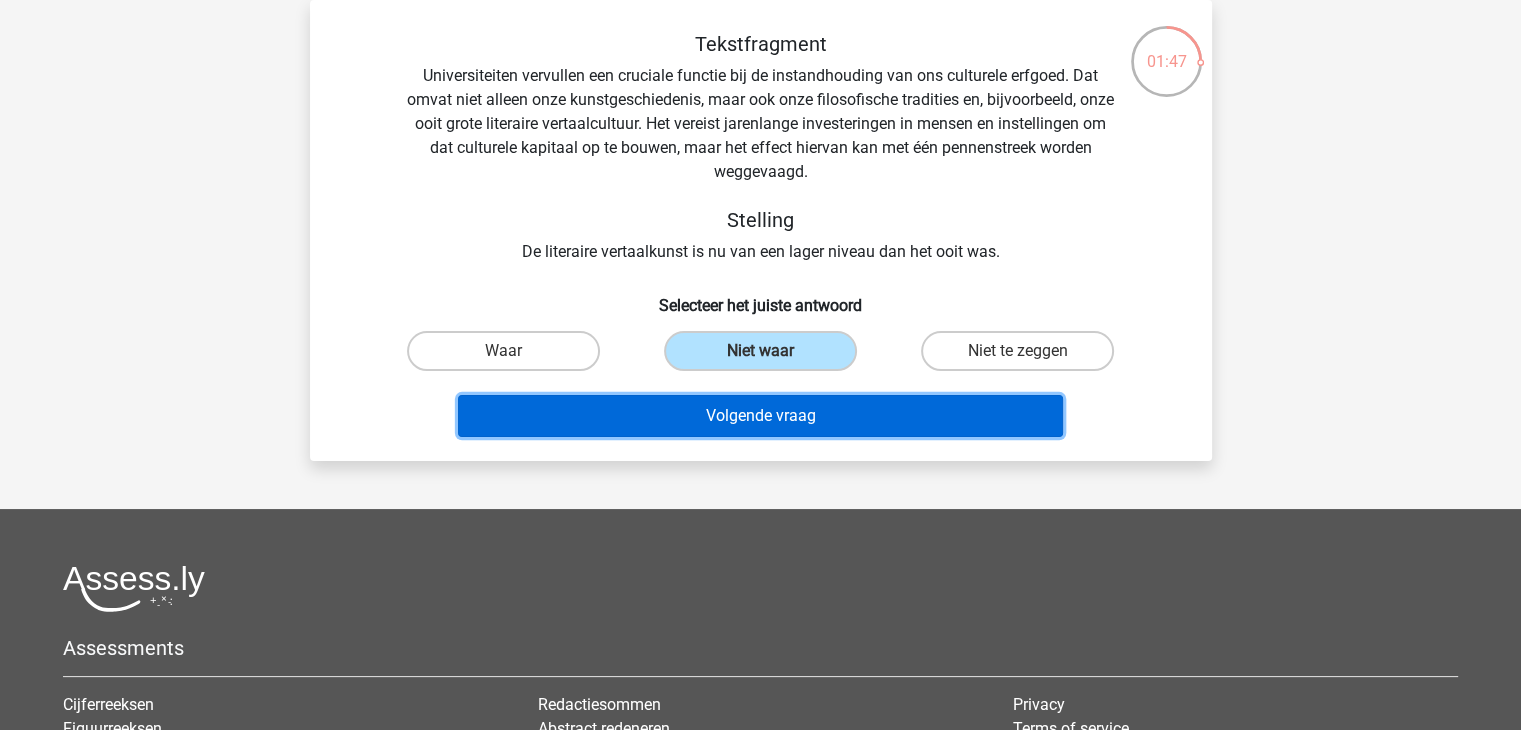 click on "Volgende vraag" at bounding box center (760, 416) 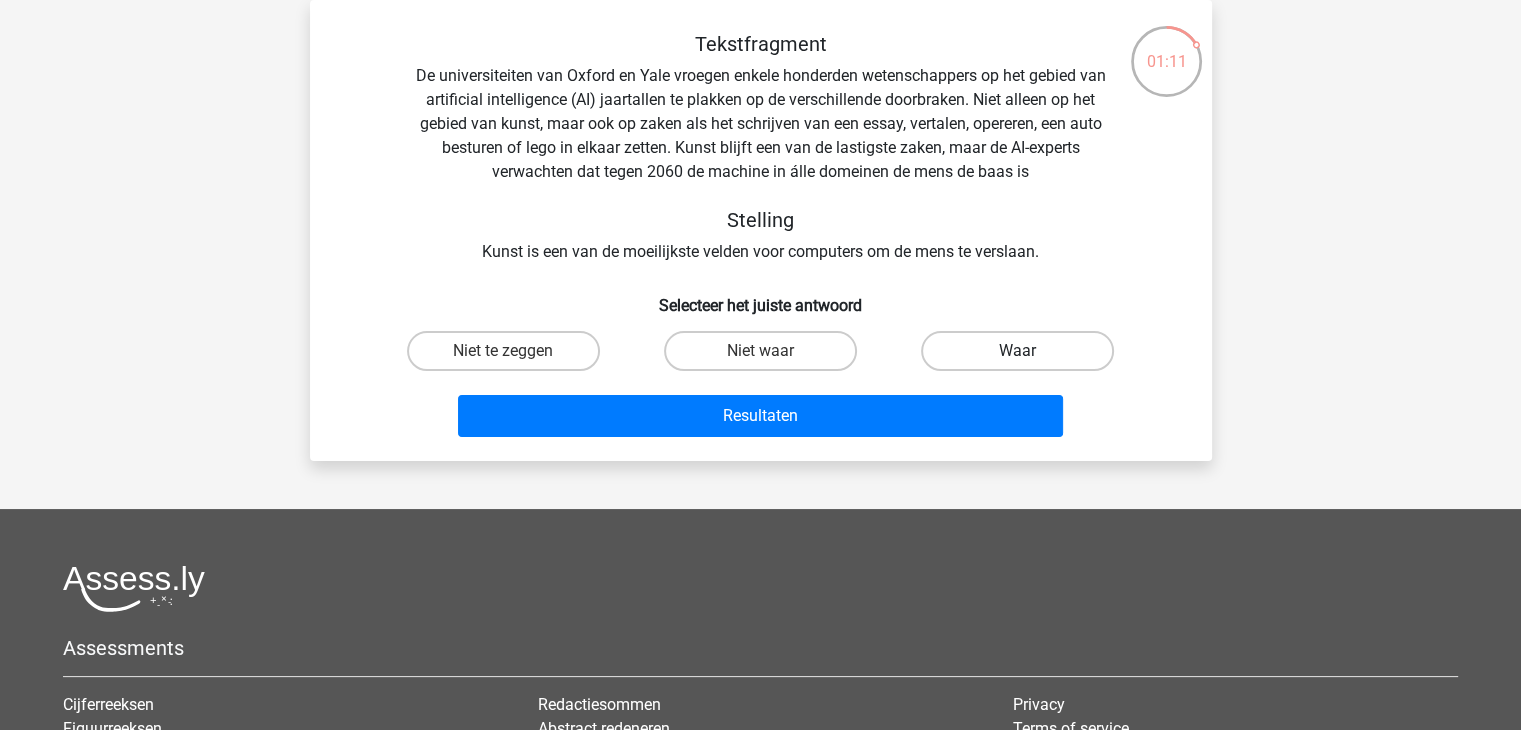 click on "Waar" at bounding box center (1017, 351) 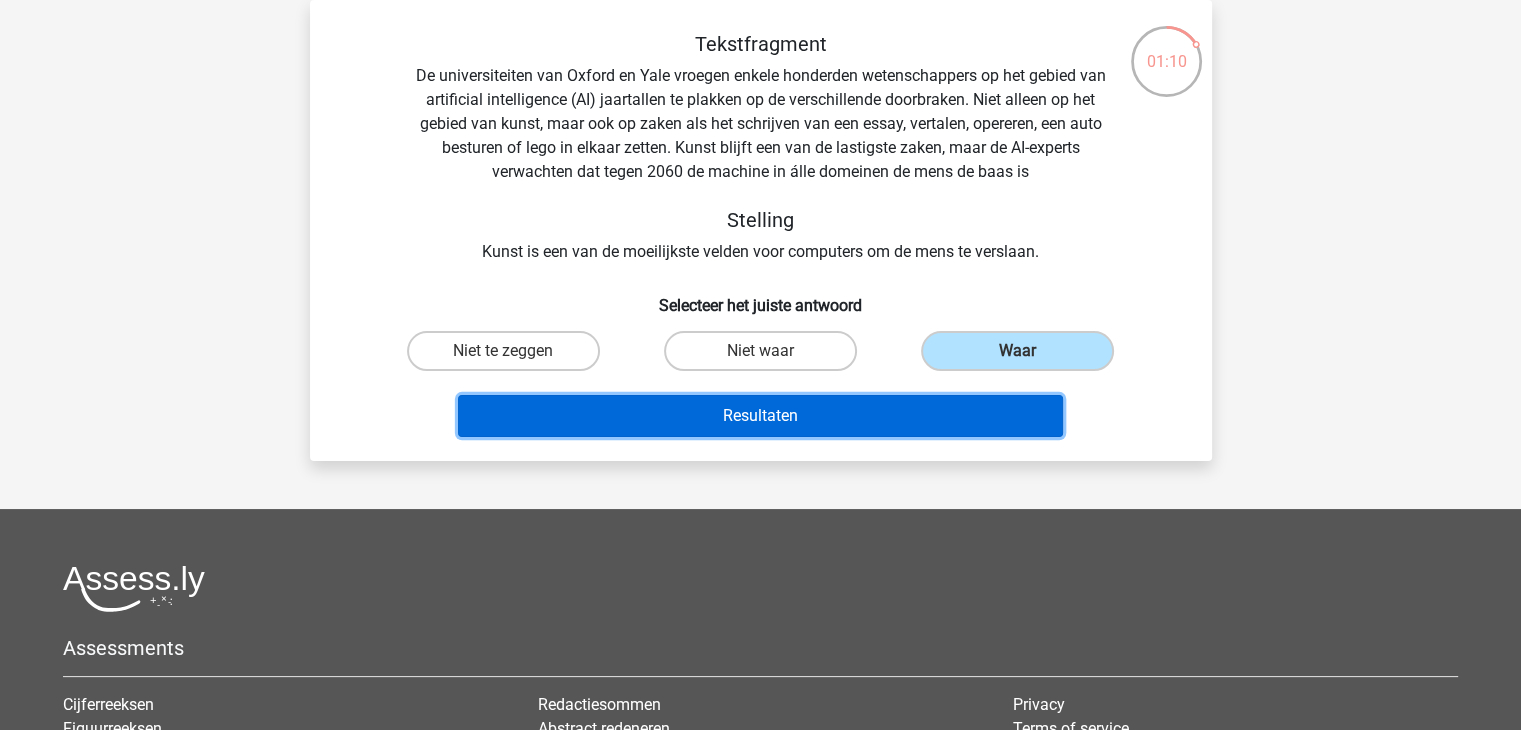 click on "Resultaten" at bounding box center (760, 416) 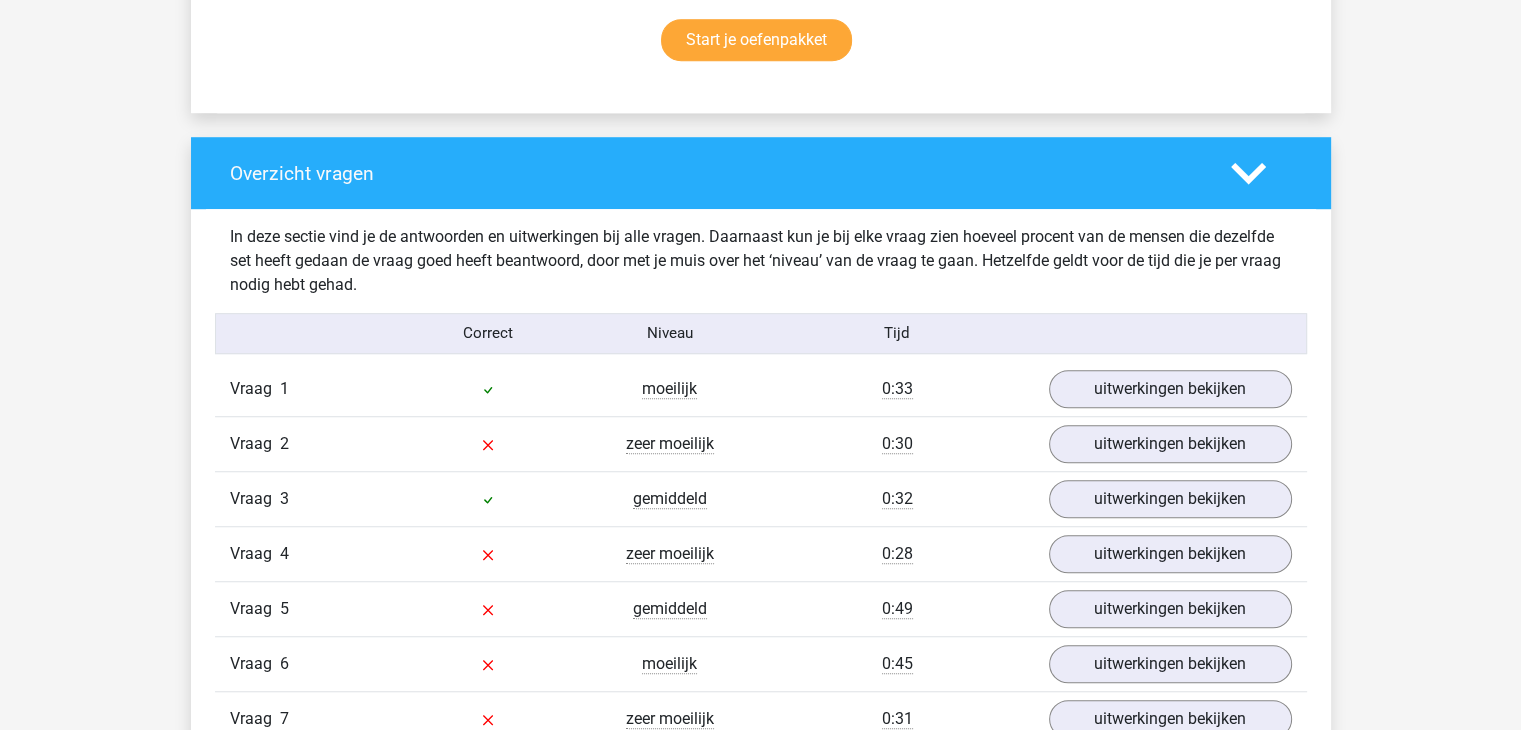 scroll, scrollTop: 1400, scrollLeft: 0, axis: vertical 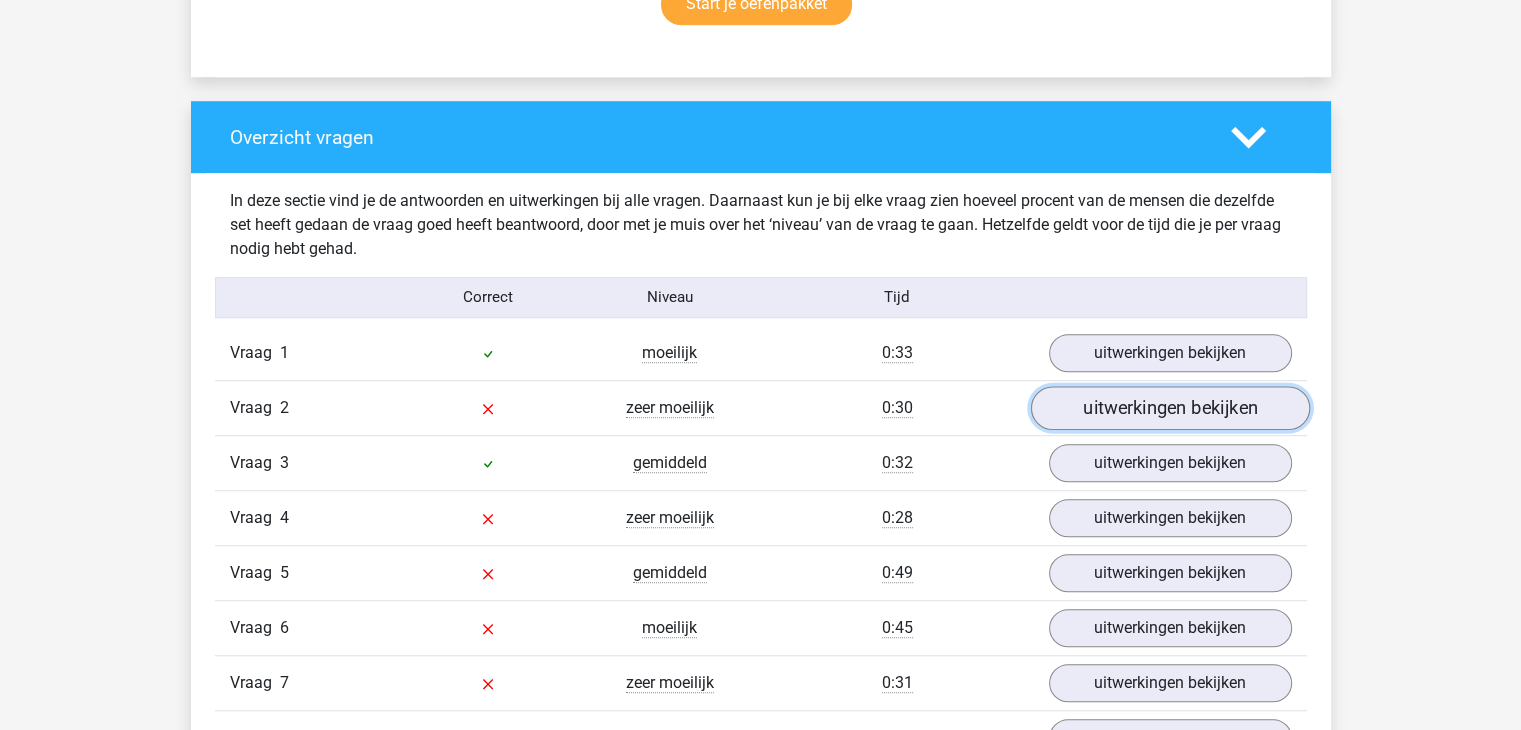 click on "uitwerkingen bekijken" at bounding box center (1169, 408) 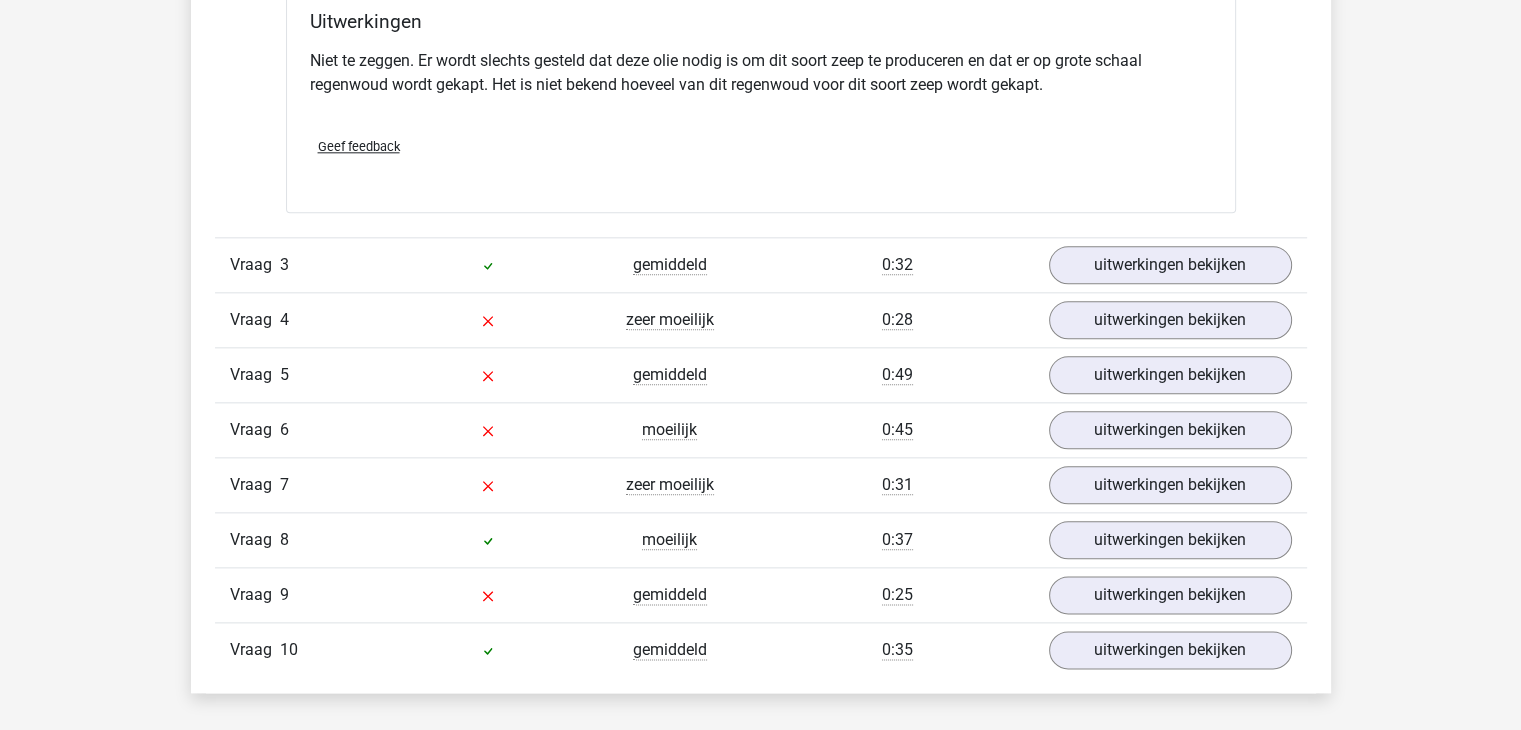 scroll, scrollTop: 2400, scrollLeft: 0, axis: vertical 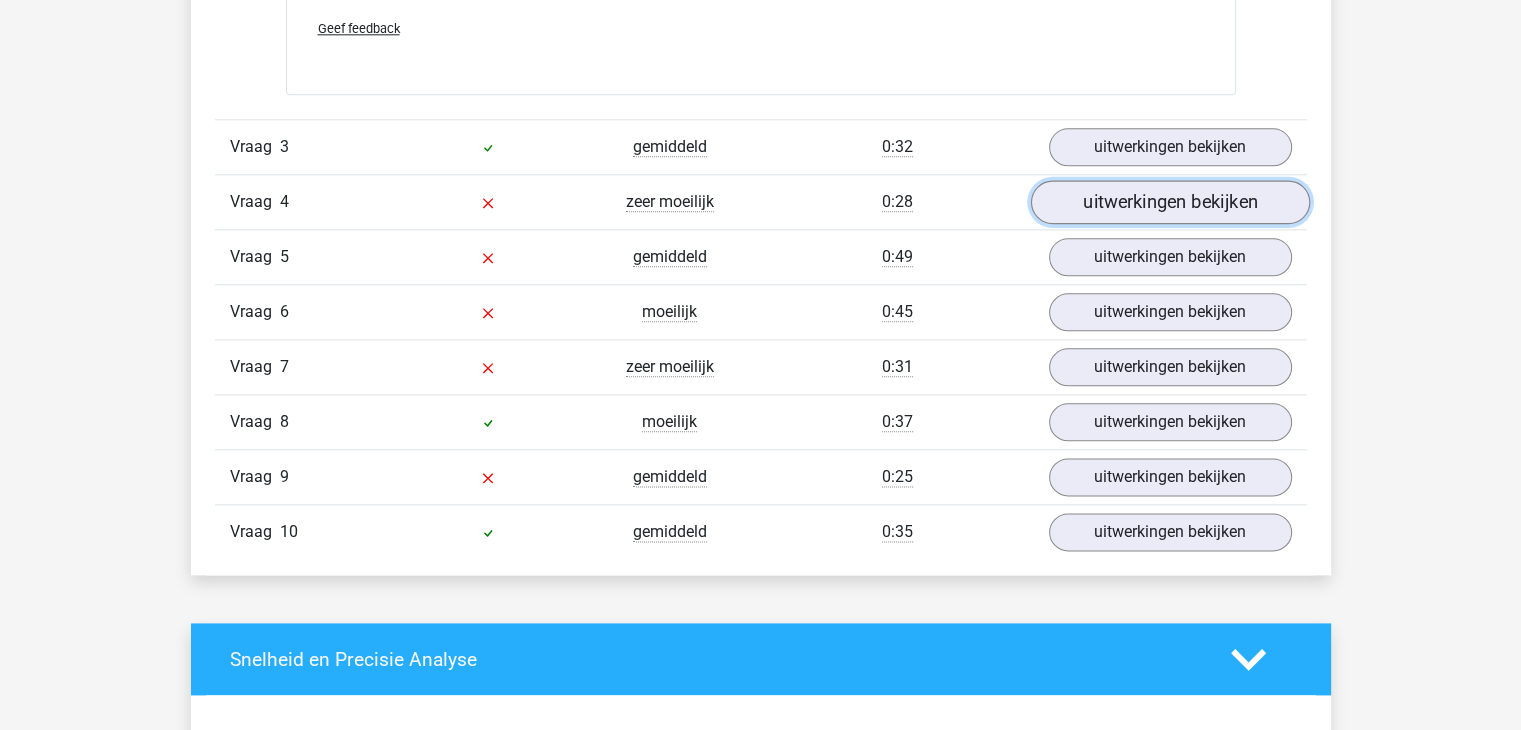 click on "uitwerkingen bekijken" at bounding box center (1169, 202) 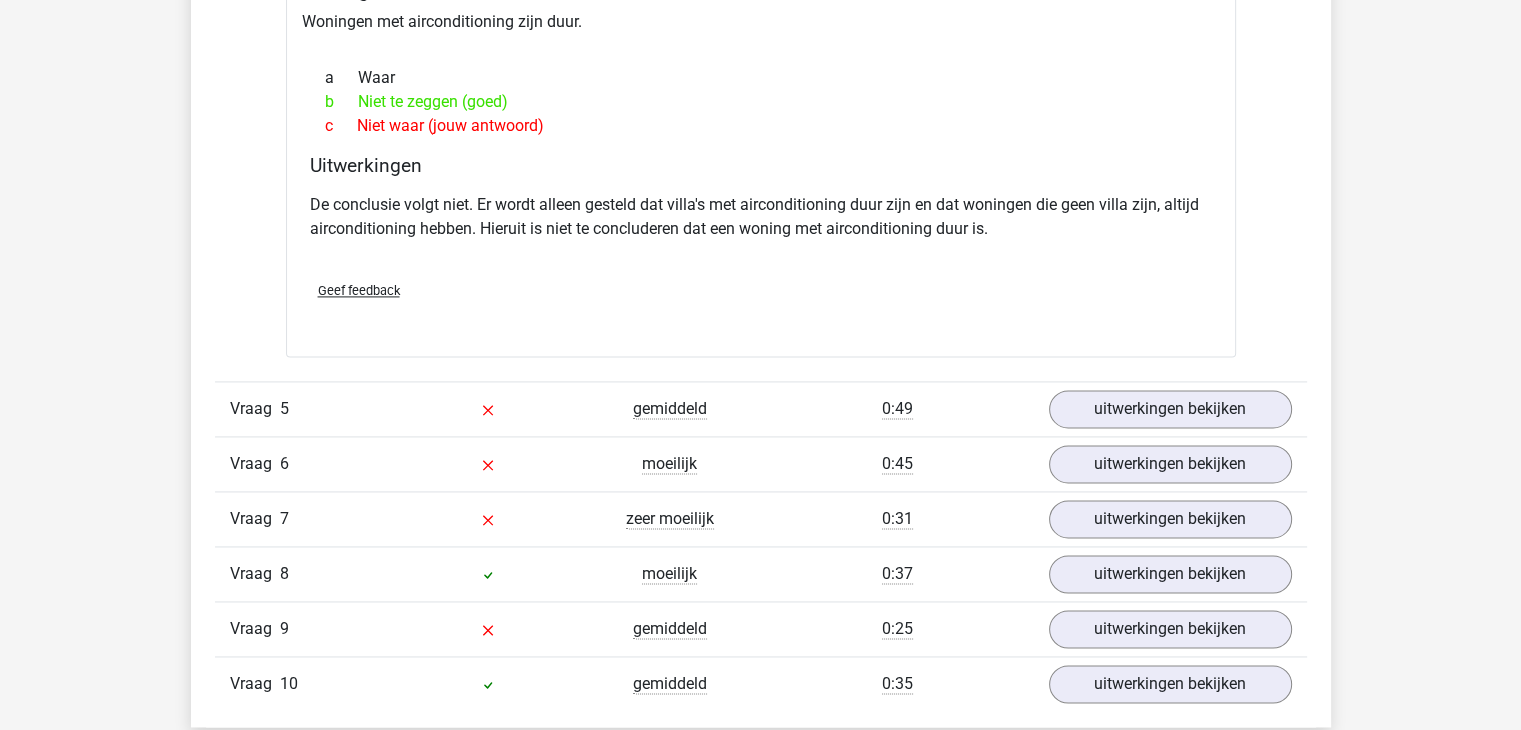 scroll, scrollTop: 2900, scrollLeft: 0, axis: vertical 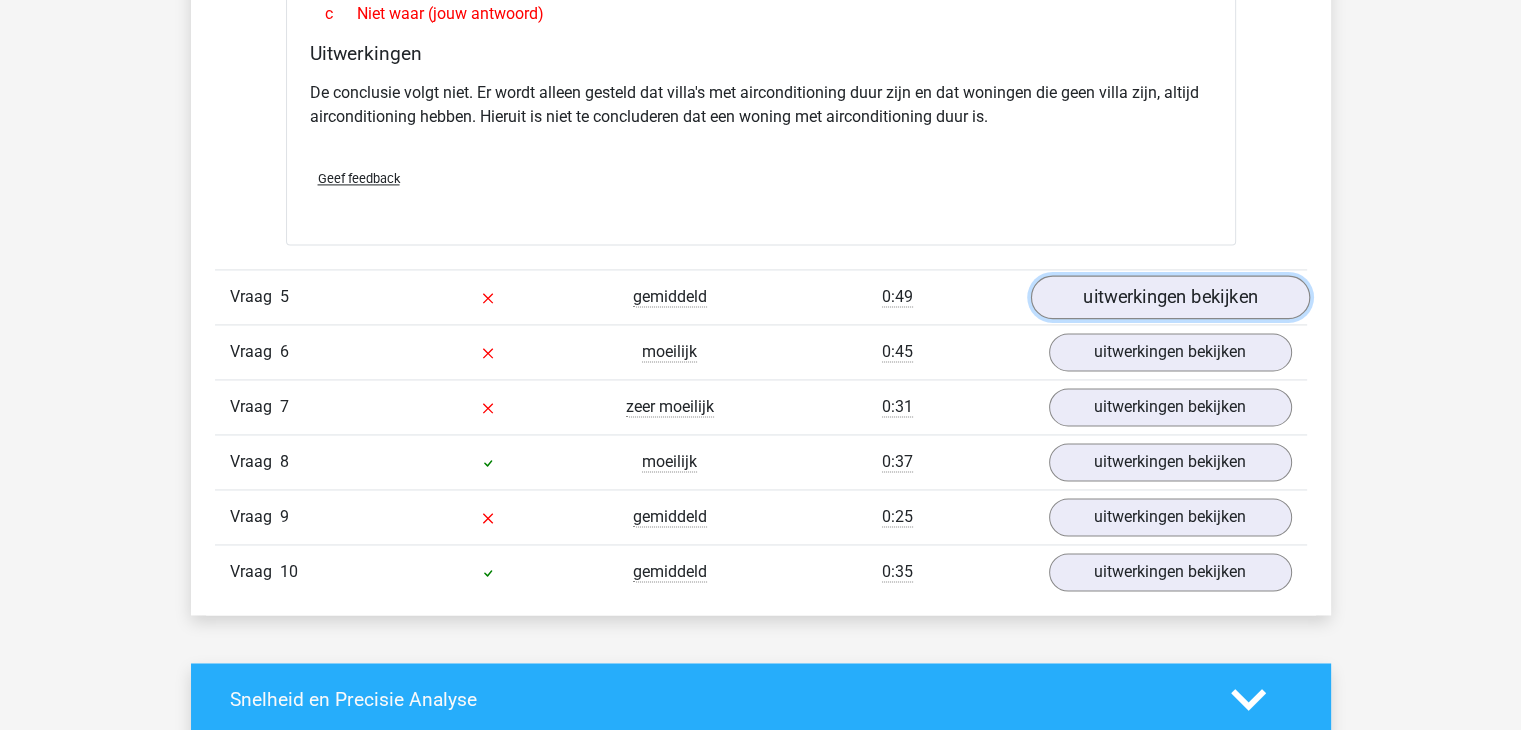 click on "uitwerkingen bekijken" at bounding box center [1169, 298] 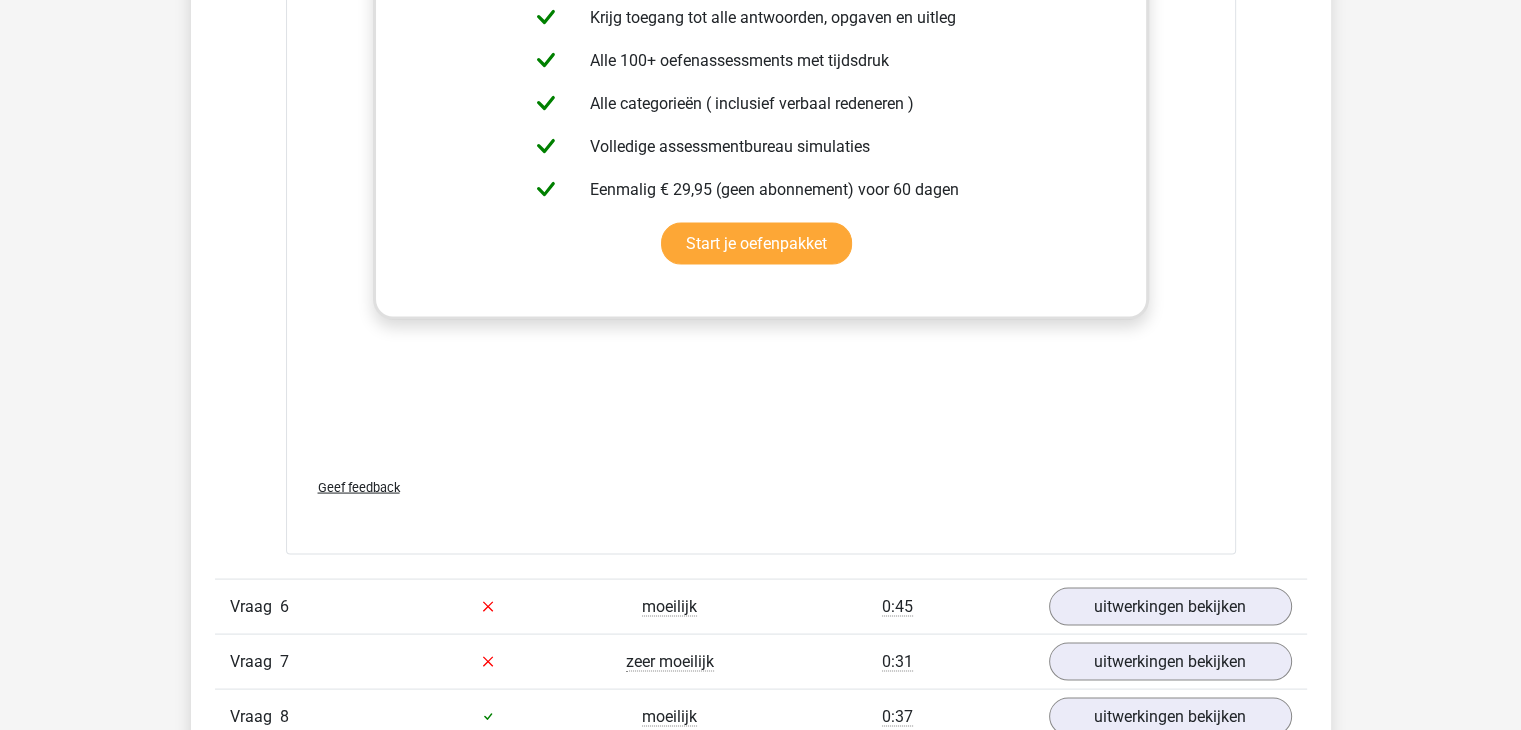 scroll, scrollTop: 4100, scrollLeft: 0, axis: vertical 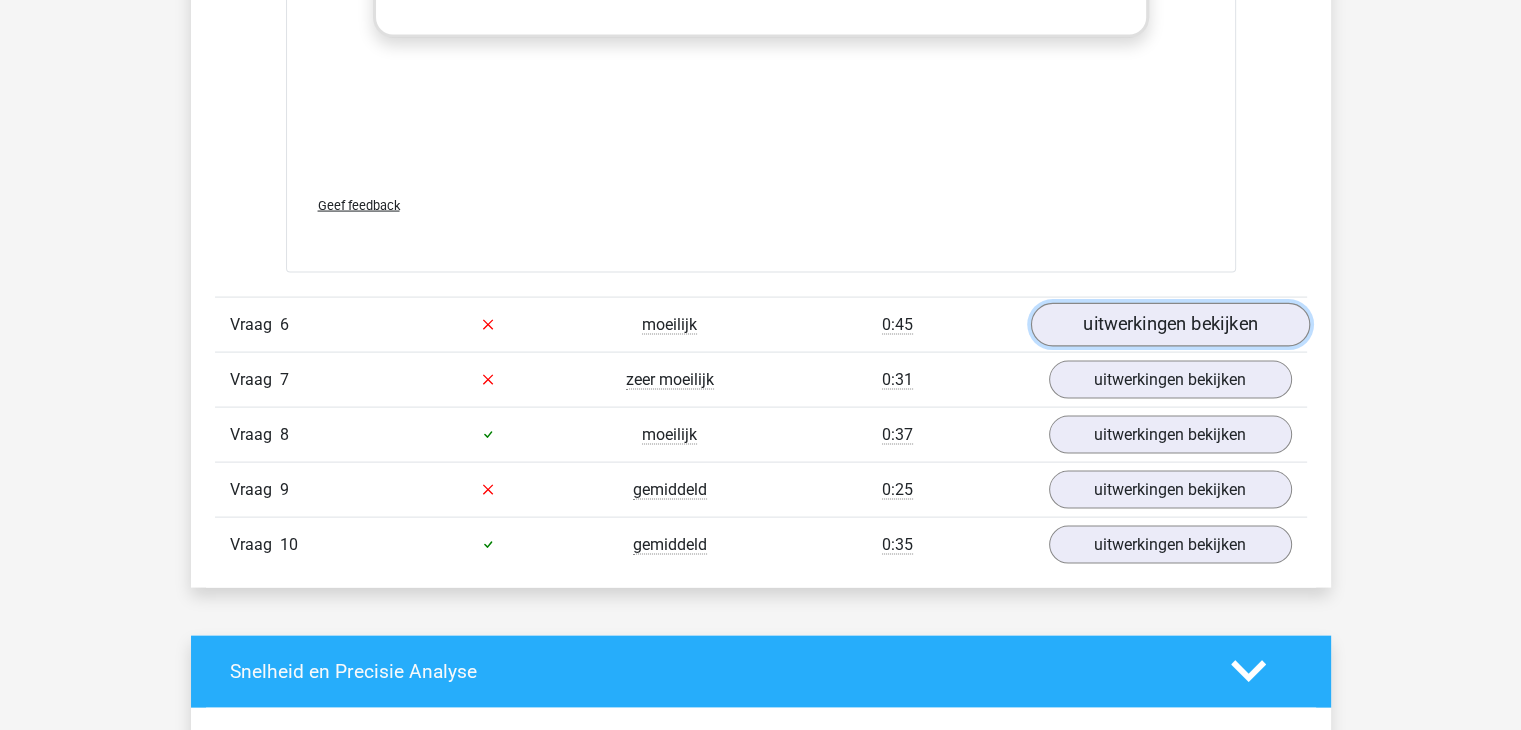 click on "uitwerkingen bekijken" at bounding box center (1169, 325) 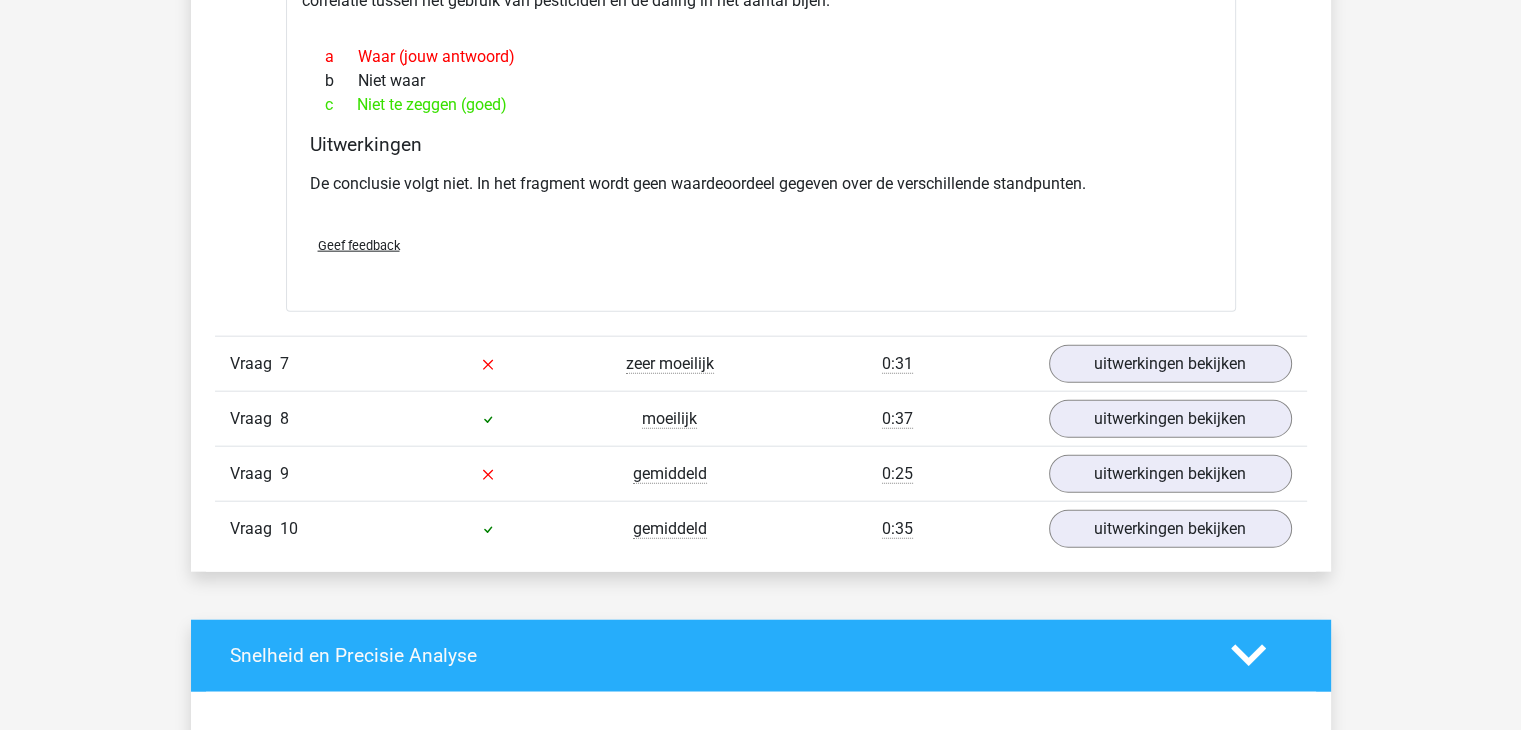 scroll, scrollTop: 4800, scrollLeft: 0, axis: vertical 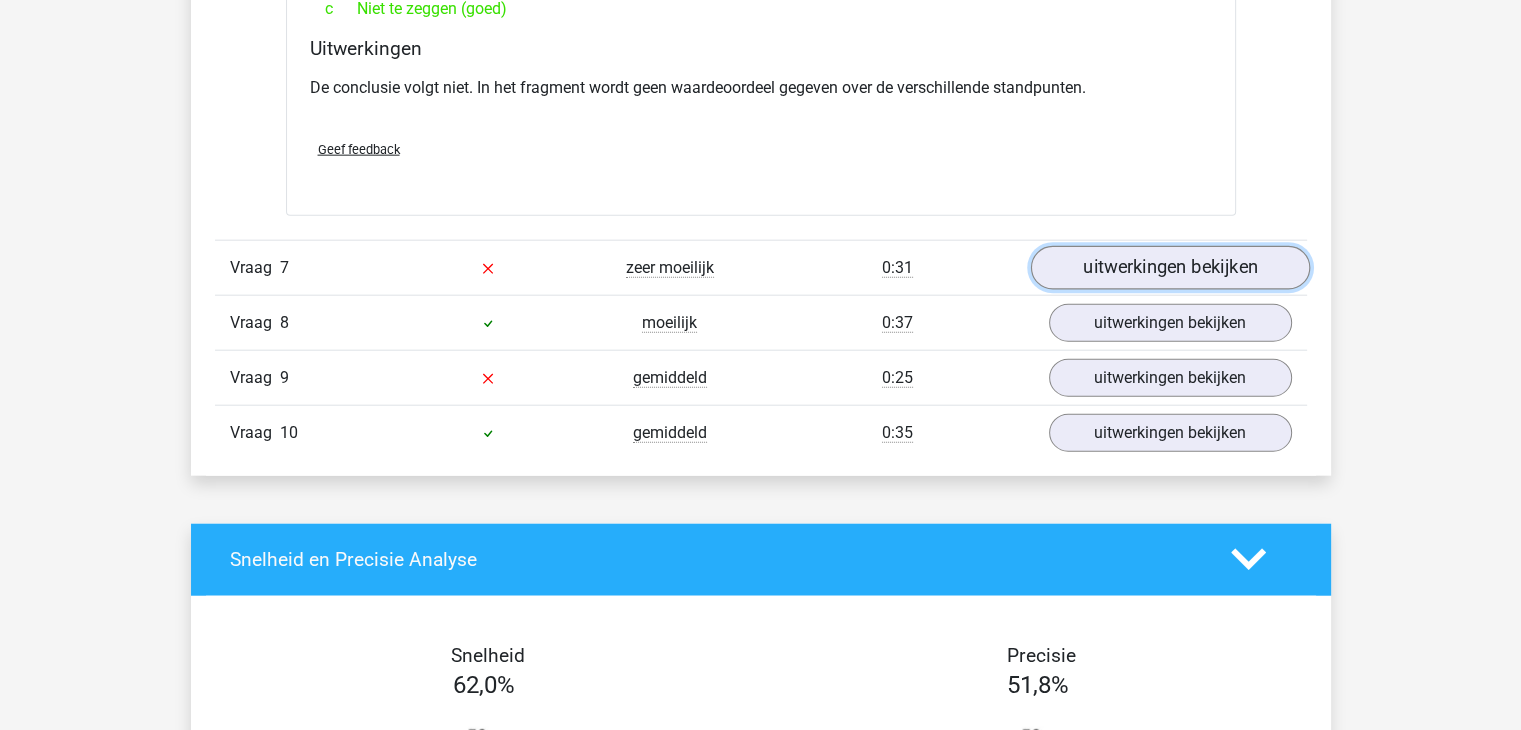 click on "uitwerkingen bekijken" at bounding box center (1169, 268) 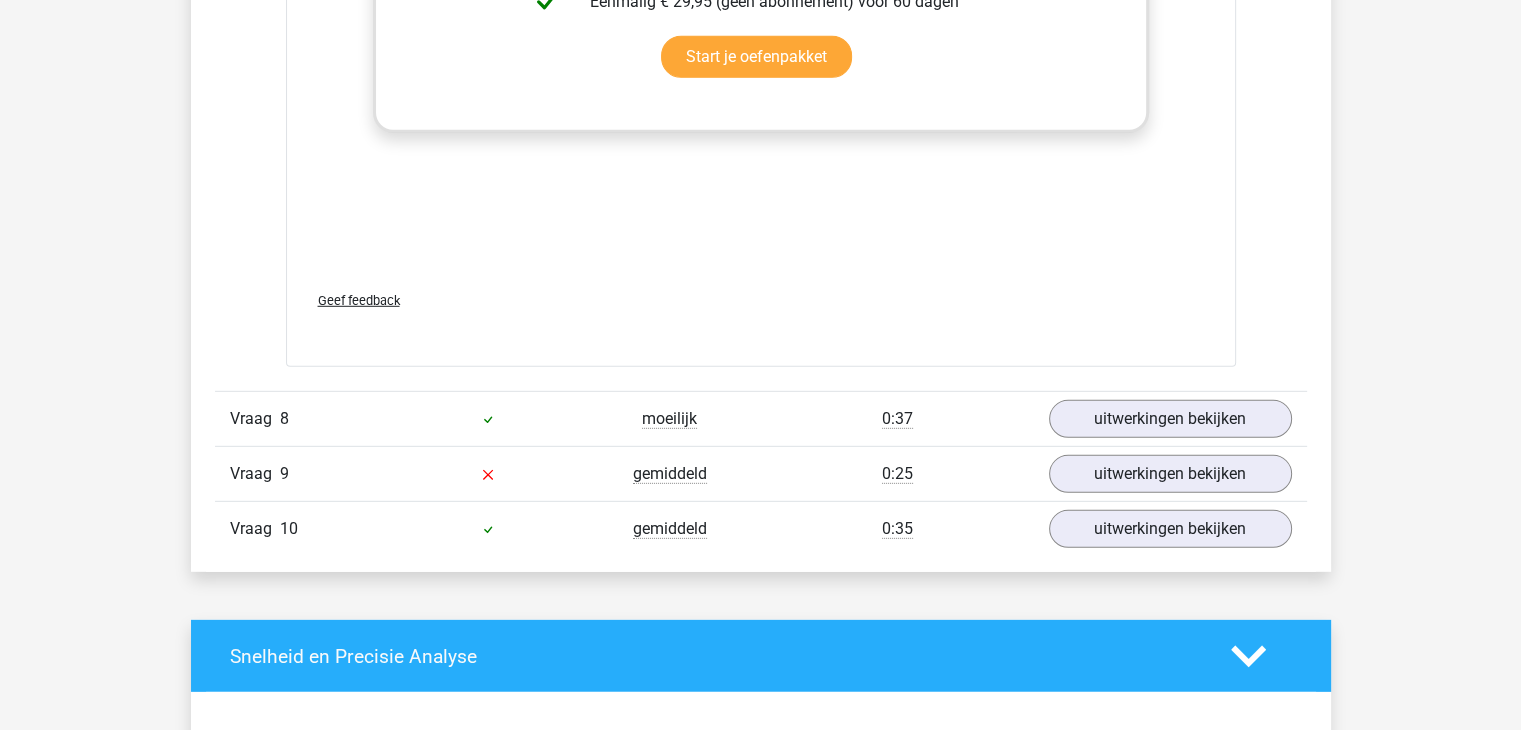scroll, scrollTop: 5900, scrollLeft: 0, axis: vertical 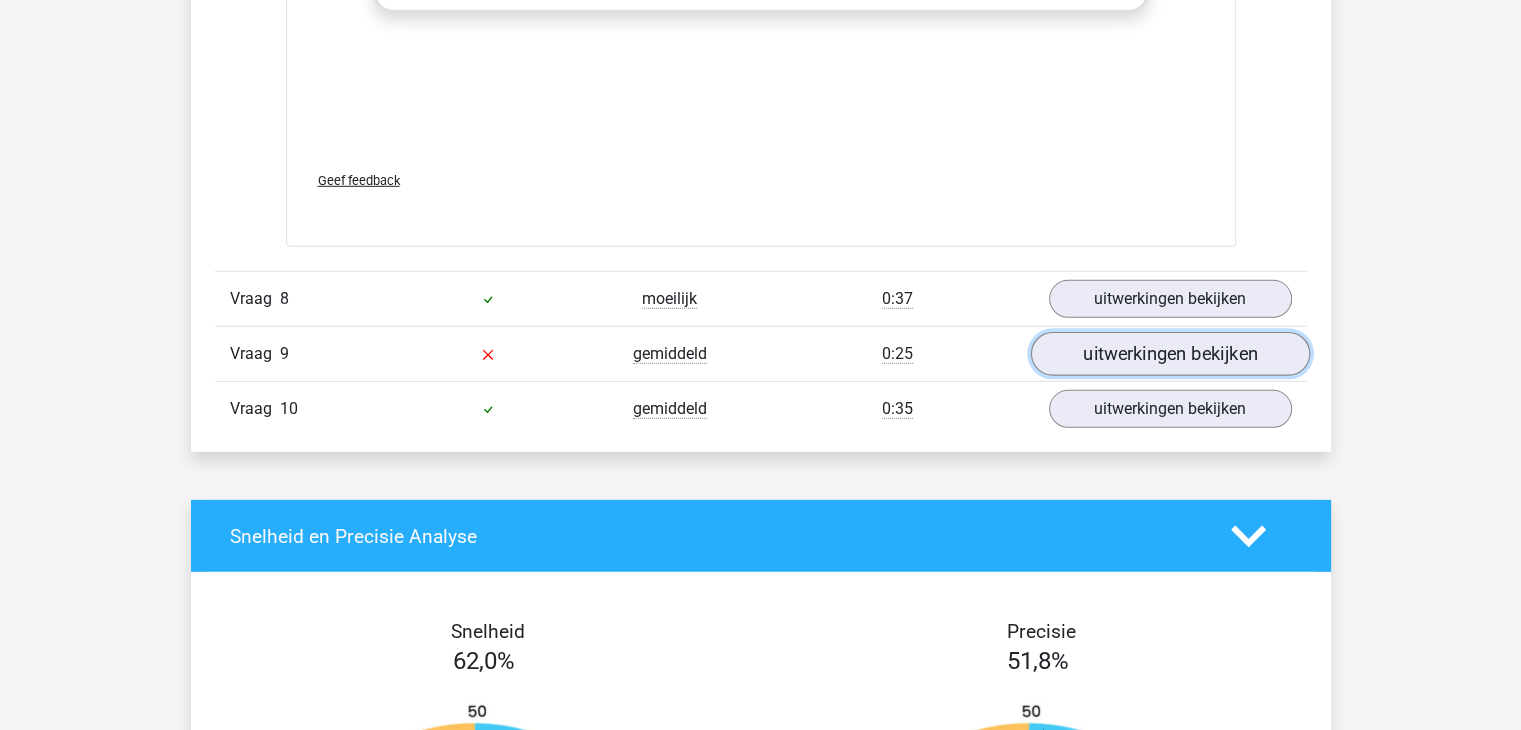 click on "uitwerkingen bekijken" at bounding box center [1169, 354] 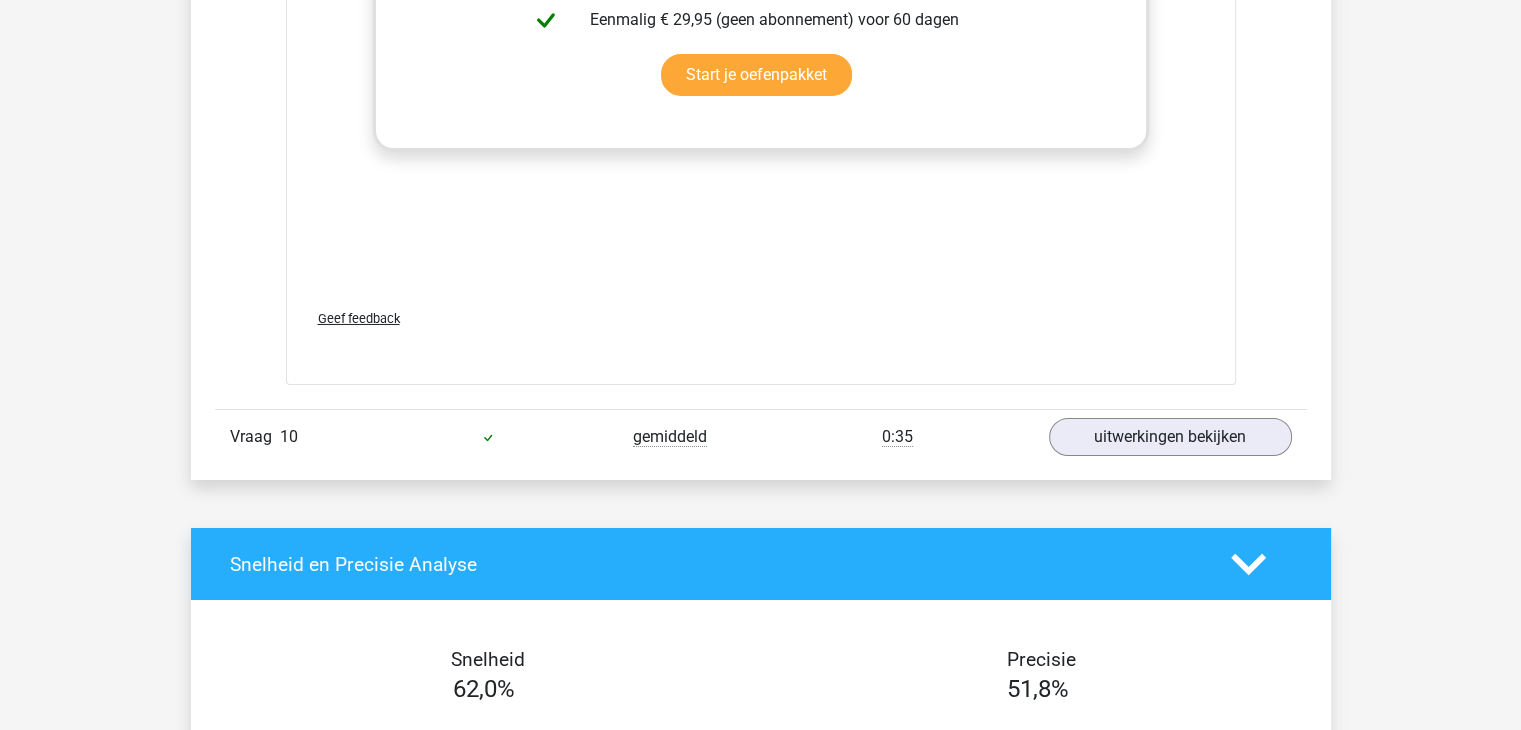 scroll, scrollTop: 7000, scrollLeft: 0, axis: vertical 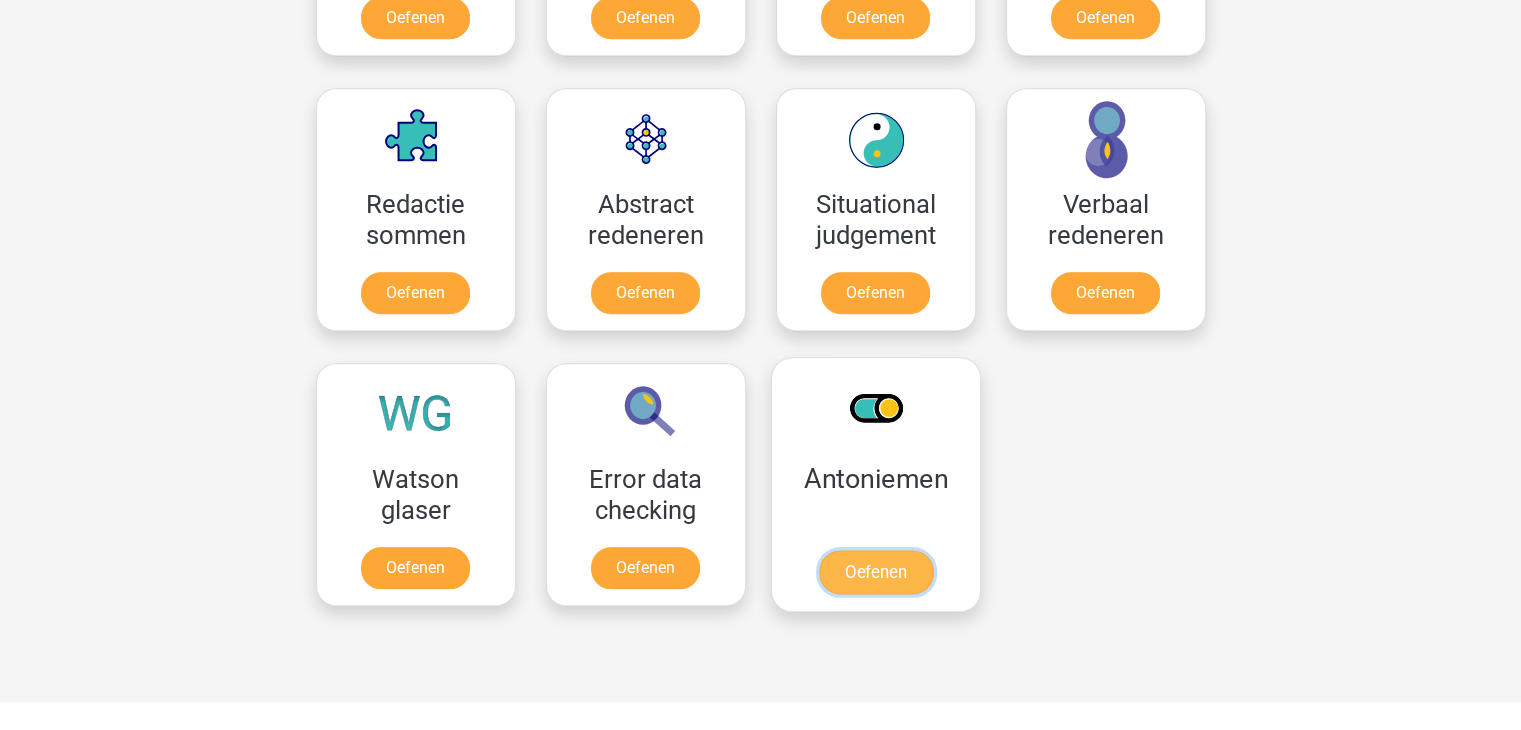 click on "Oefenen" at bounding box center [875, 572] 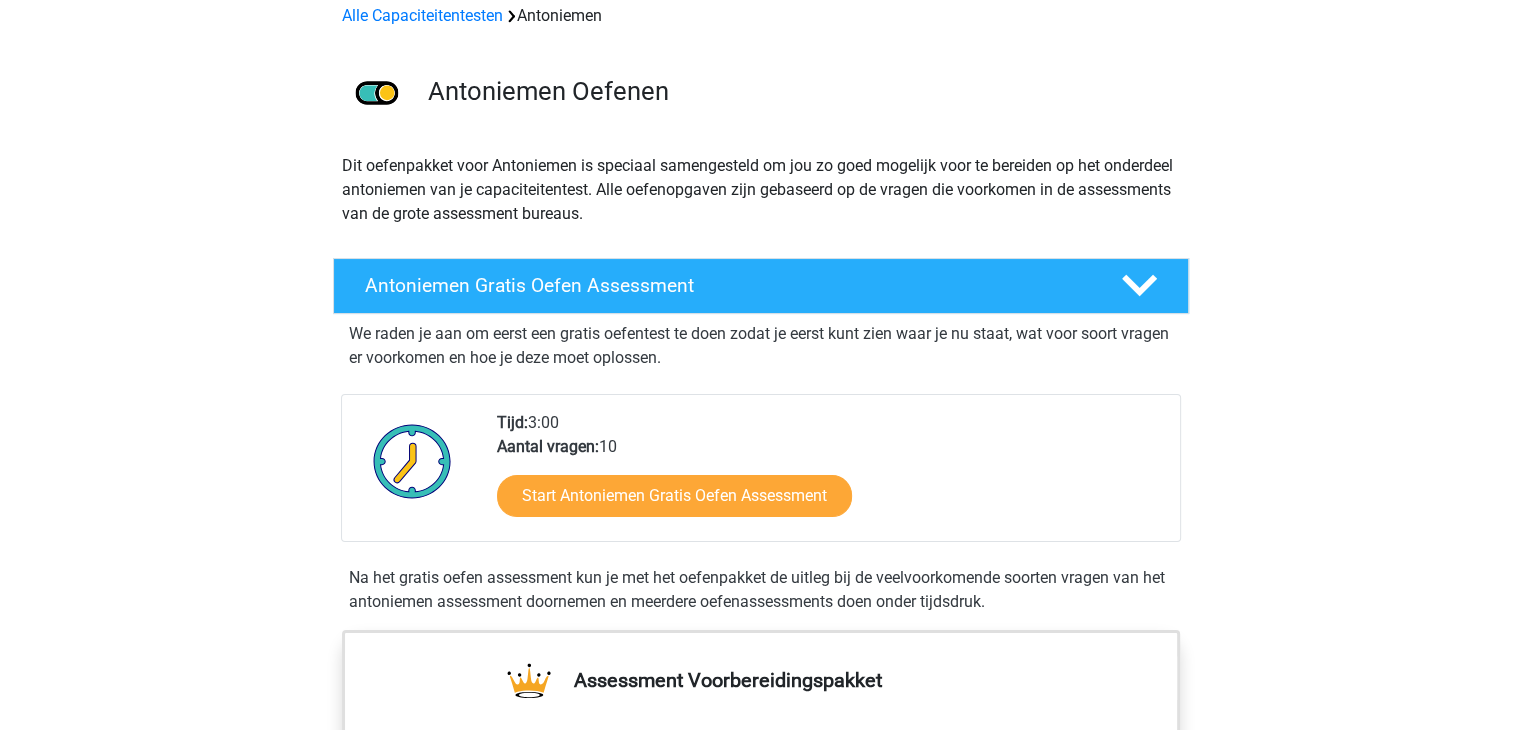 scroll, scrollTop: 200, scrollLeft: 0, axis: vertical 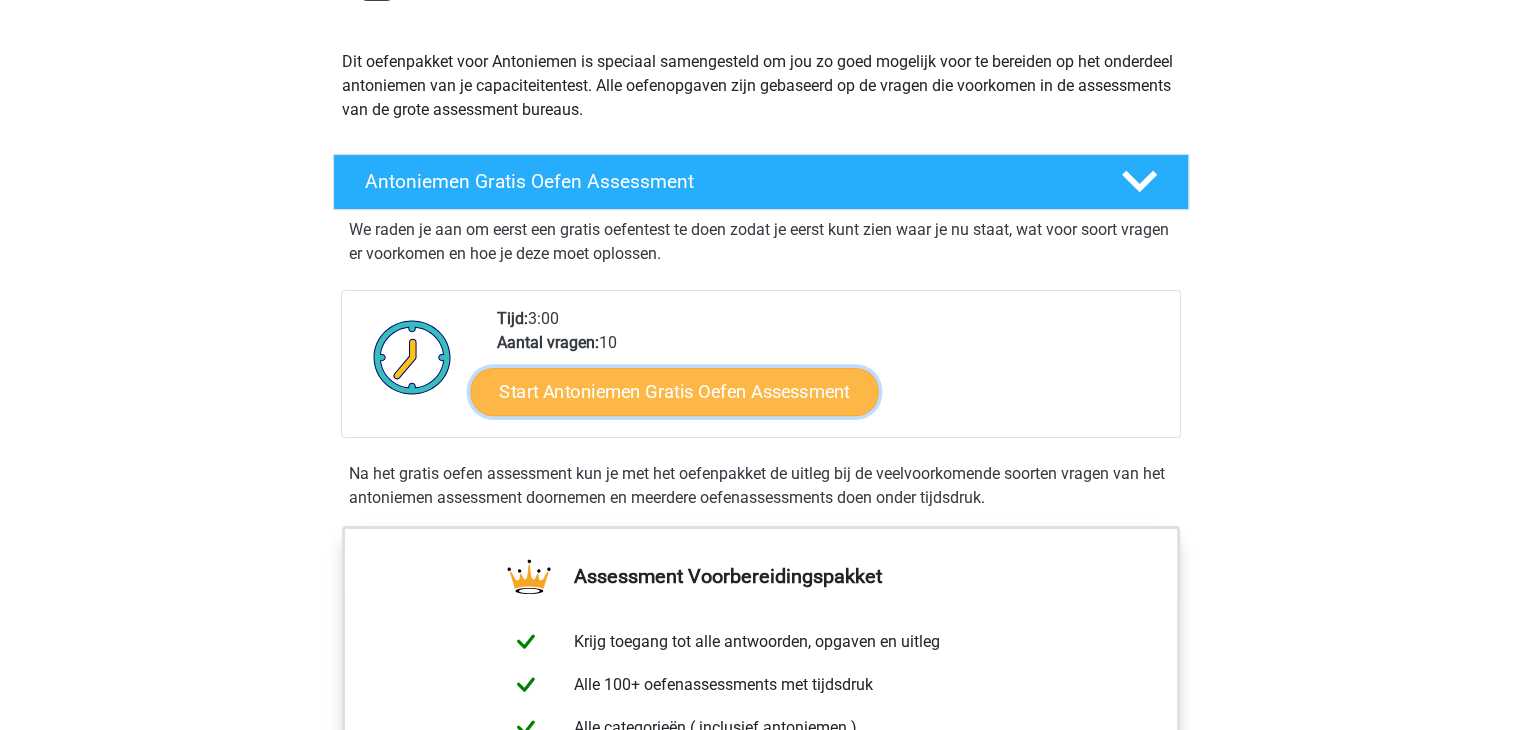 click on "Start Antoniemen
Gratis Oefen Assessment" at bounding box center [674, 391] 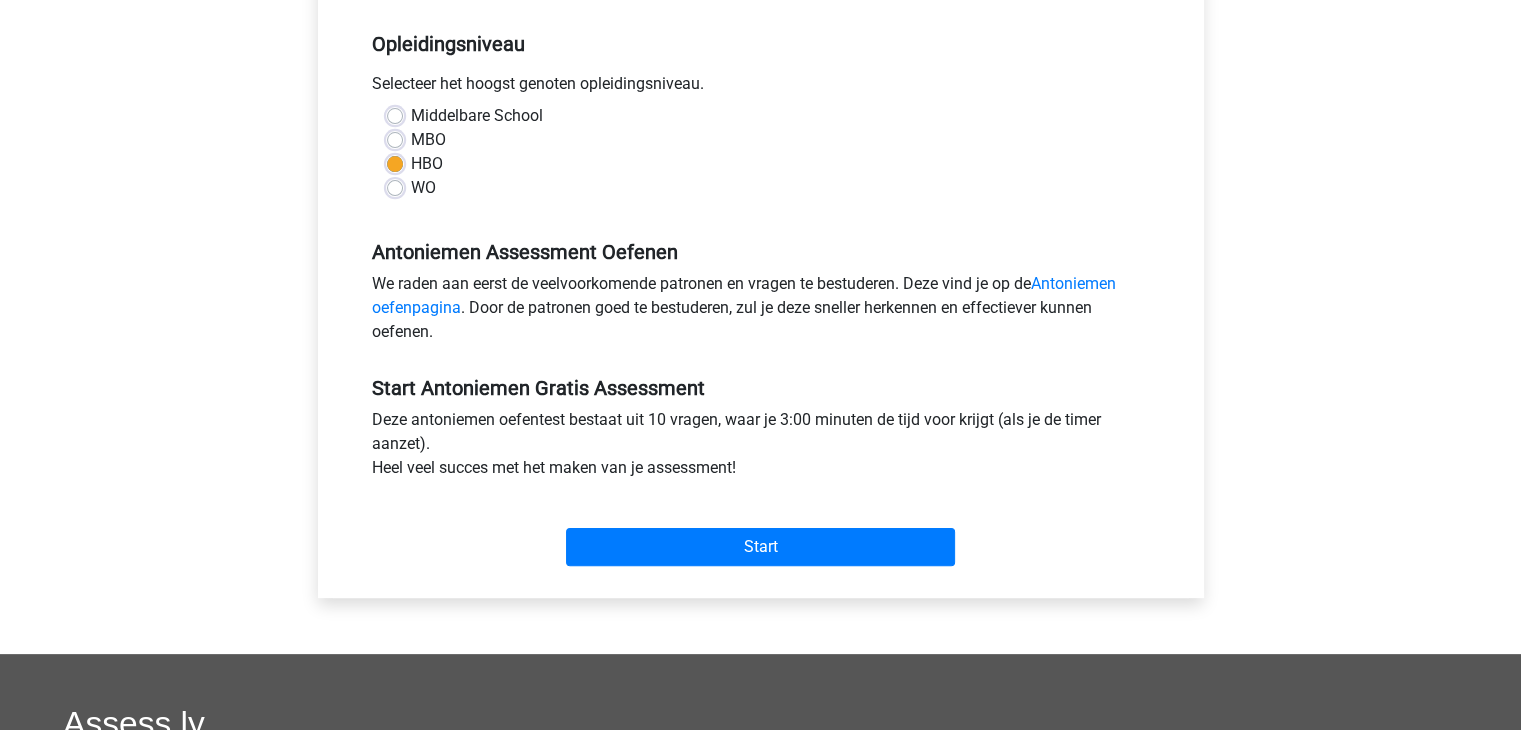 scroll, scrollTop: 400, scrollLeft: 0, axis: vertical 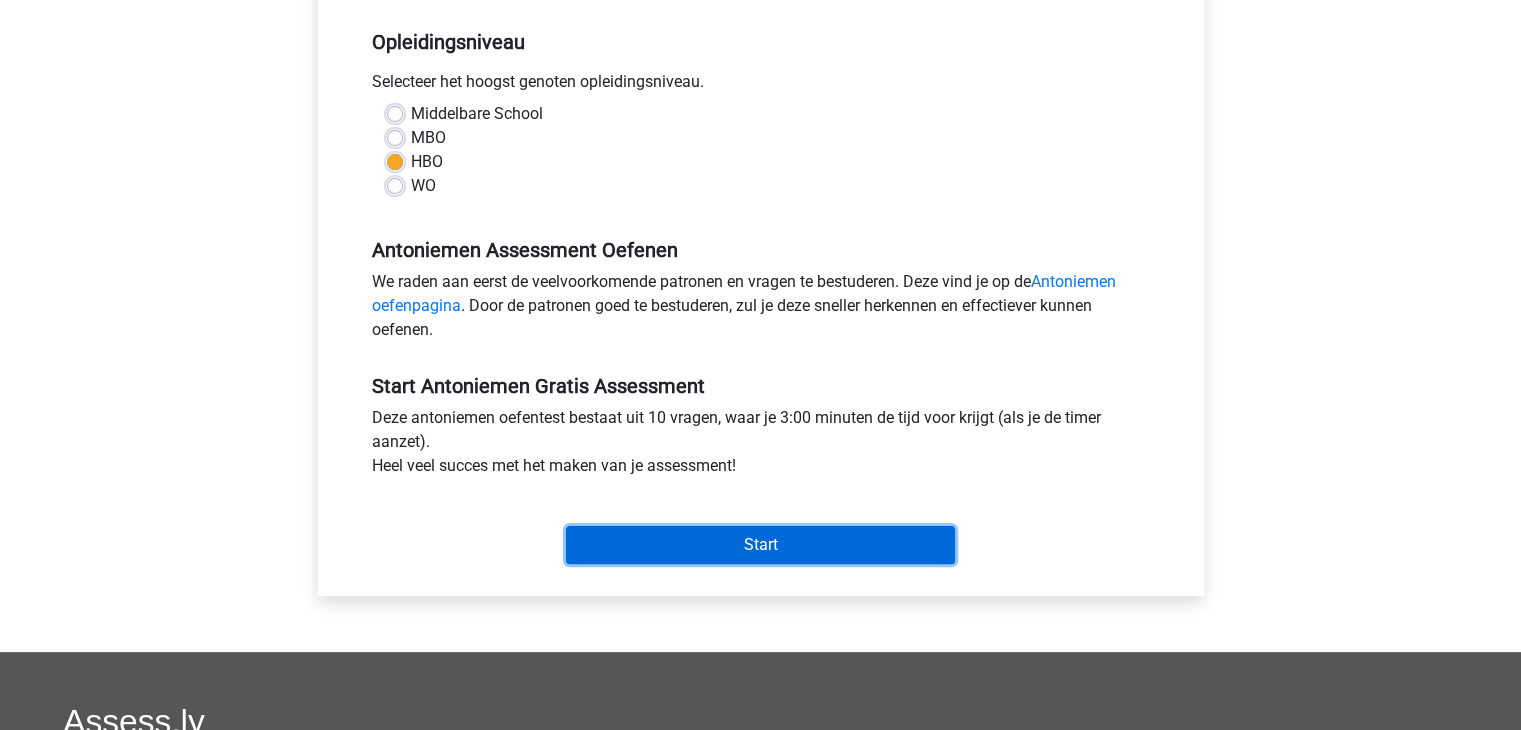 click on "Start" at bounding box center (760, 545) 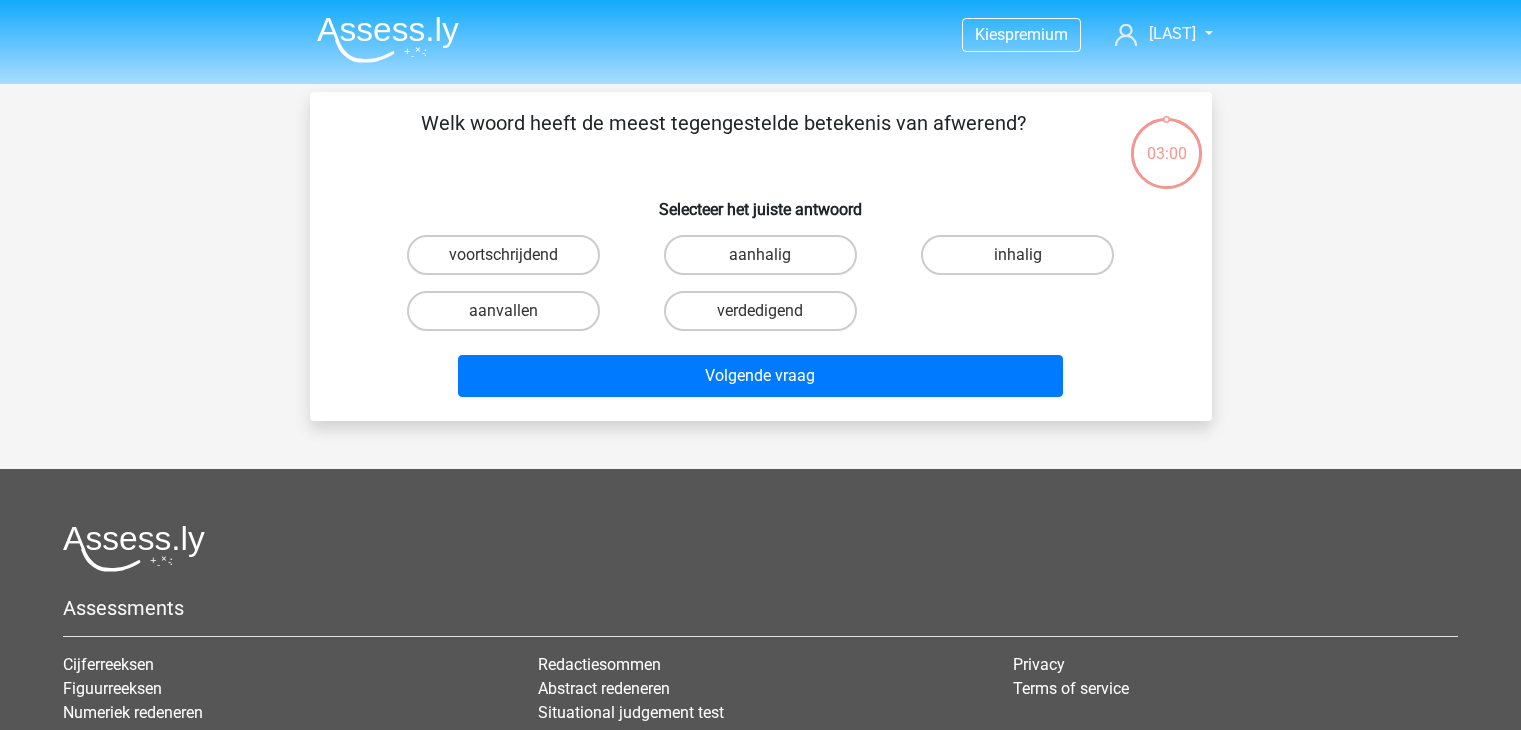 scroll, scrollTop: 0, scrollLeft: 0, axis: both 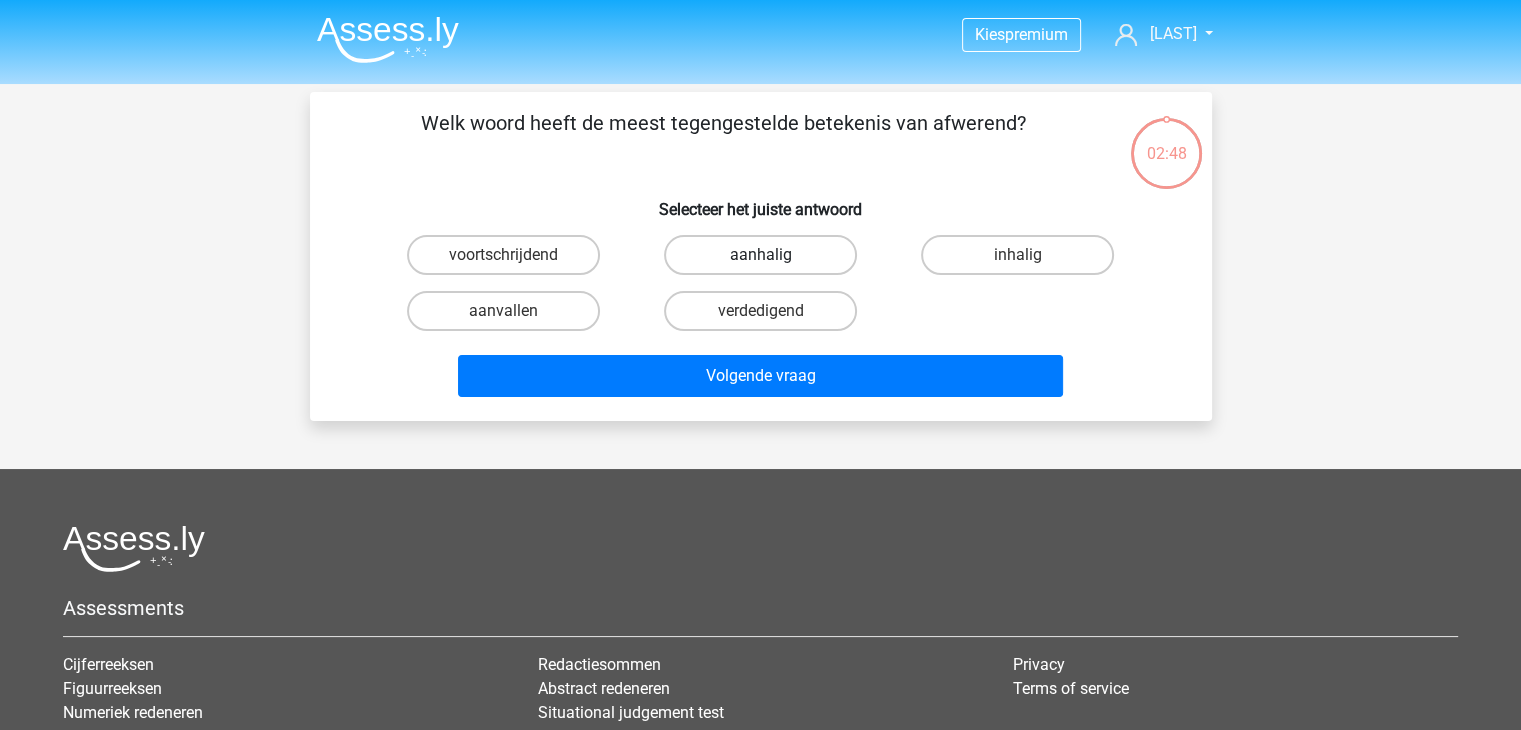 click on "aanhalig" at bounding box center [760, 255] 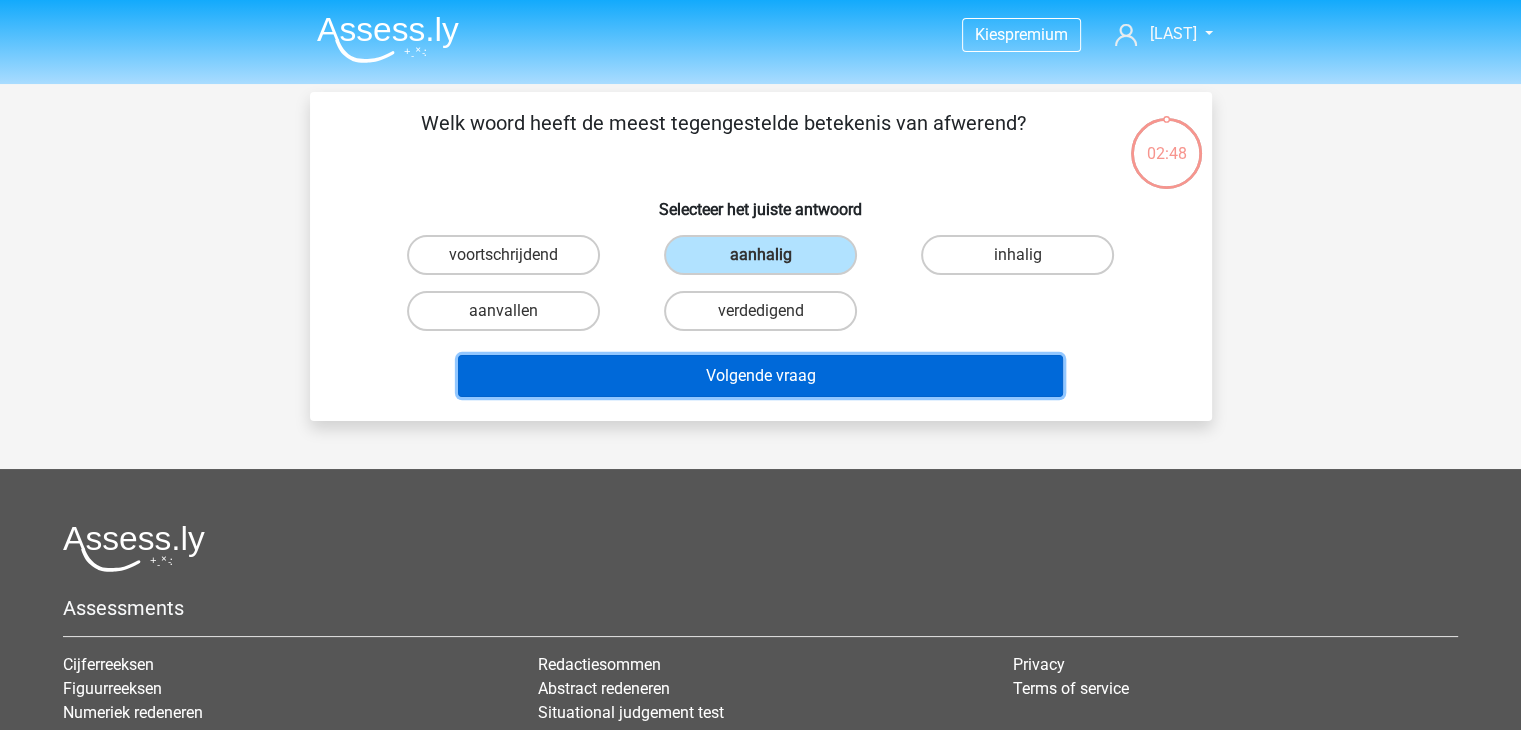 click on "Volgende vraag" at bounding box center [760, 376] 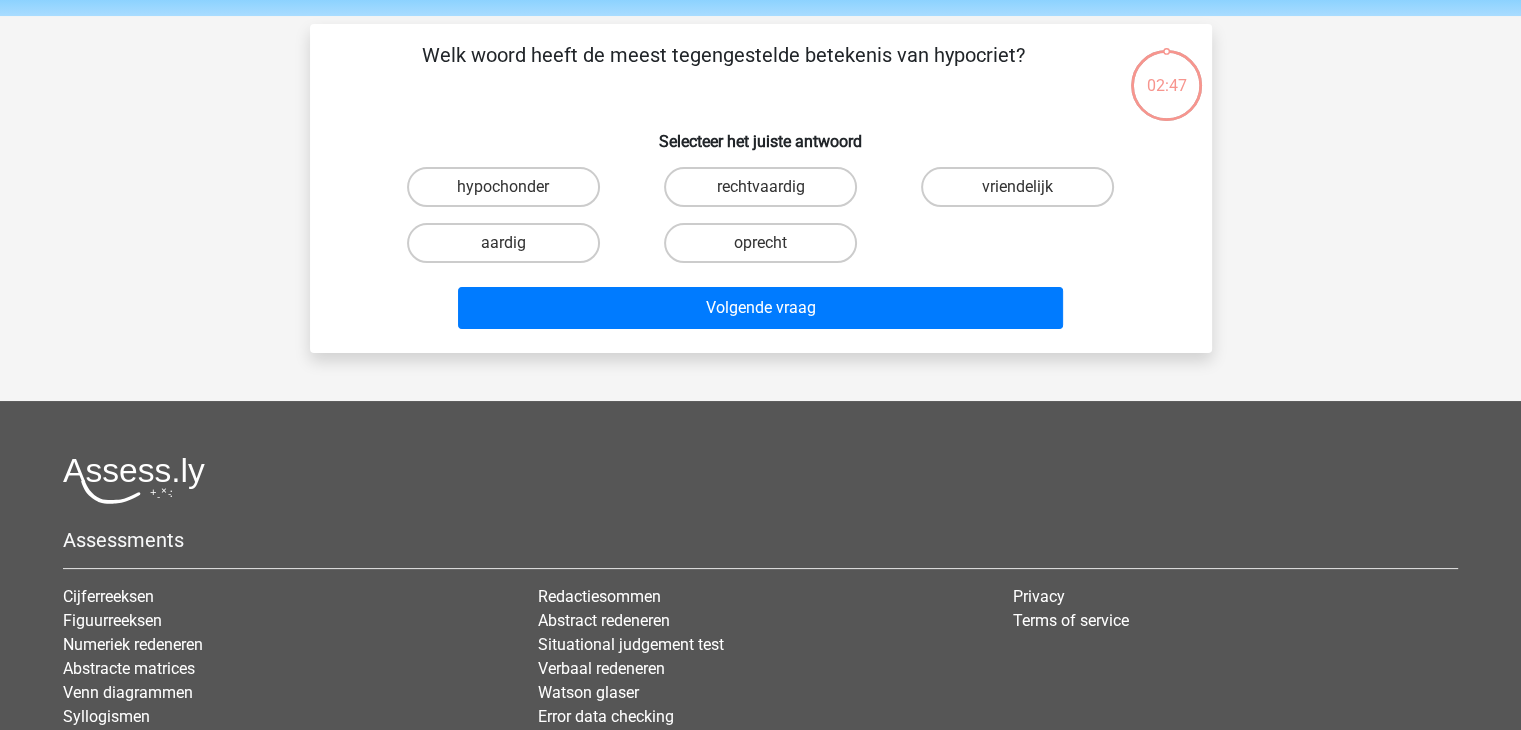 scroll, scrollTop: 92, scrollLeft: 0, axis: vertical 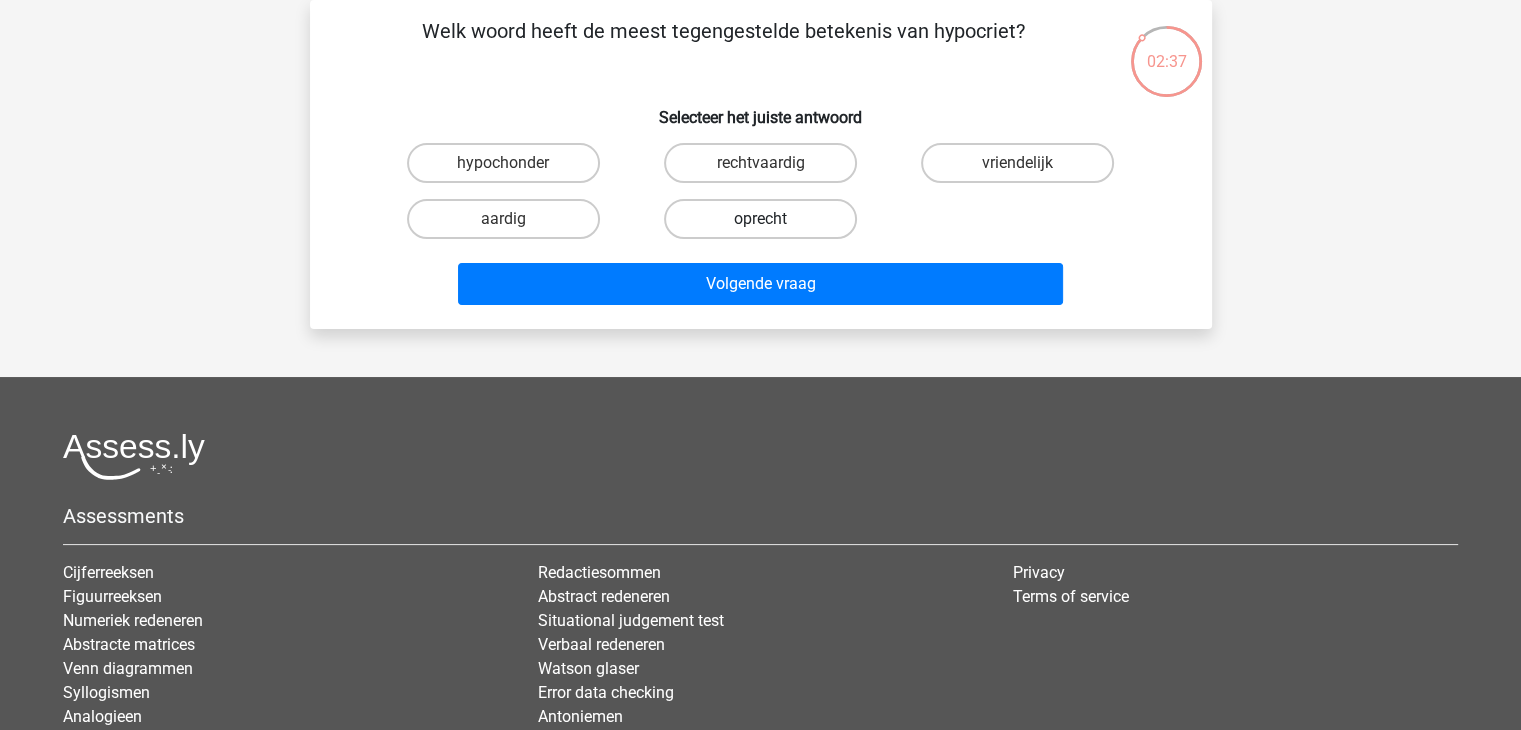 click on "oprecht" at bounding box center [760, 219] 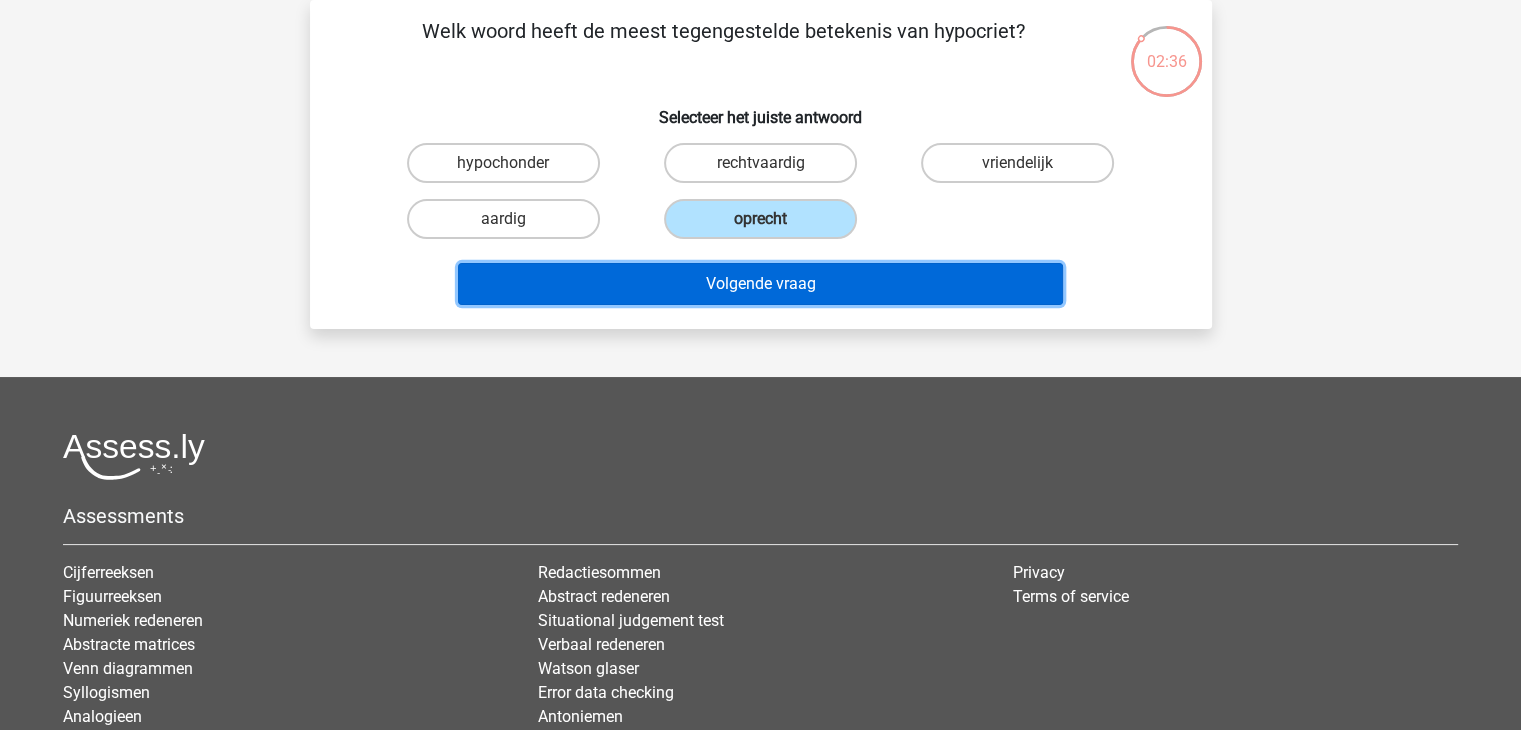 click on "Volgende vraag" at bounding box center (760, 284) 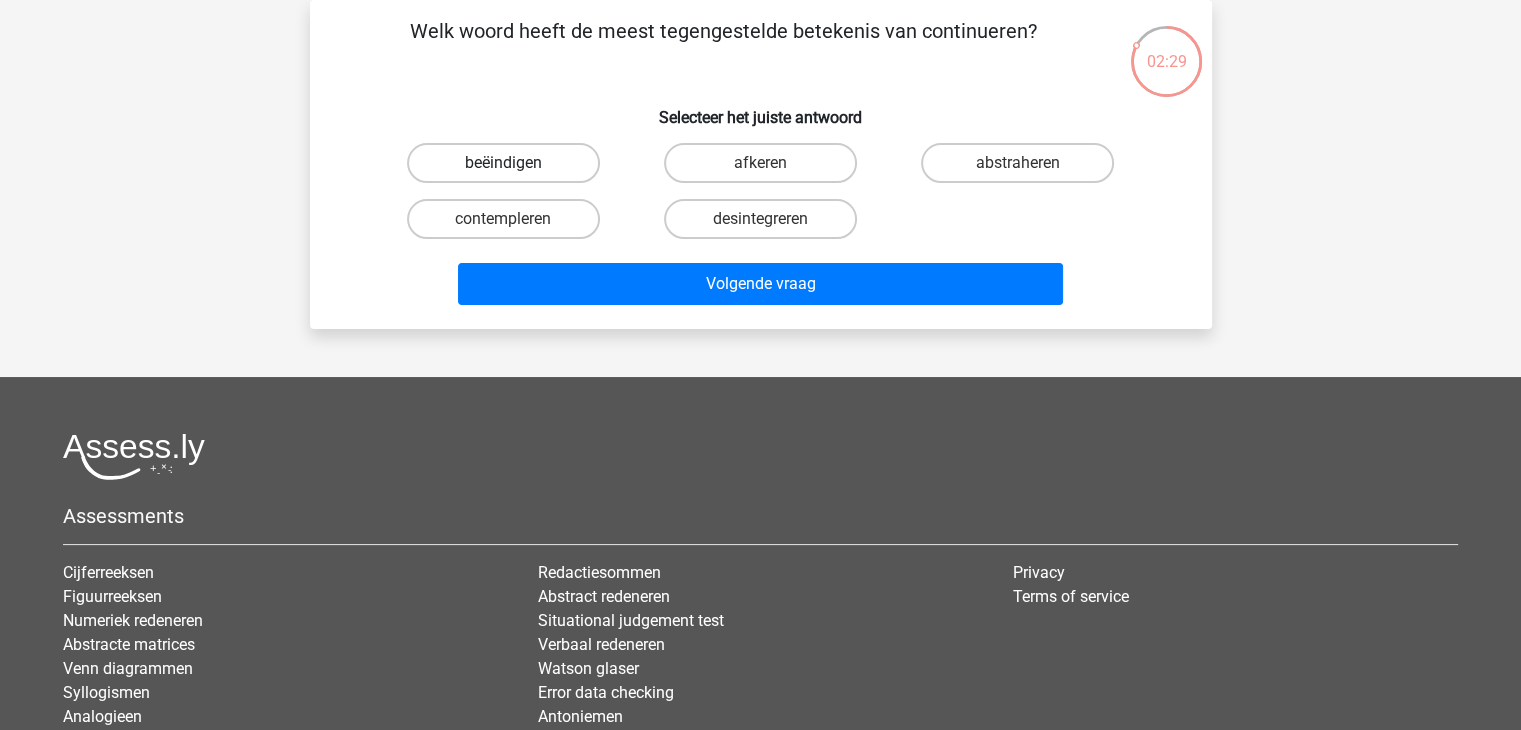 click on "beëindigen" at bounding box center [503, 163] 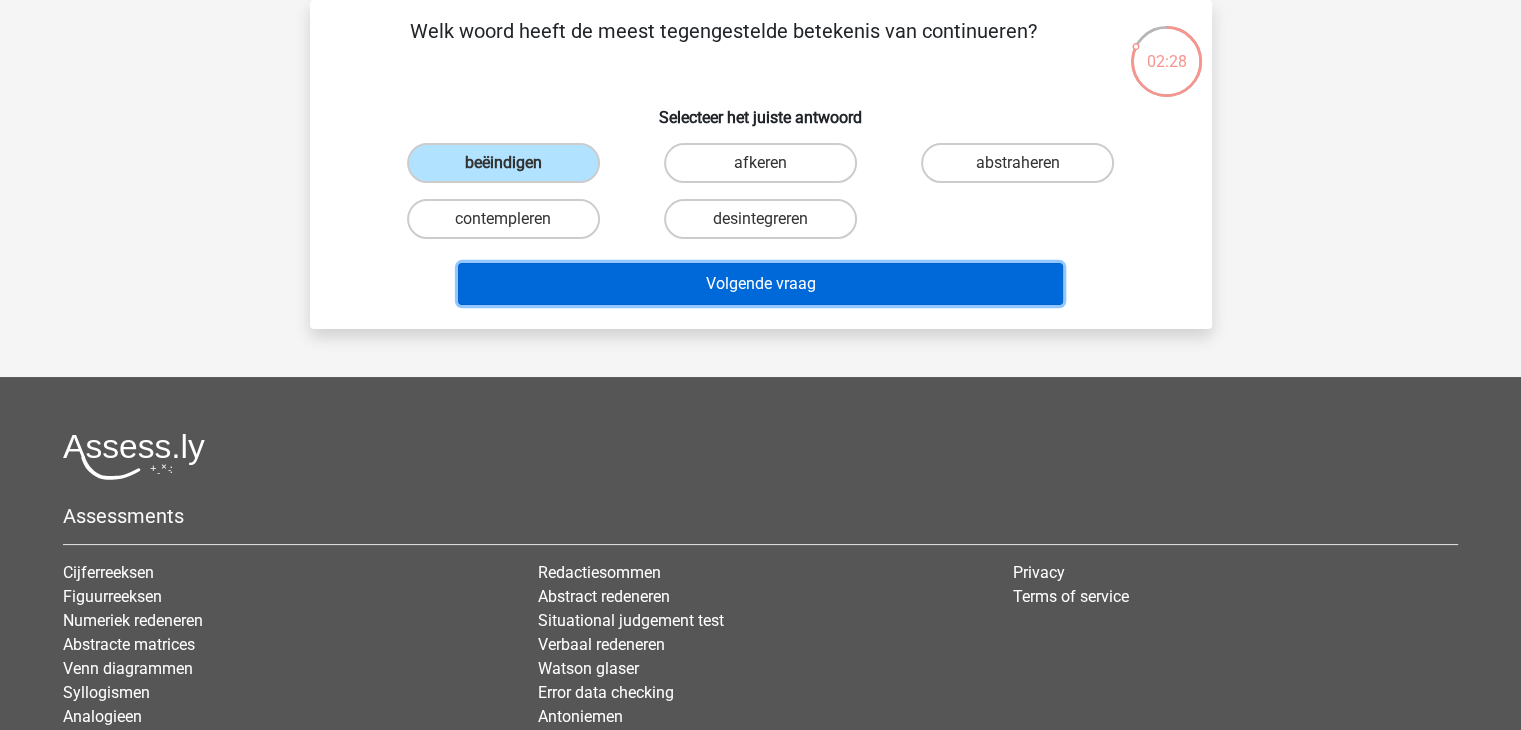 click on "Volgende vraag" at bounding box center (760, 284) 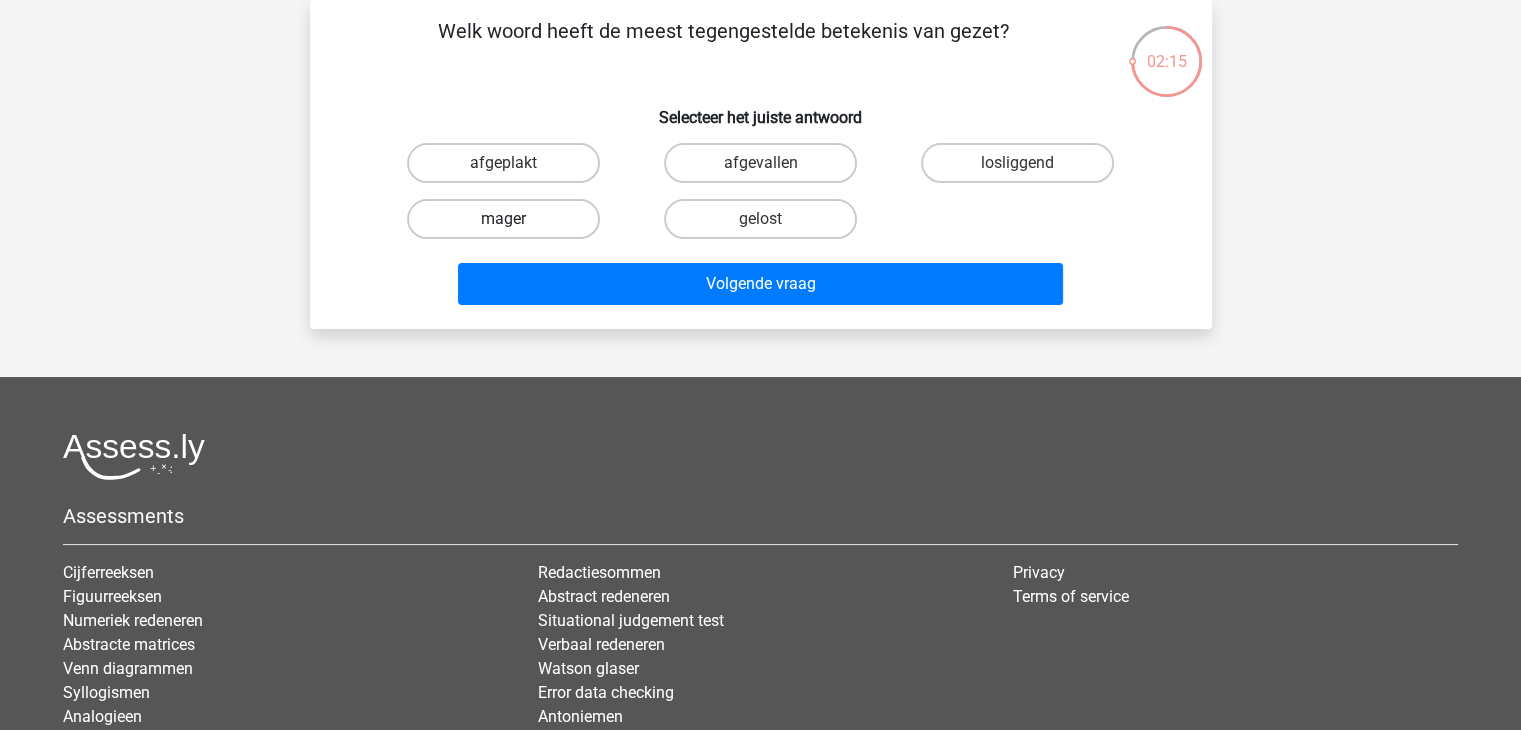 click on "mager" at bounding box center (503, 219) 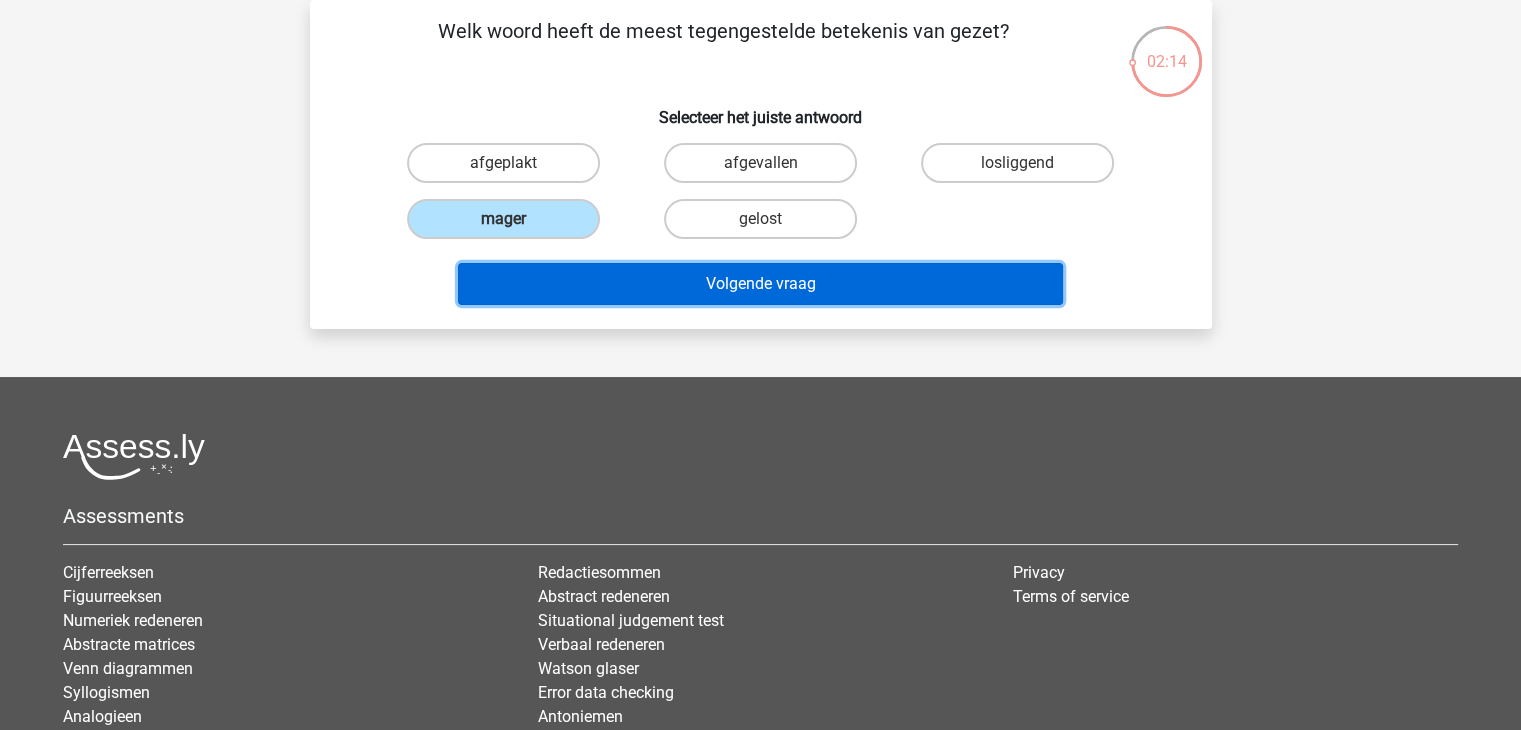 click on "Volgende vraag" at bounding box center (760, 284) 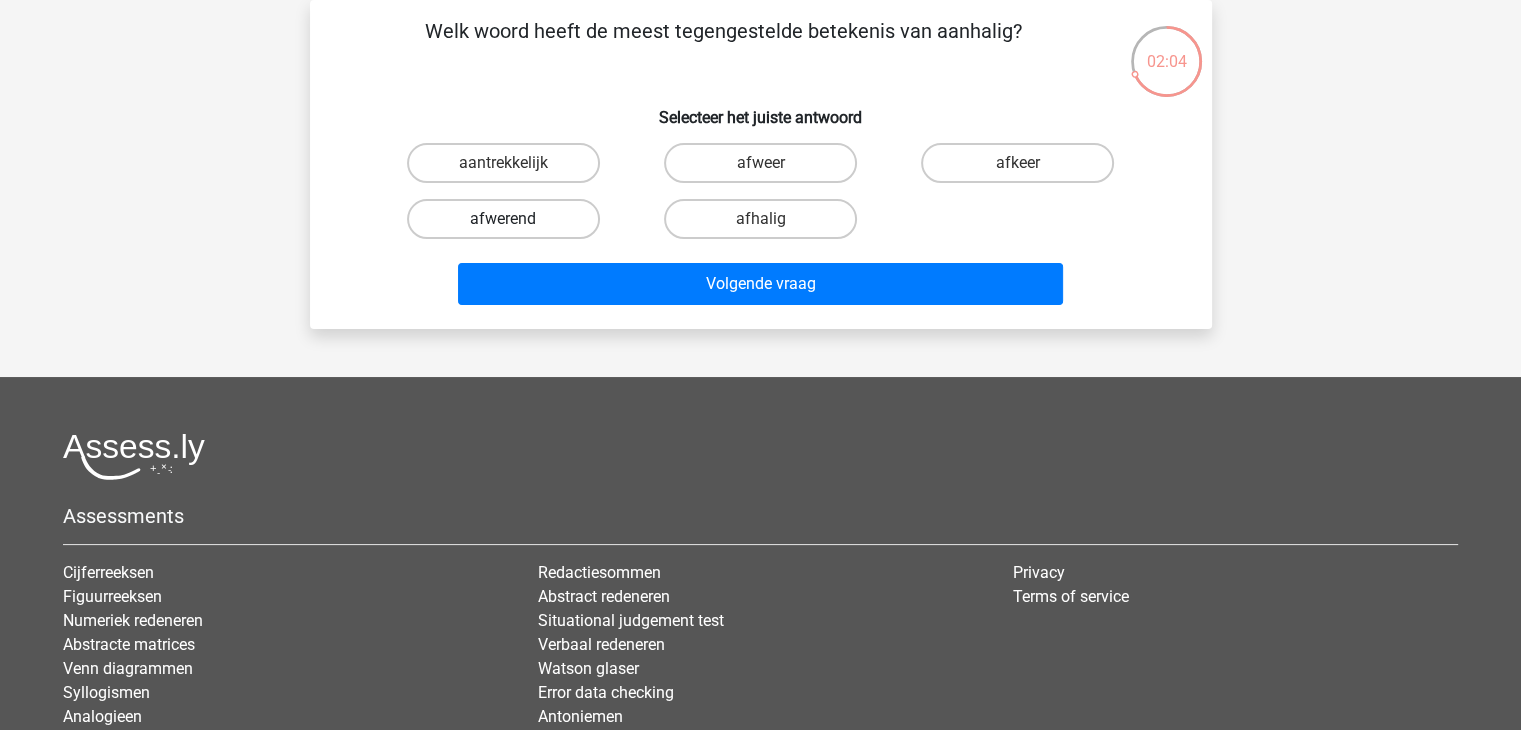 click on "afwerend" at bounding box center (503, 219) 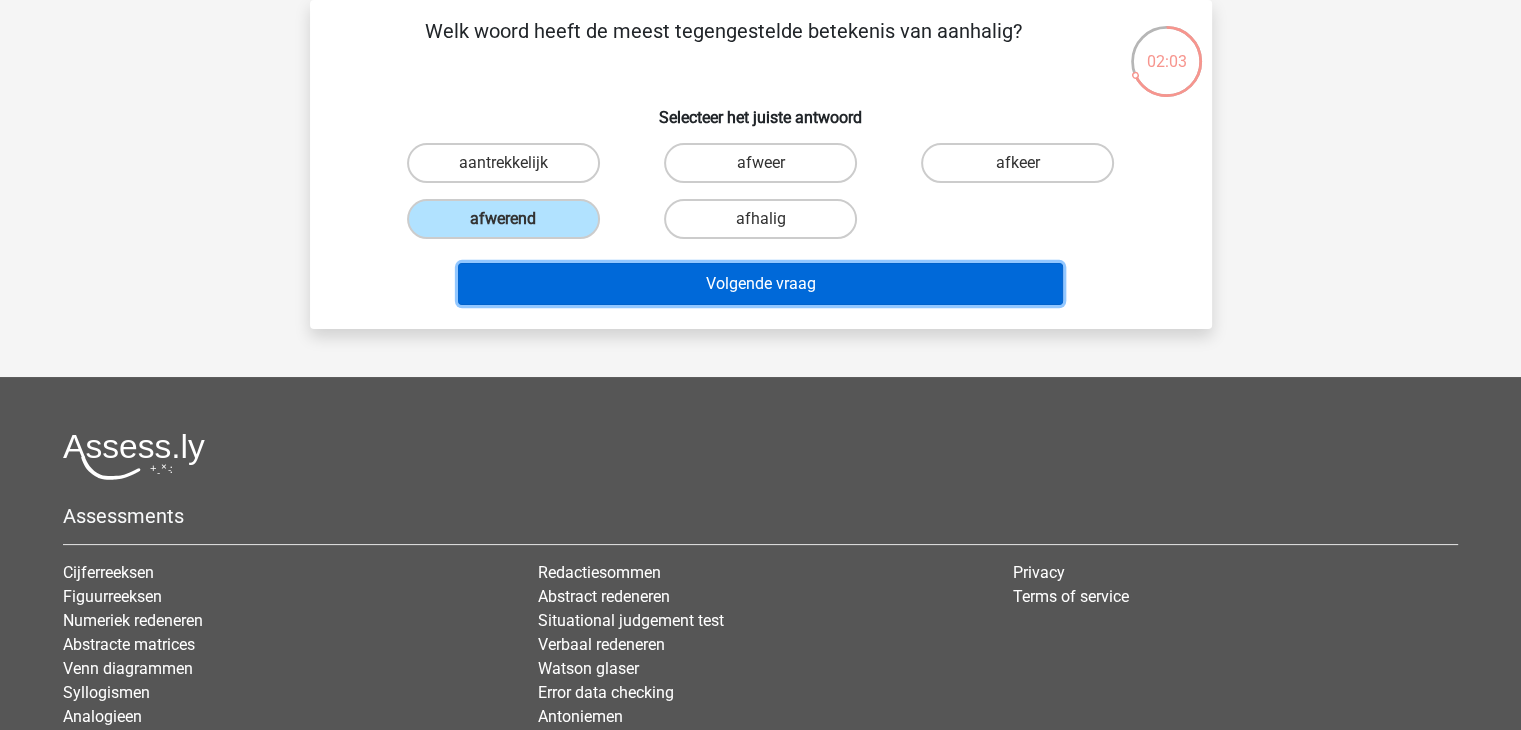 click on "Volgende vraag" at bounding box center [760, 284] 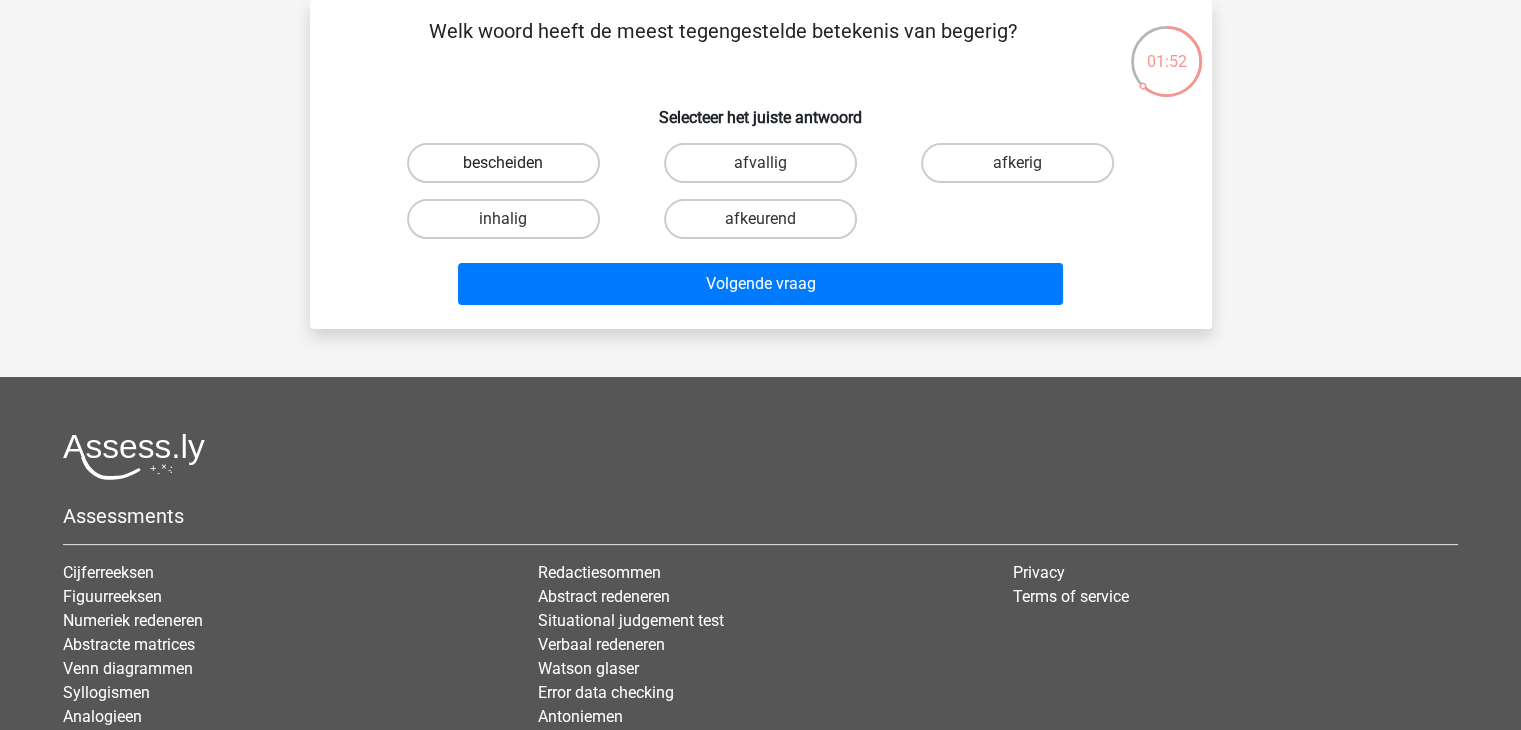 click on "bescheiden" at bounding box center [503, 163] 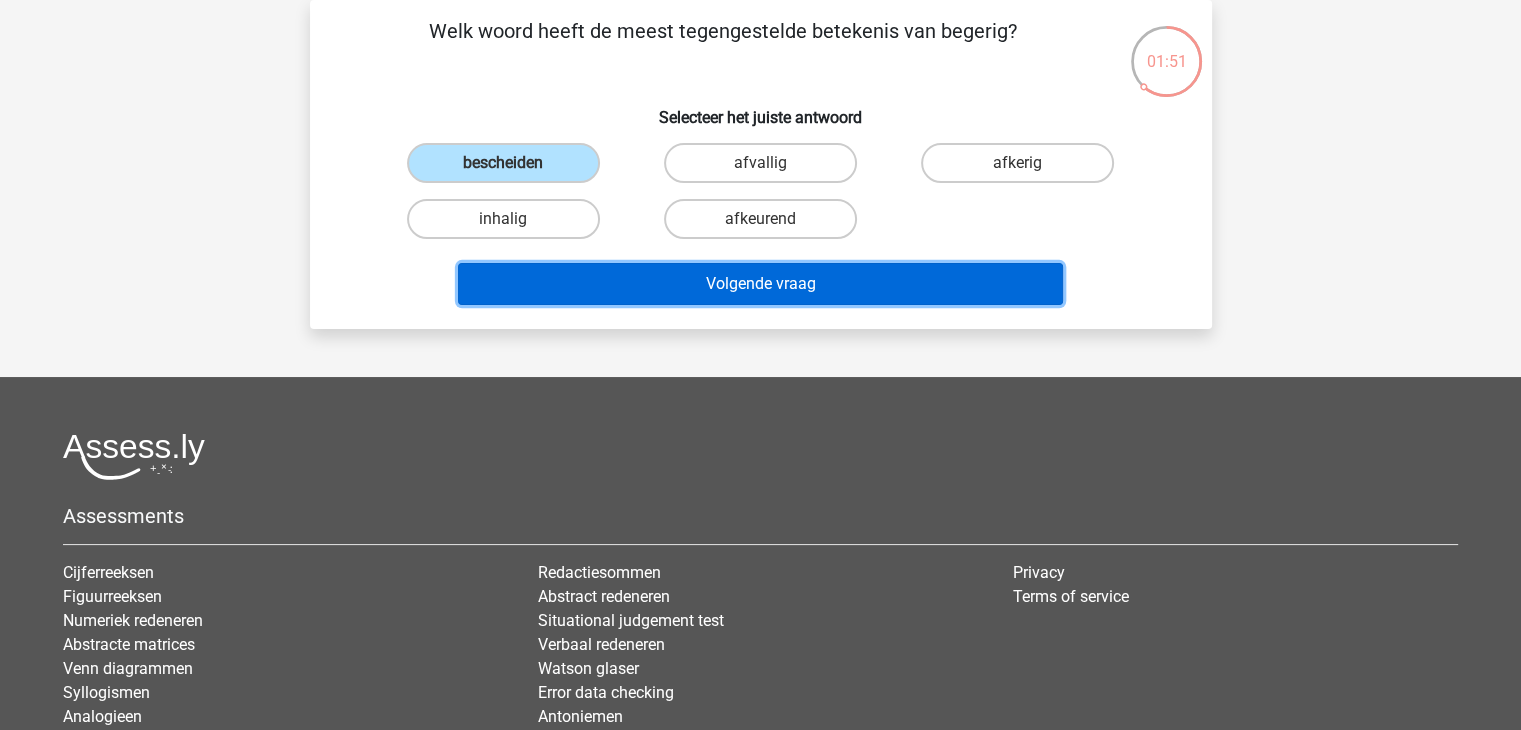 click on "Volgende vraag" at bounding box center (760, 284) 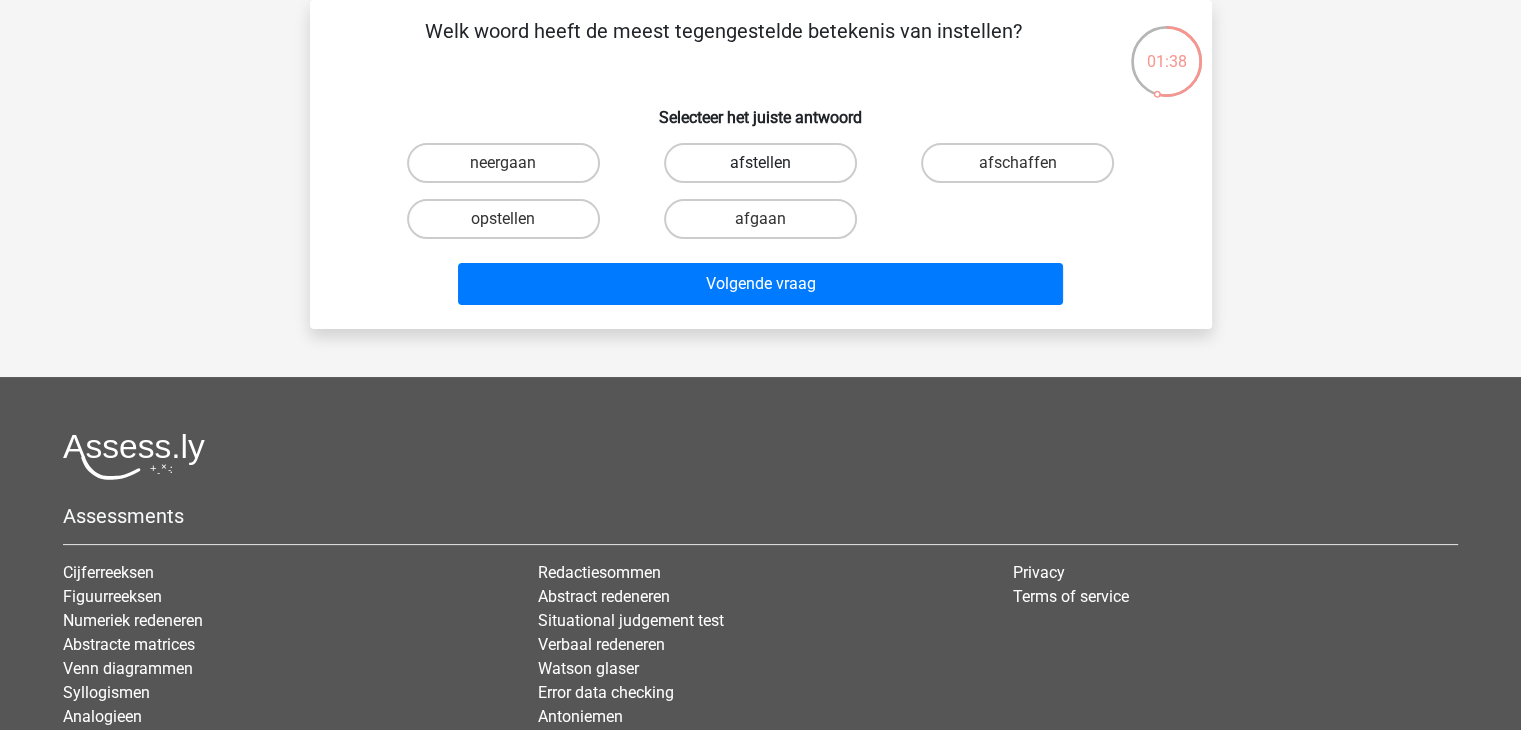 click on "afstellen" at bounding box center (760, 163) 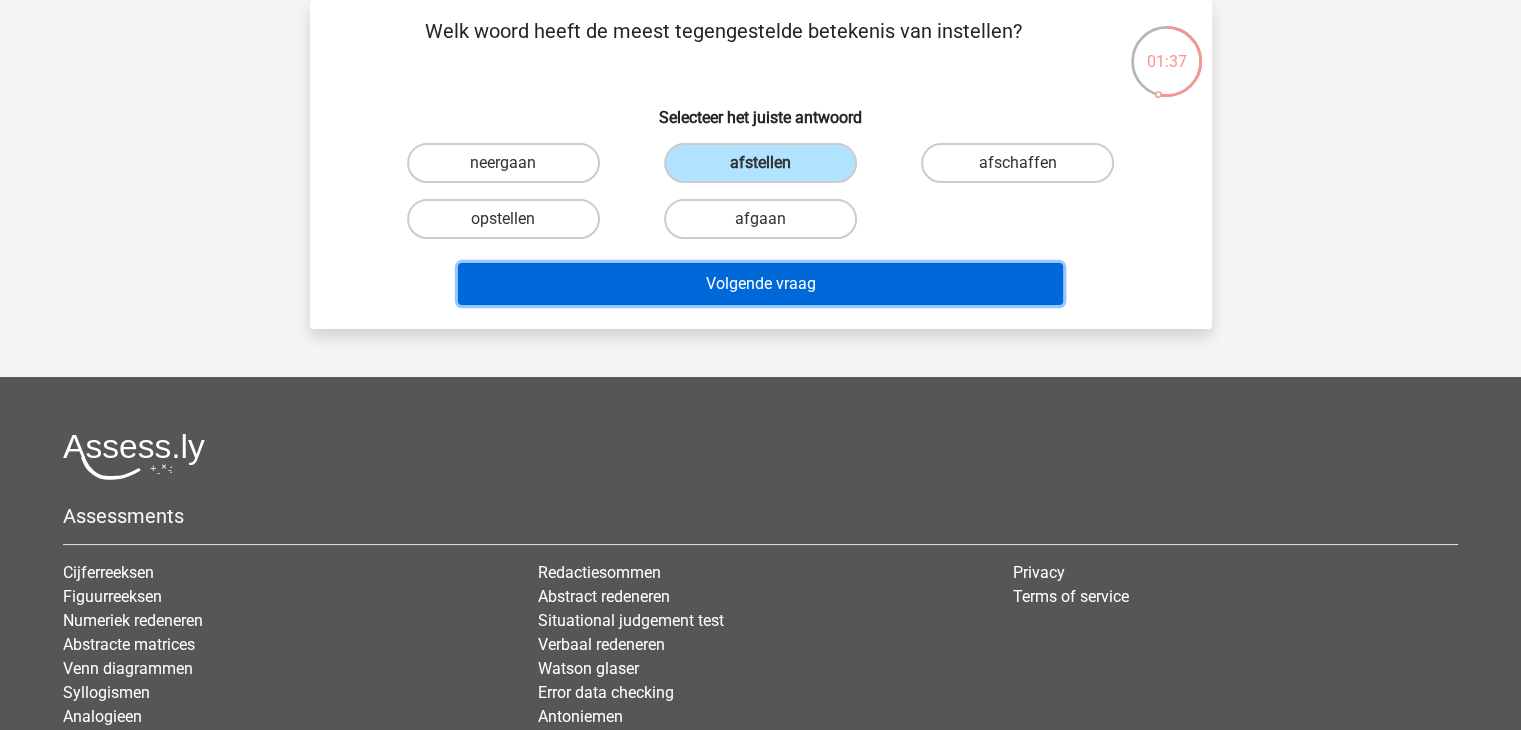 click on "Volgende vraag" at bounding box center (760, 284) 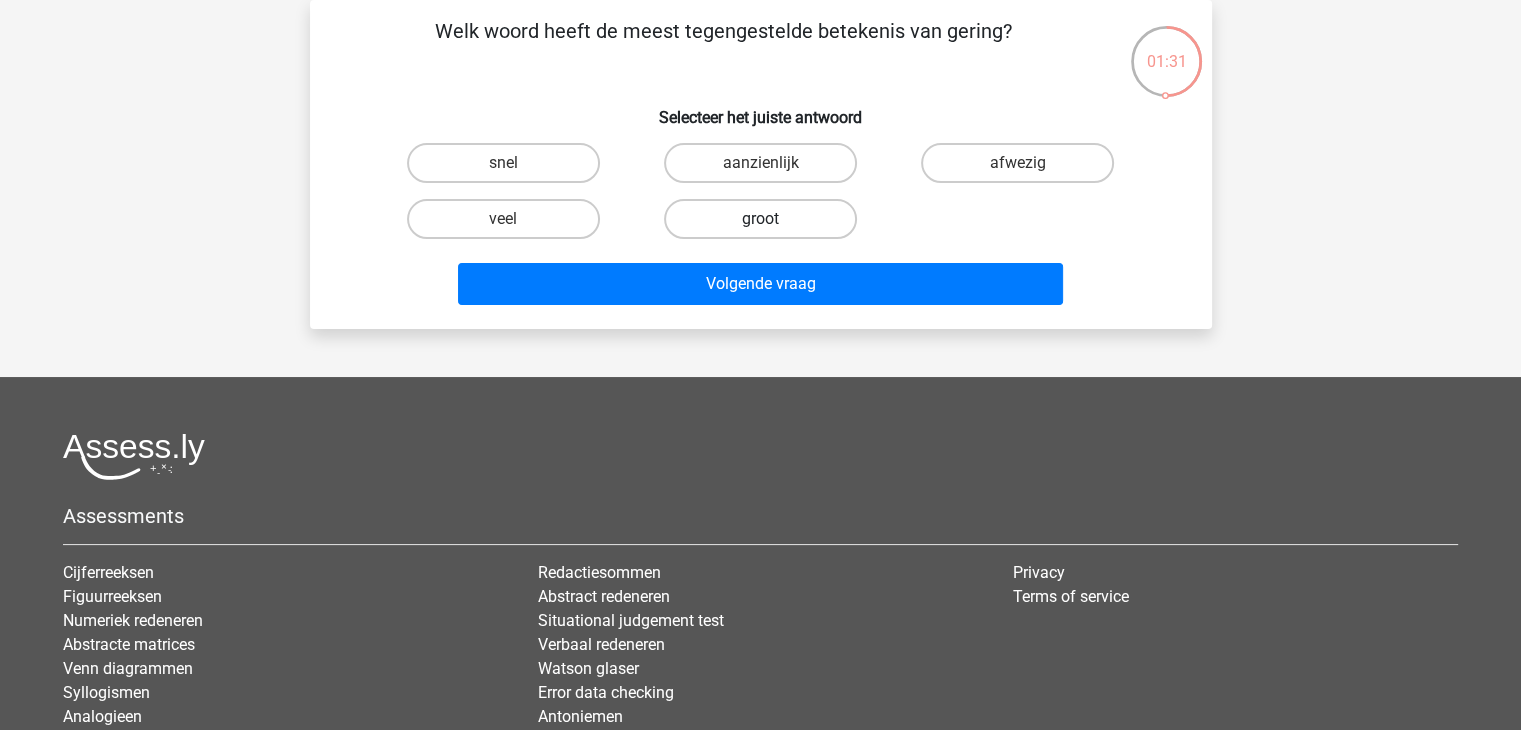 click on "groot" at bounding box center (760, 219) 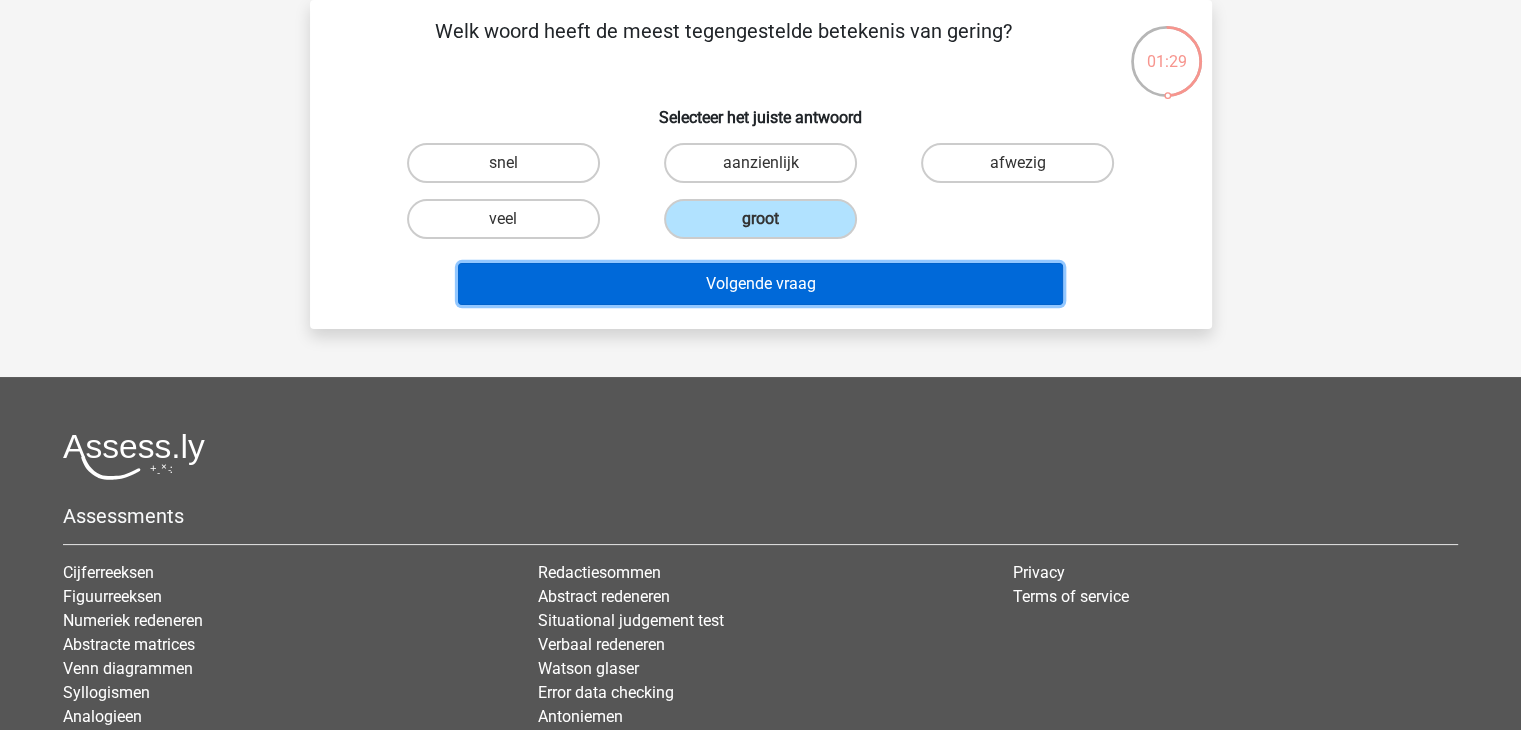 click on "Volgende vraag" at bounding box center (760, 284) 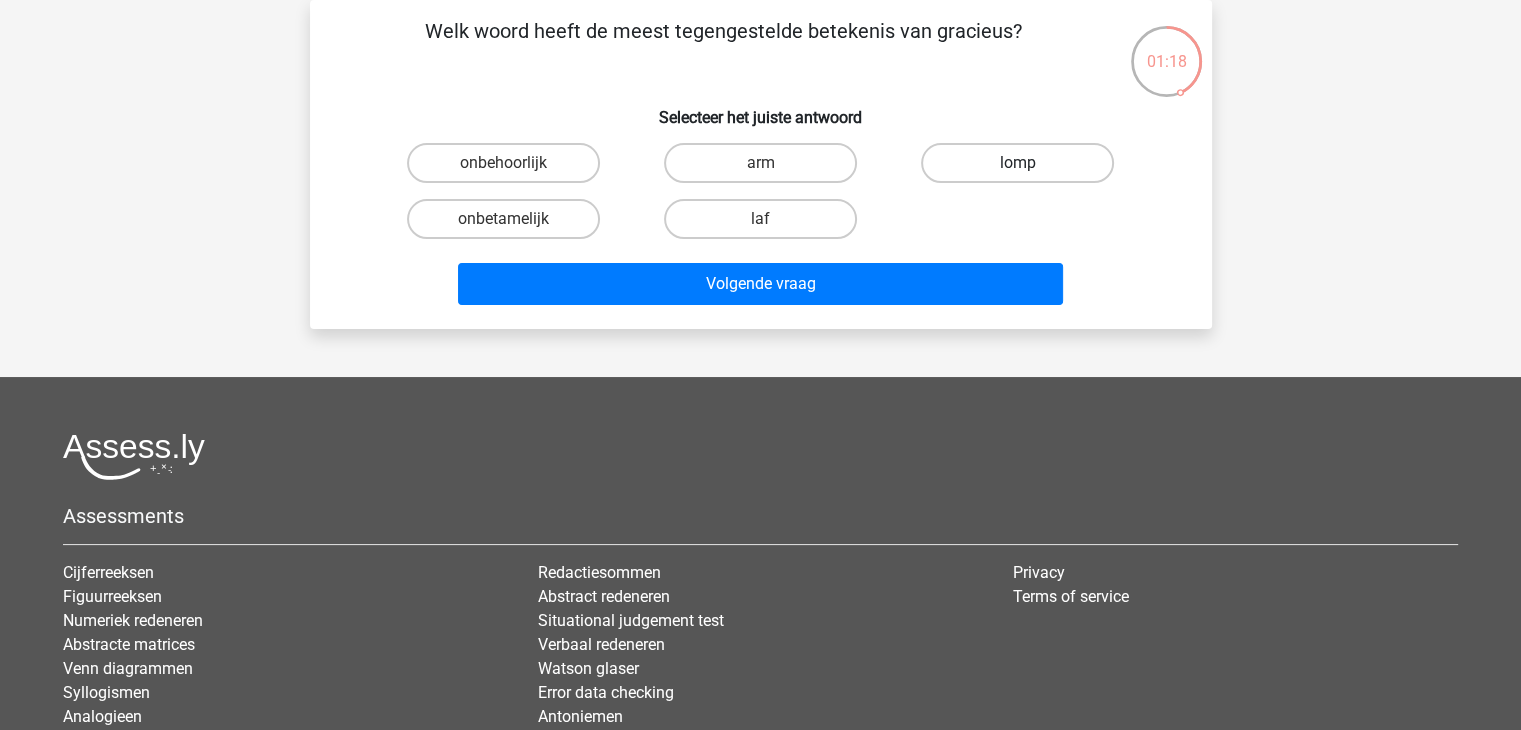 click on "lomp" at bounding box center [1017, 163] 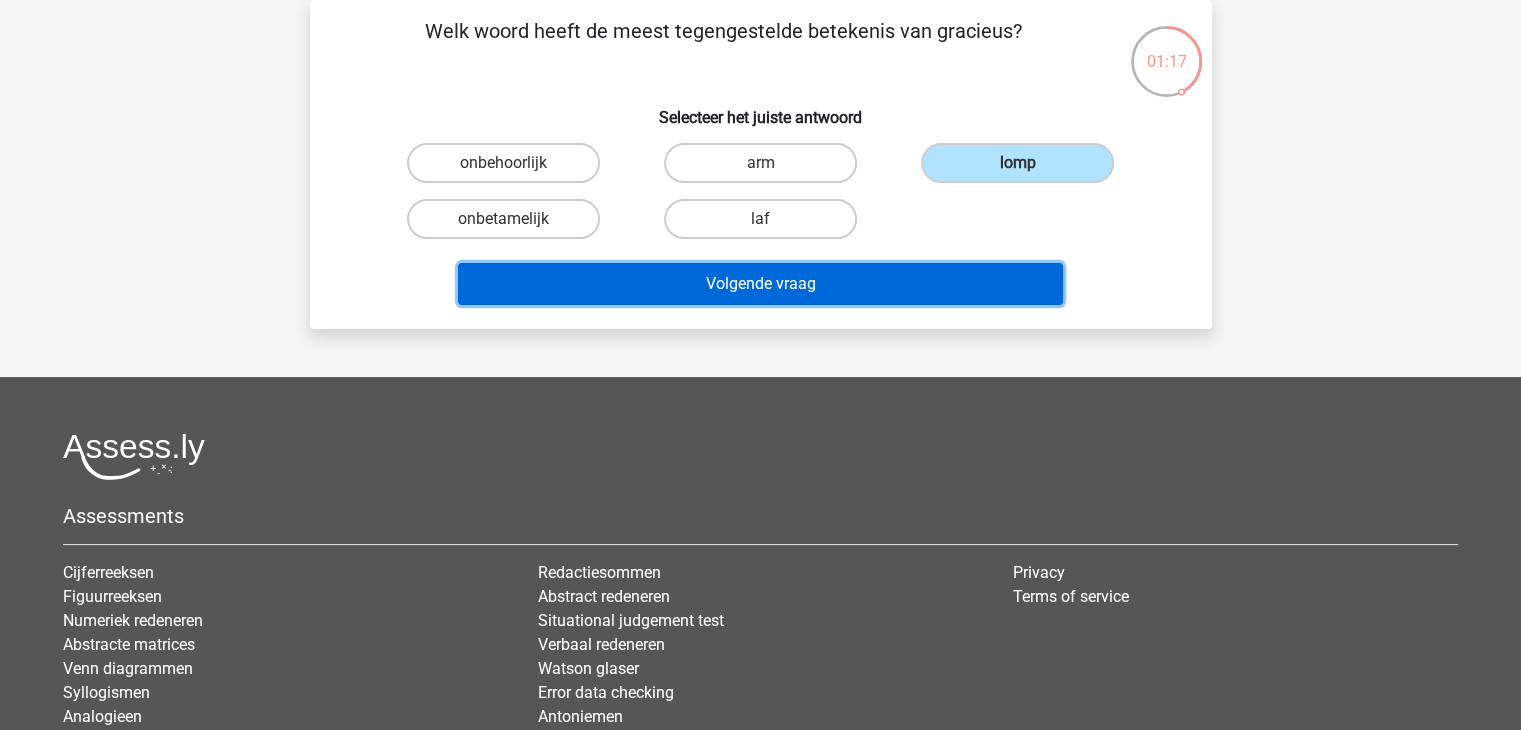 click on "Volgende vraag" at bounding box center (760, 284) 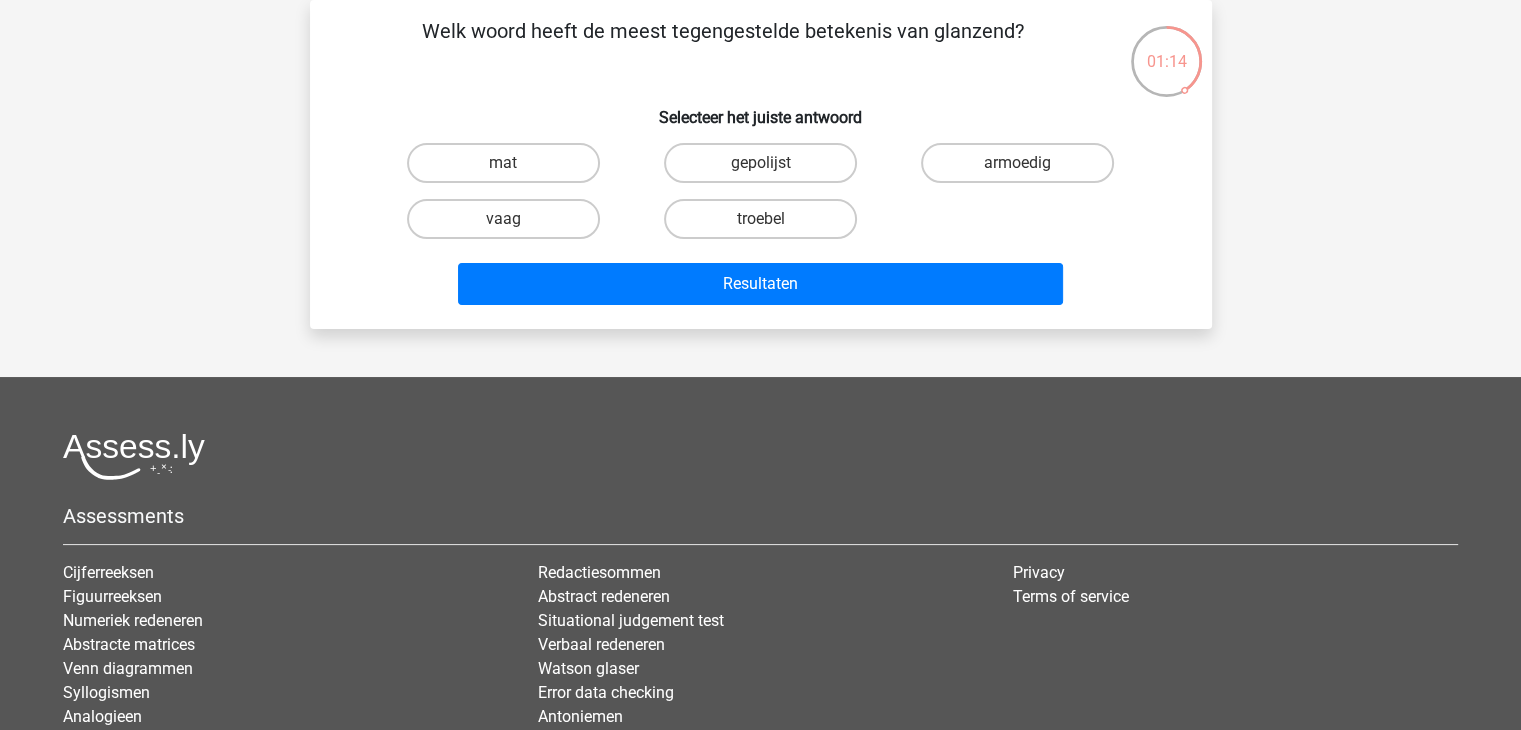 click on "mat" at bounding box center [509, 169] 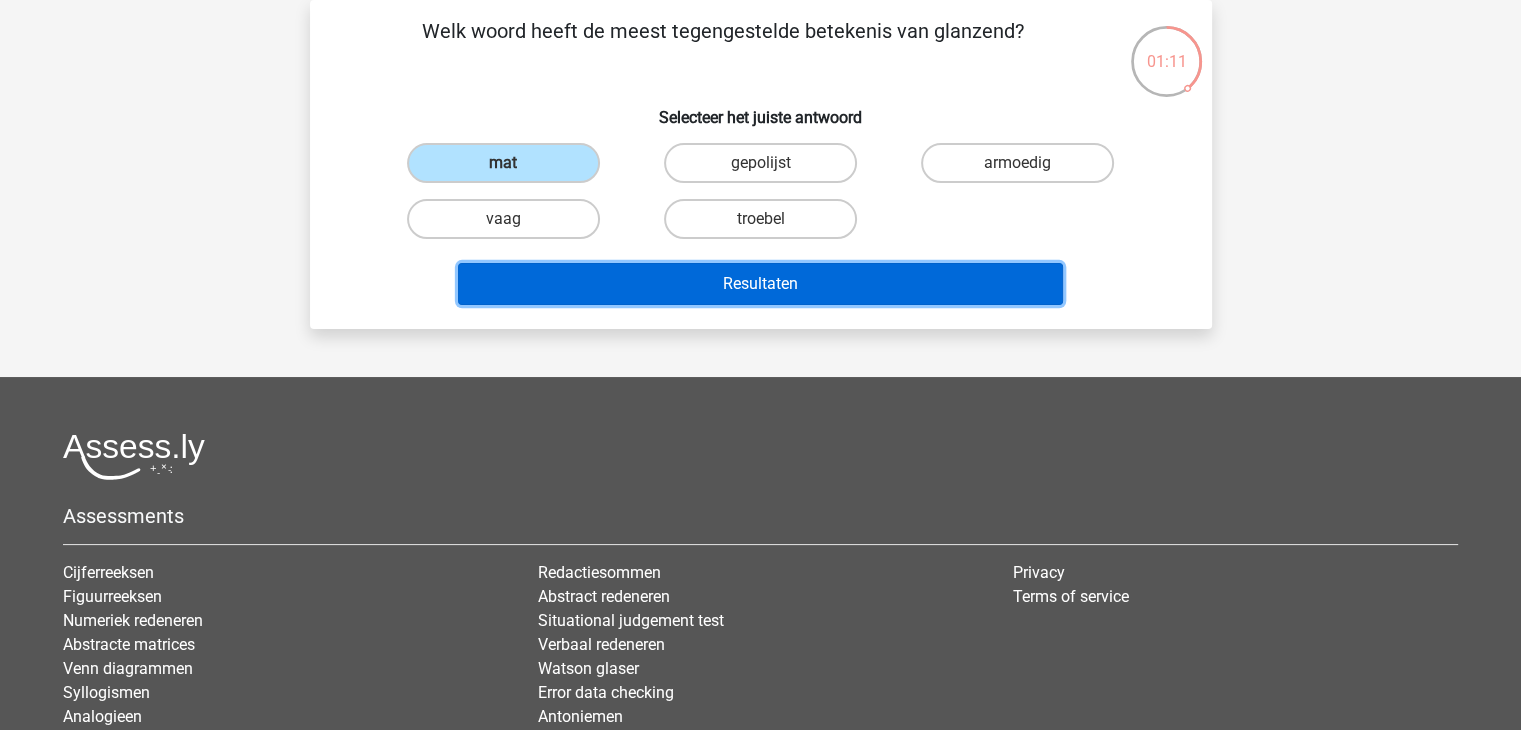 click on "Resultaten" at bounding box center [760, 284] 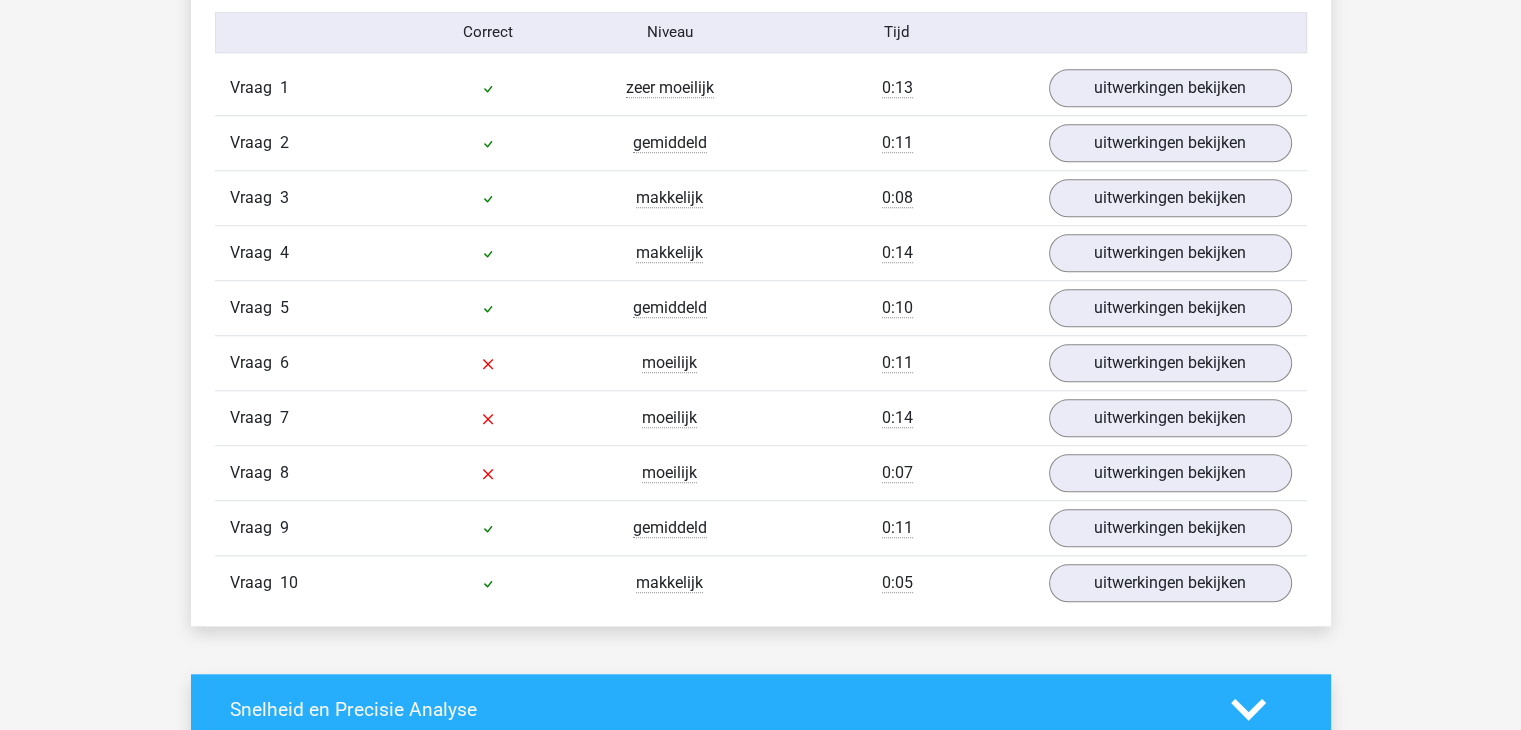 scroll, scrollTop: 1700, scrollLeft: 0, axis: vertical 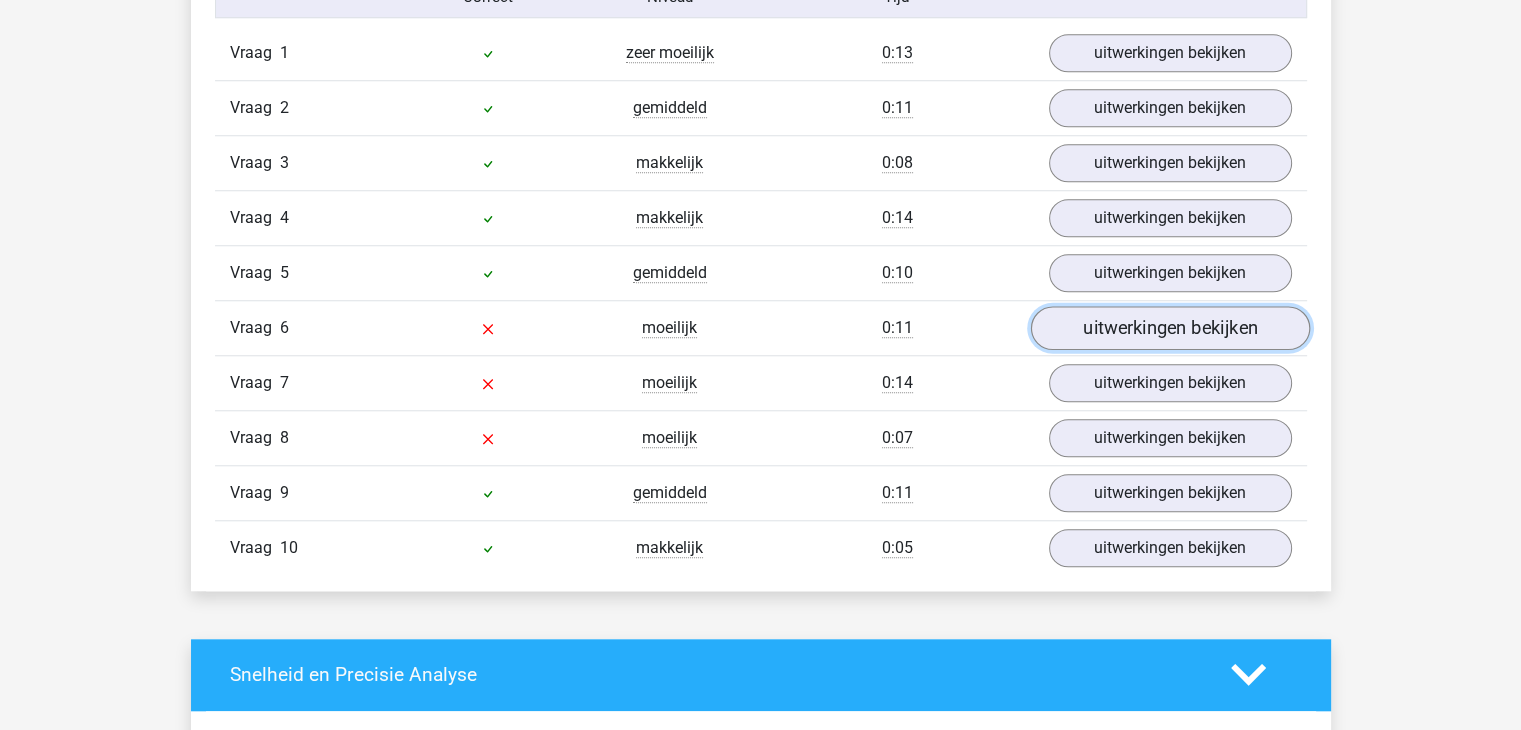 click on "uitwerkingen bekijken" at bounding box center (1169, 328) 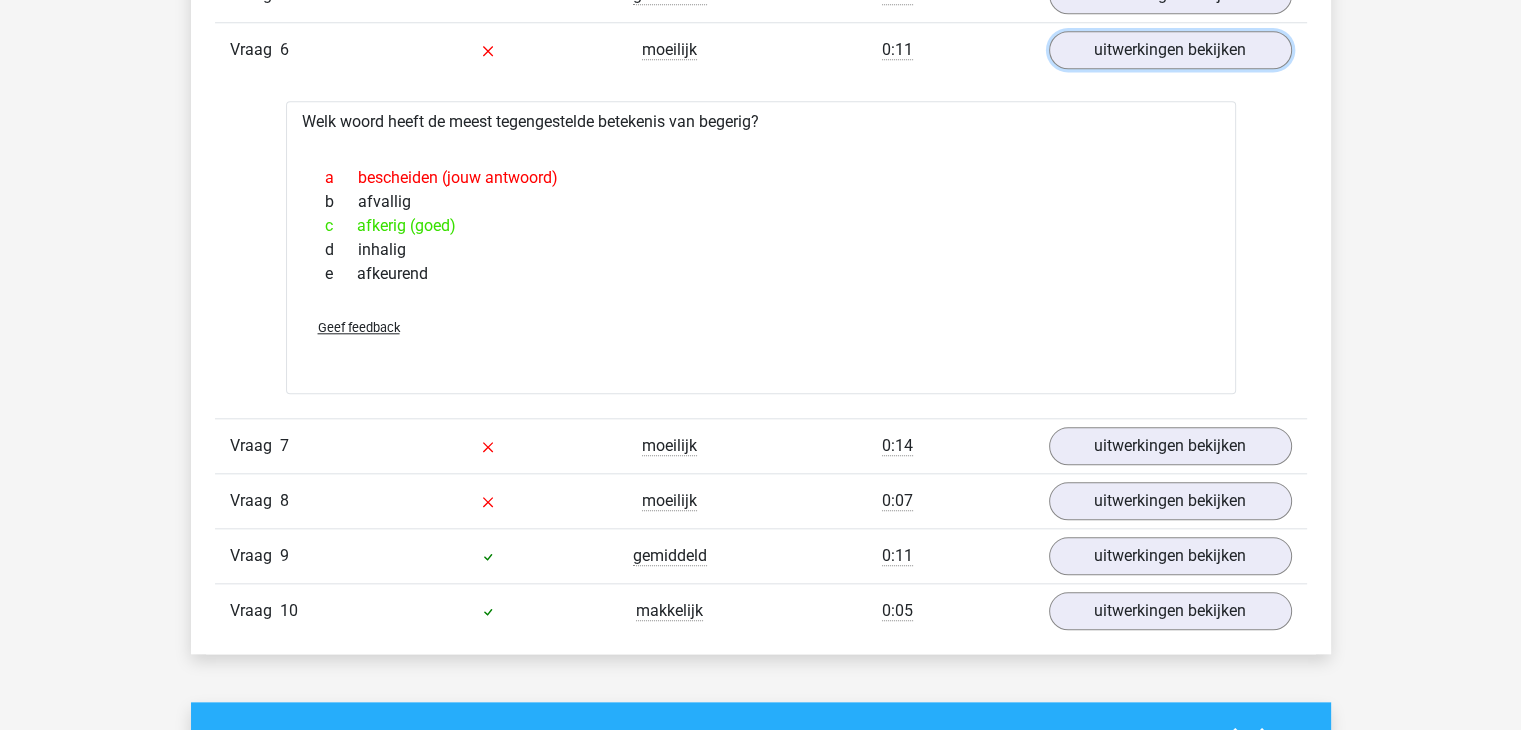 scroll, scrollTop: 2000, scrollLeft: 0, axis: vertical 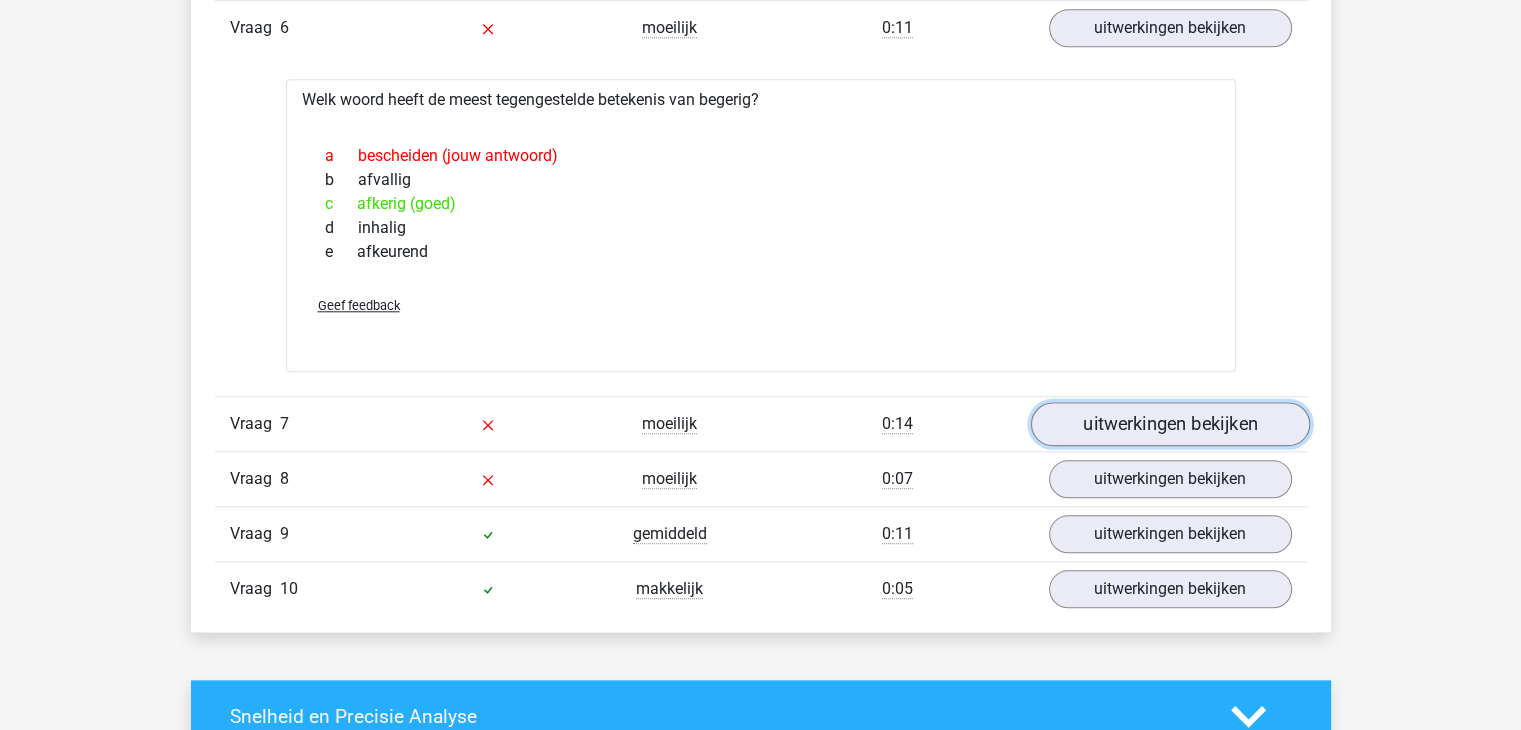 click on "uitwerkingen bekijken" at bounding box center [1169, 424] 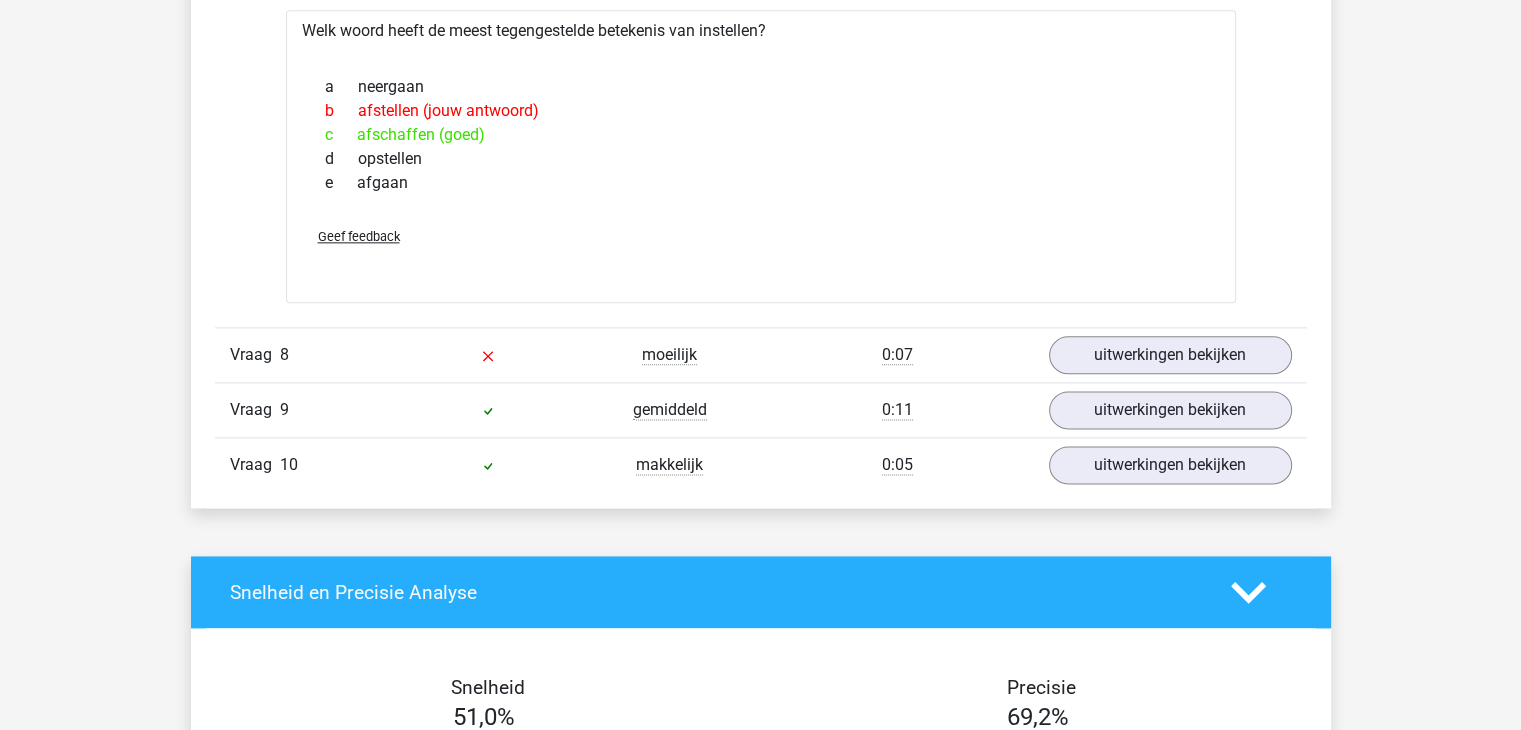 scroll, scrollTop: 2500, scrollLeft: 0, axis: vertical 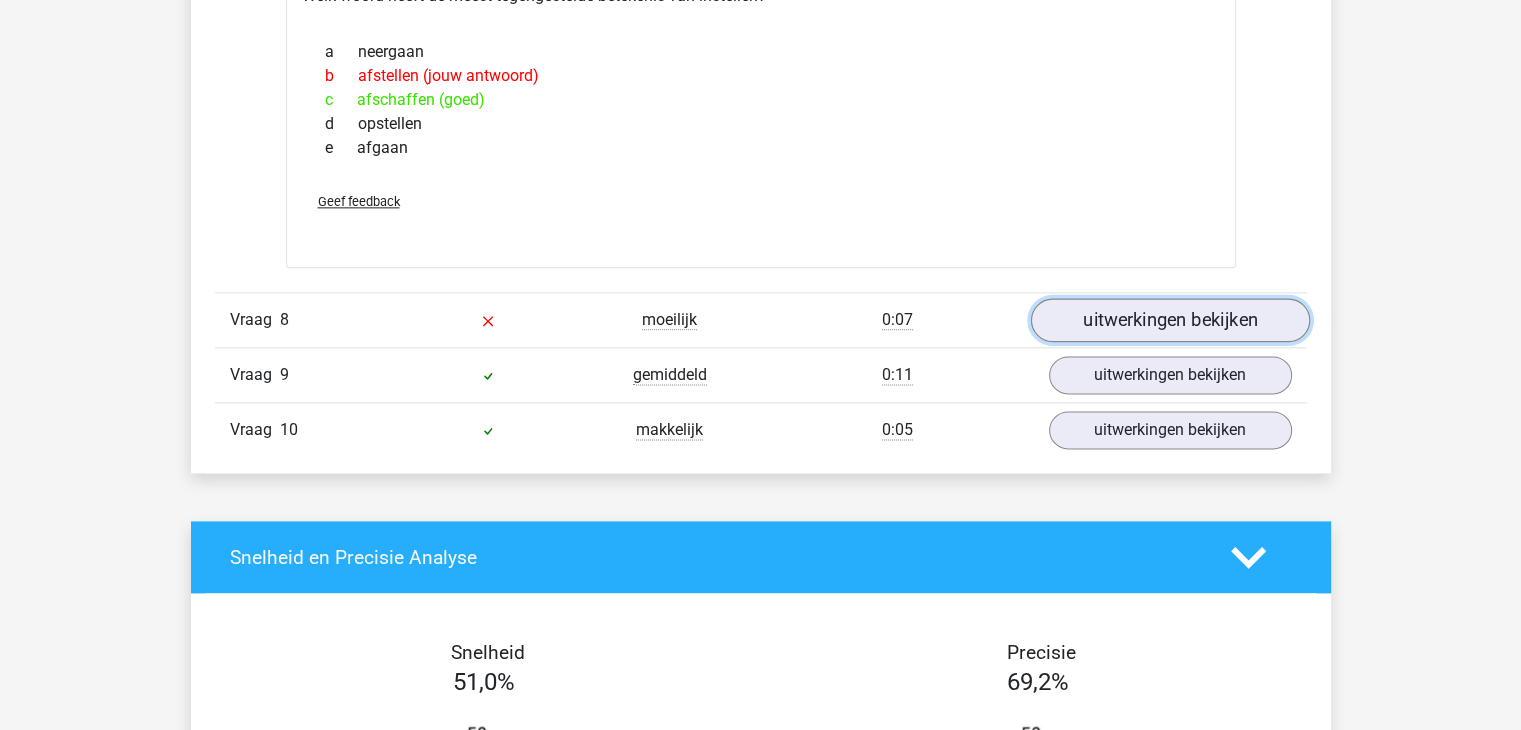 click on "uitwerkingen bekijken" at bounding box center [1169, 320] 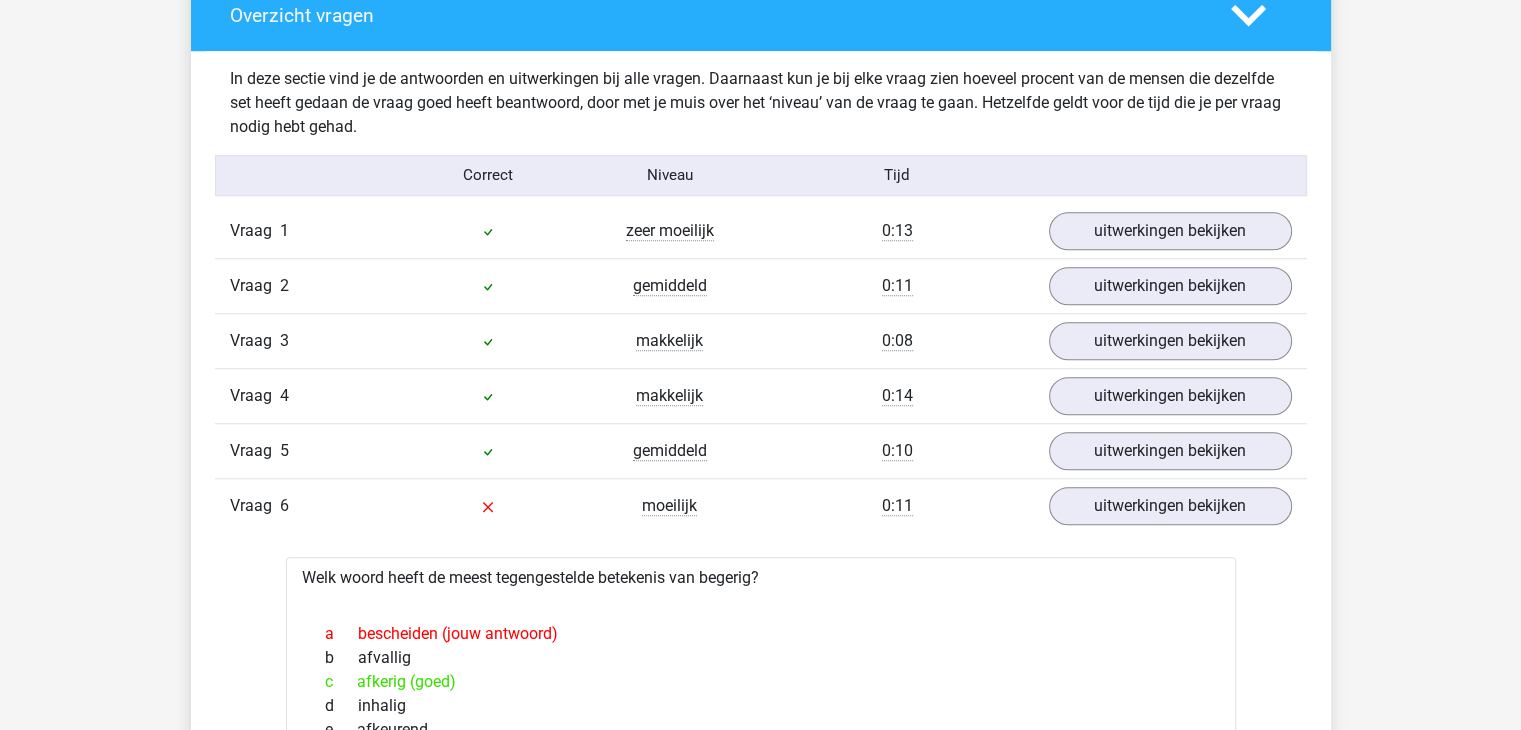 scroll, scrollTop: 1300, scrollLeft: 0, axis: vertical 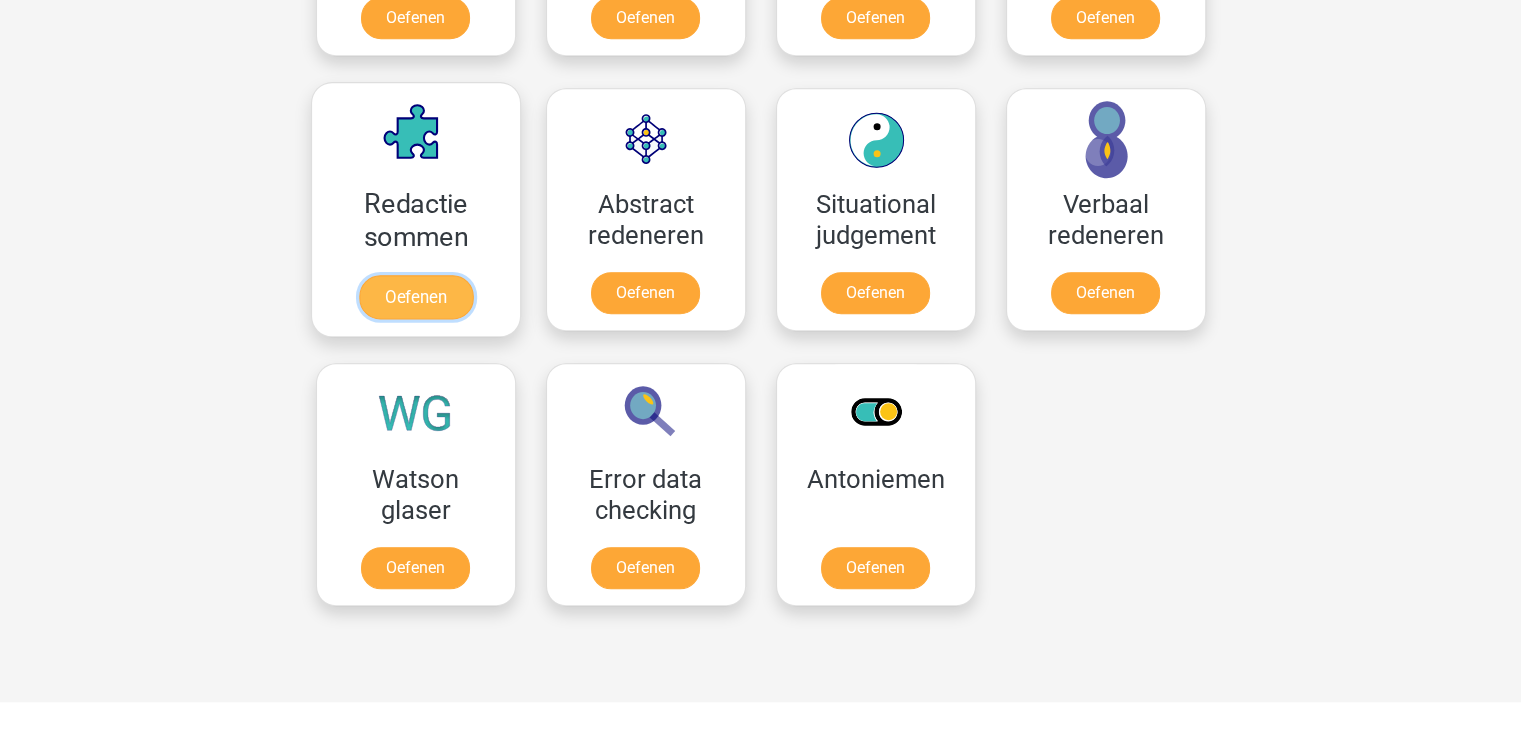 click on "Oefenen" at bounding box center (415, 297) 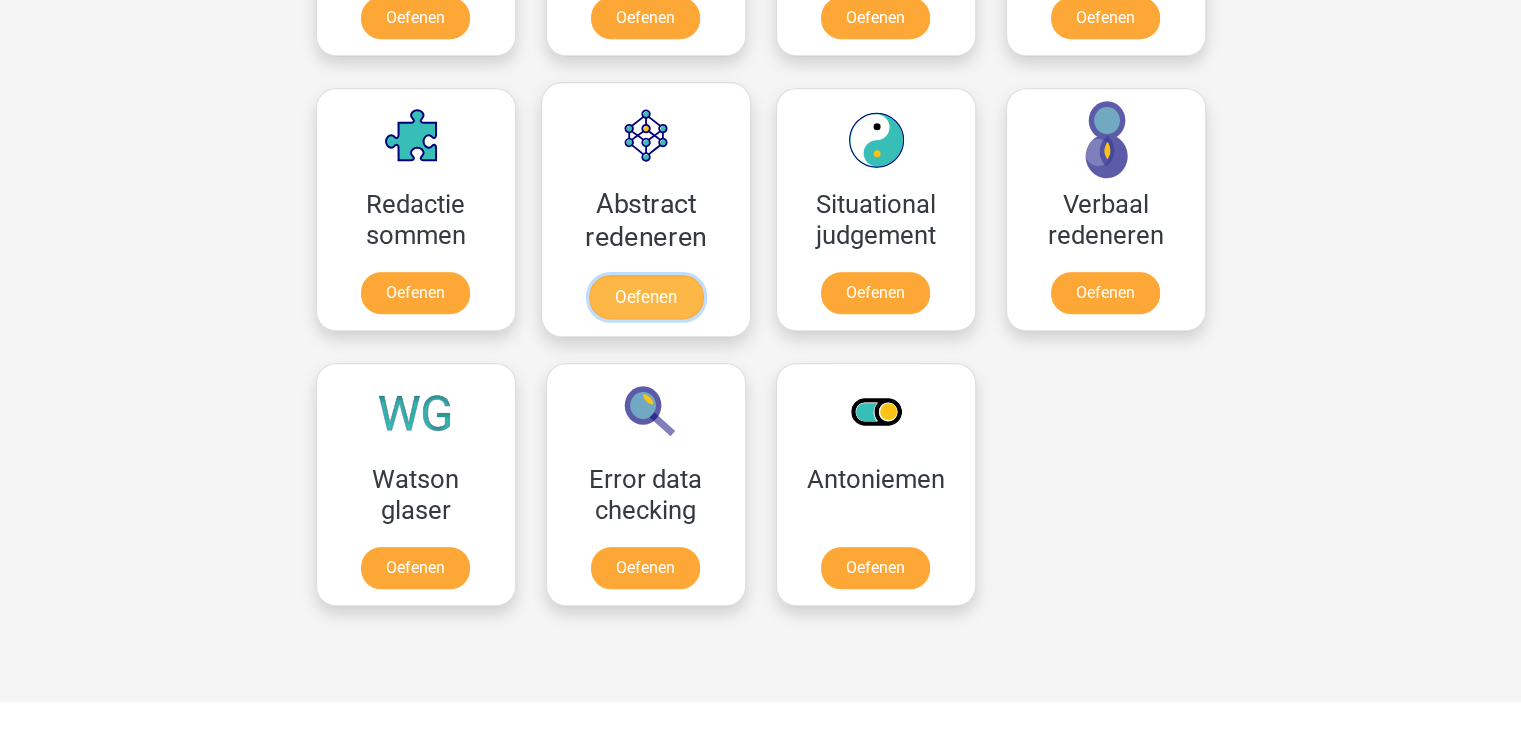 click on "Oefenen" at bounding box center (645, 297) 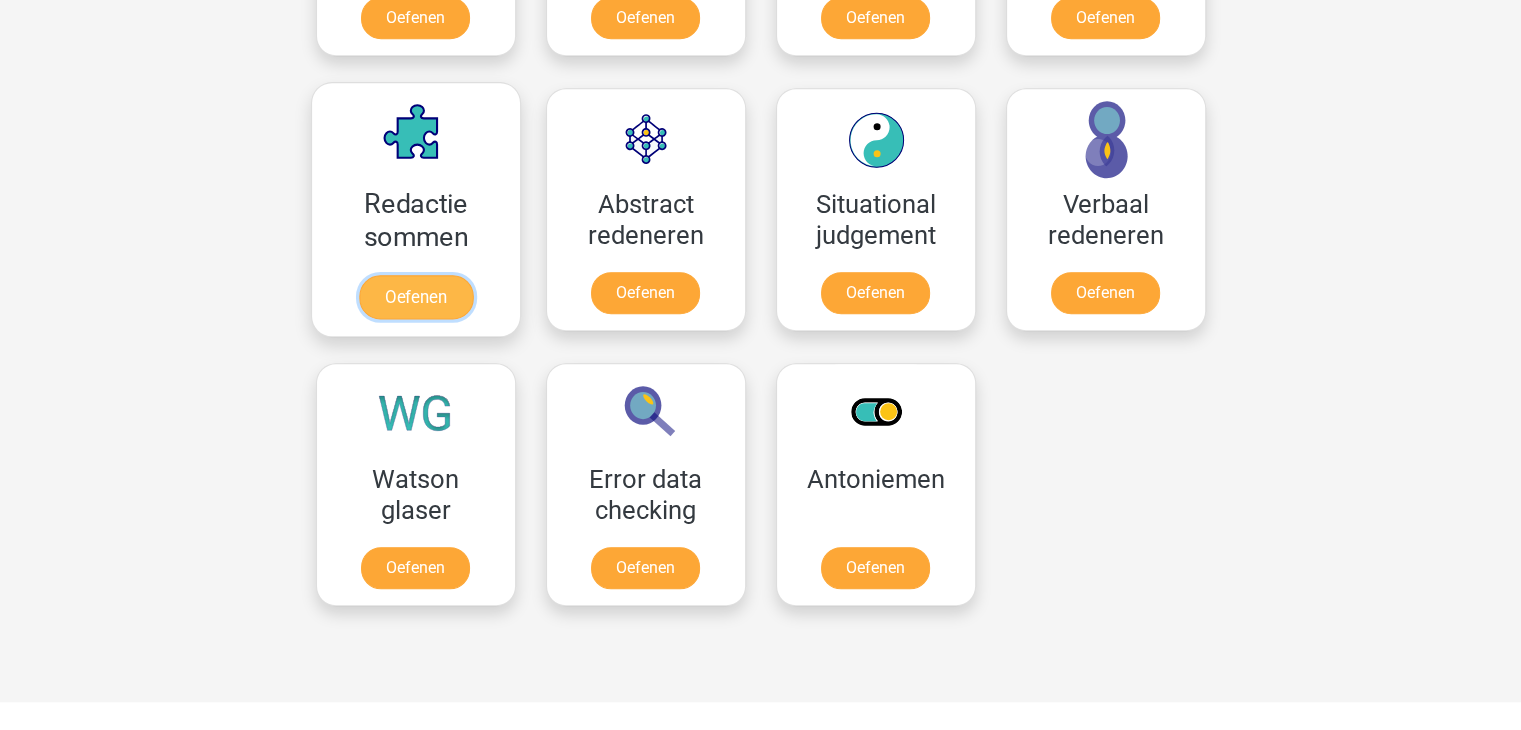 click on "Oefenen" at bounding box center (415, 297) 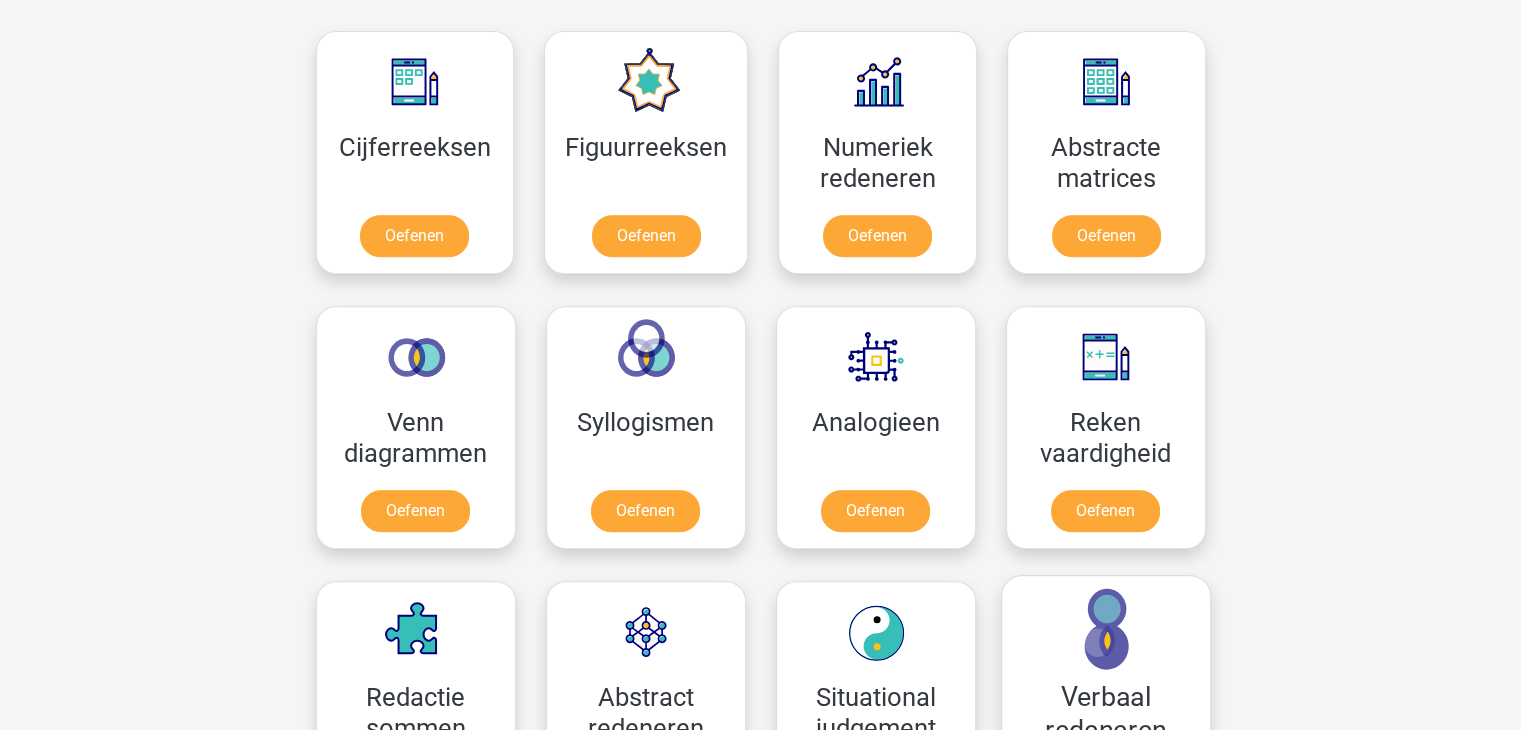 scroll, scrollTop: 900, scrollLeft: 0, axis: vertical 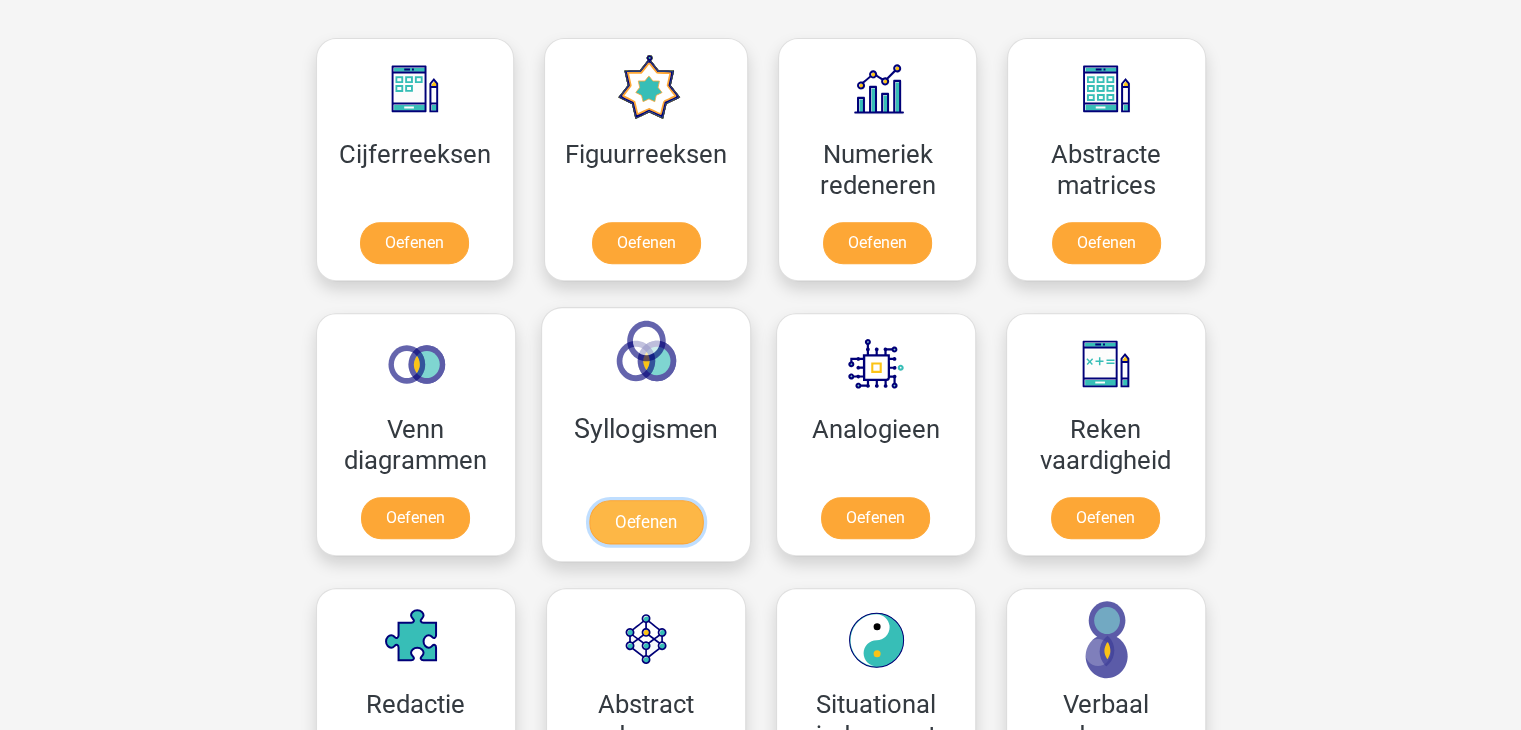 click on "Oefenen" at bounding box center (645, 522) 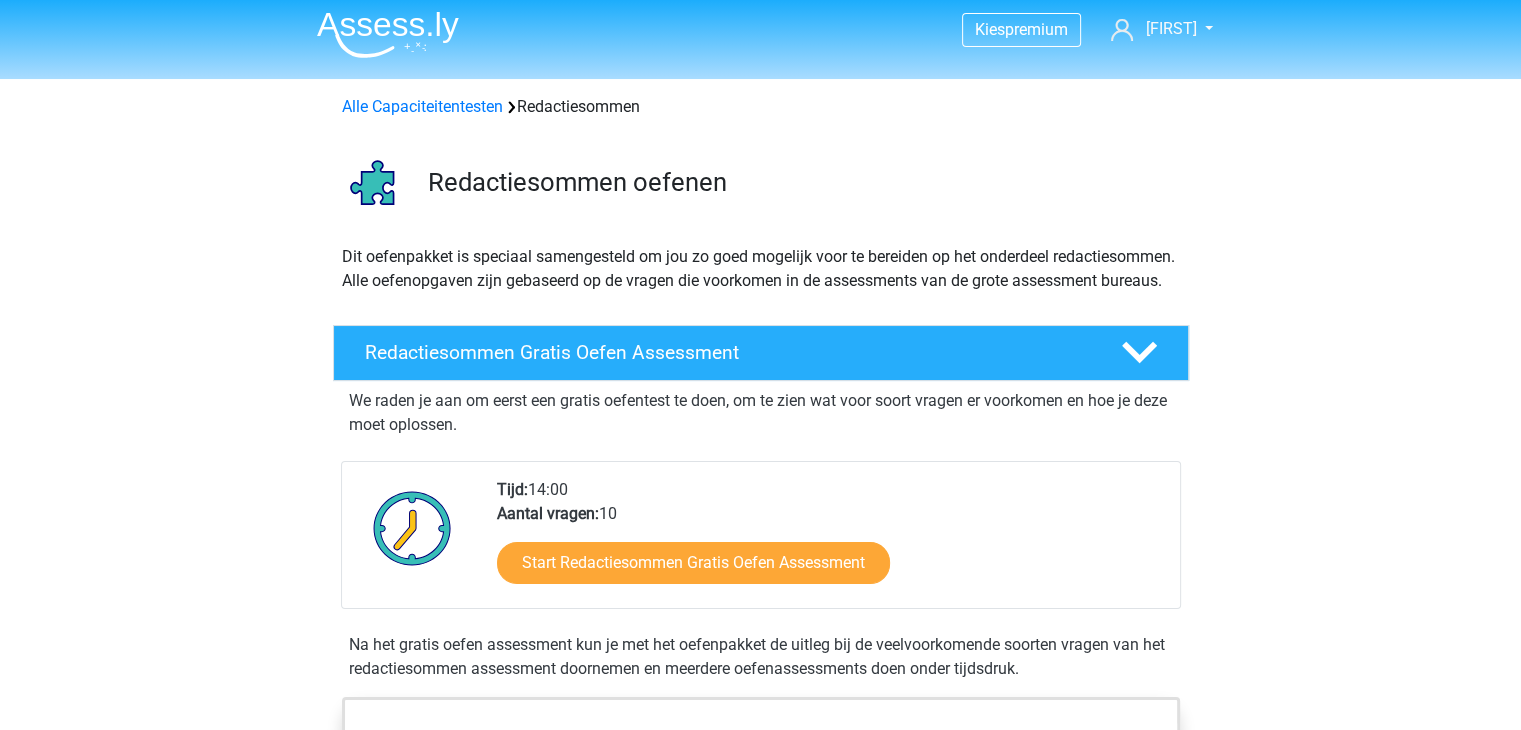 scroll, scrollTop: 200, scrollLeft: 0, axis: vertical 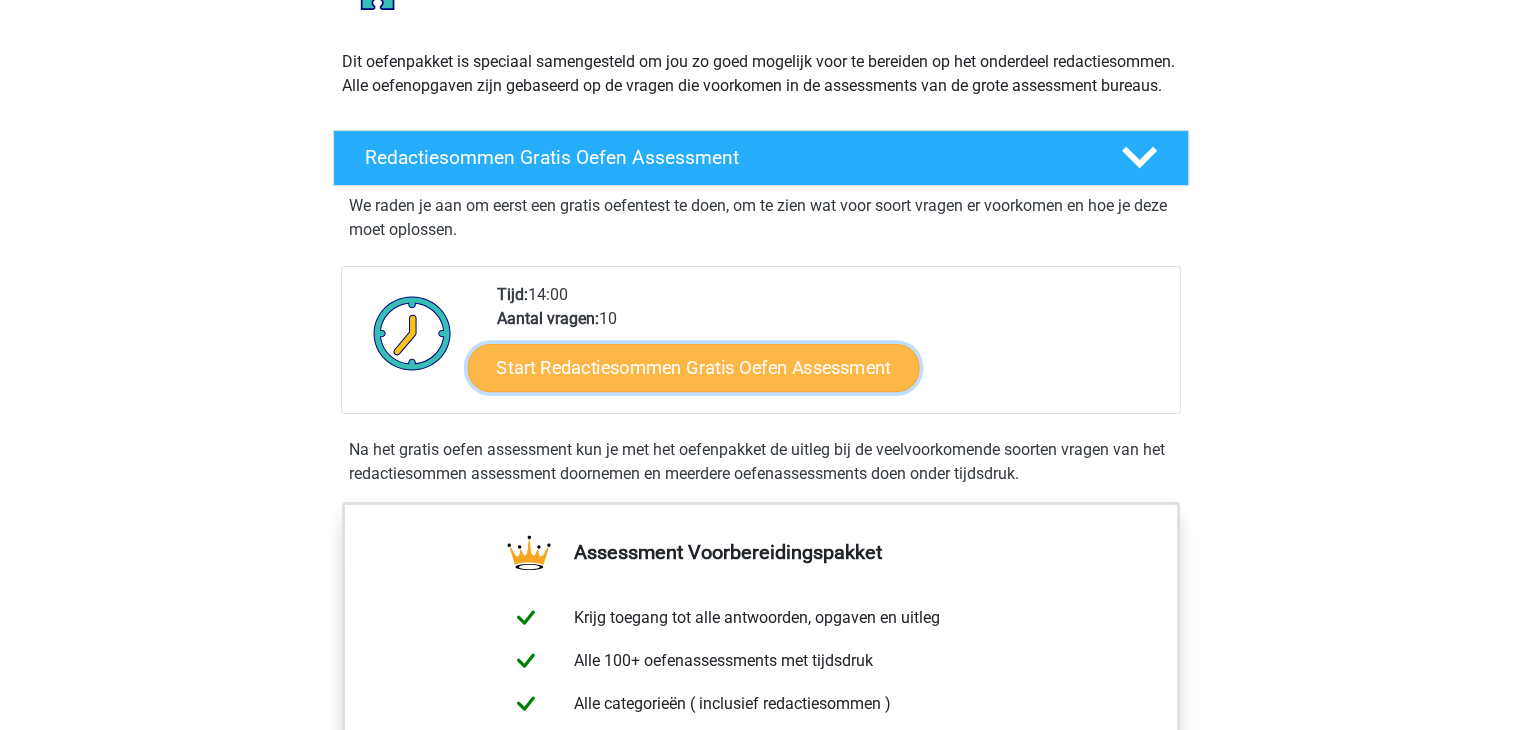 click on "Start Redactiesommen
Gratis Oefen Assessment" at bounding box center (693, 367) 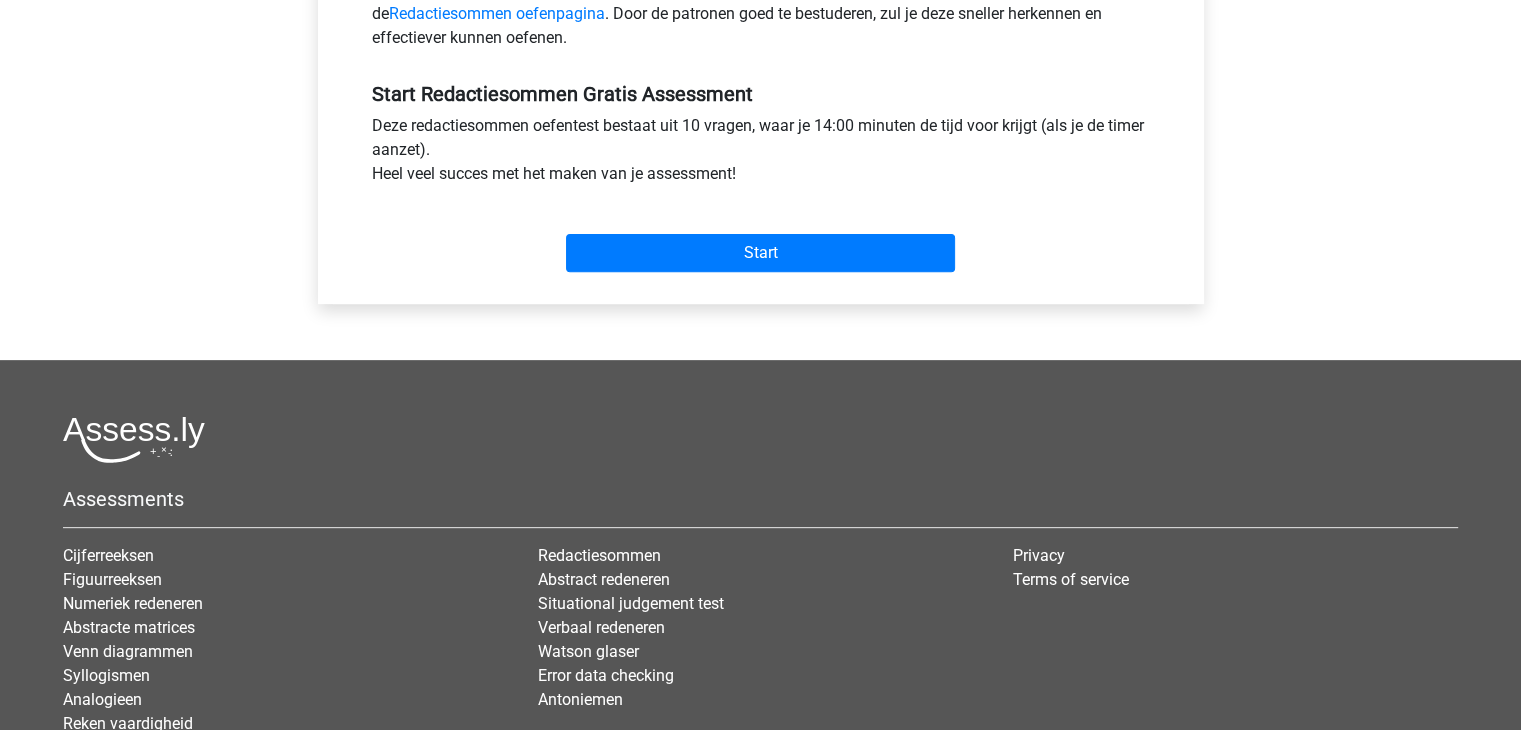 scroll, scrollTop: 700, scrollLeft: 0, axis: vertical 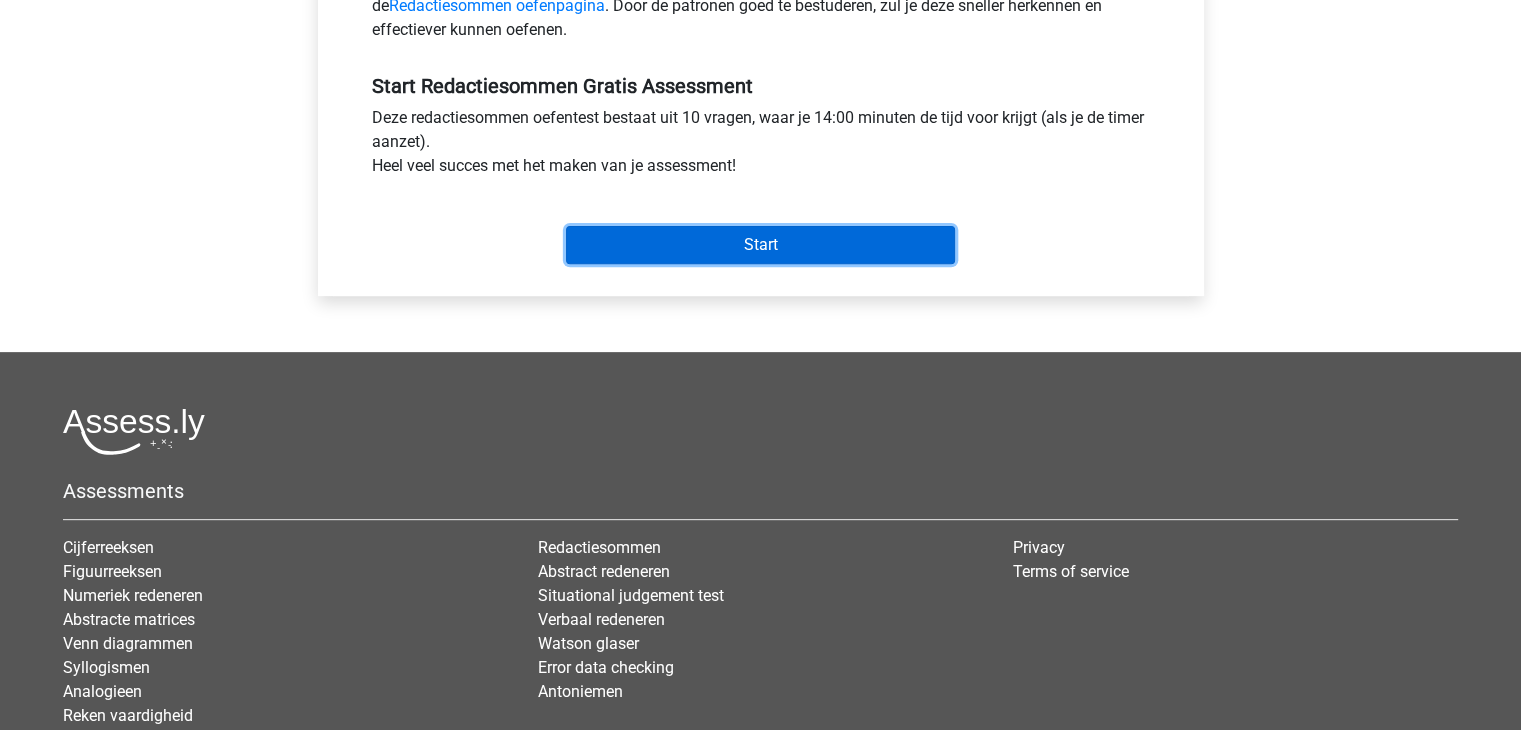 click on "Start" at bounding box center (760, 245) 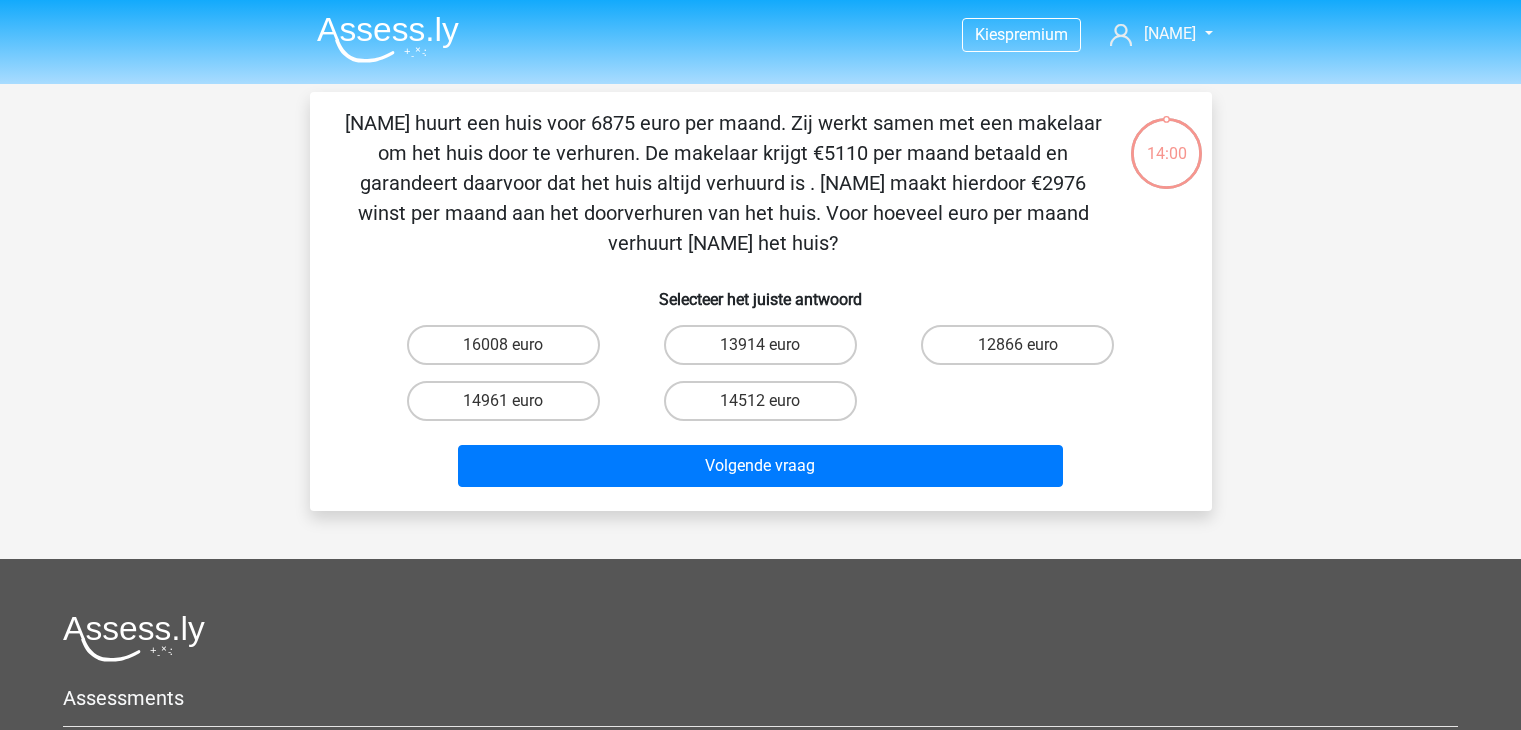 scroll, scrollTop: 0, scrollLeft: 0, axis: both 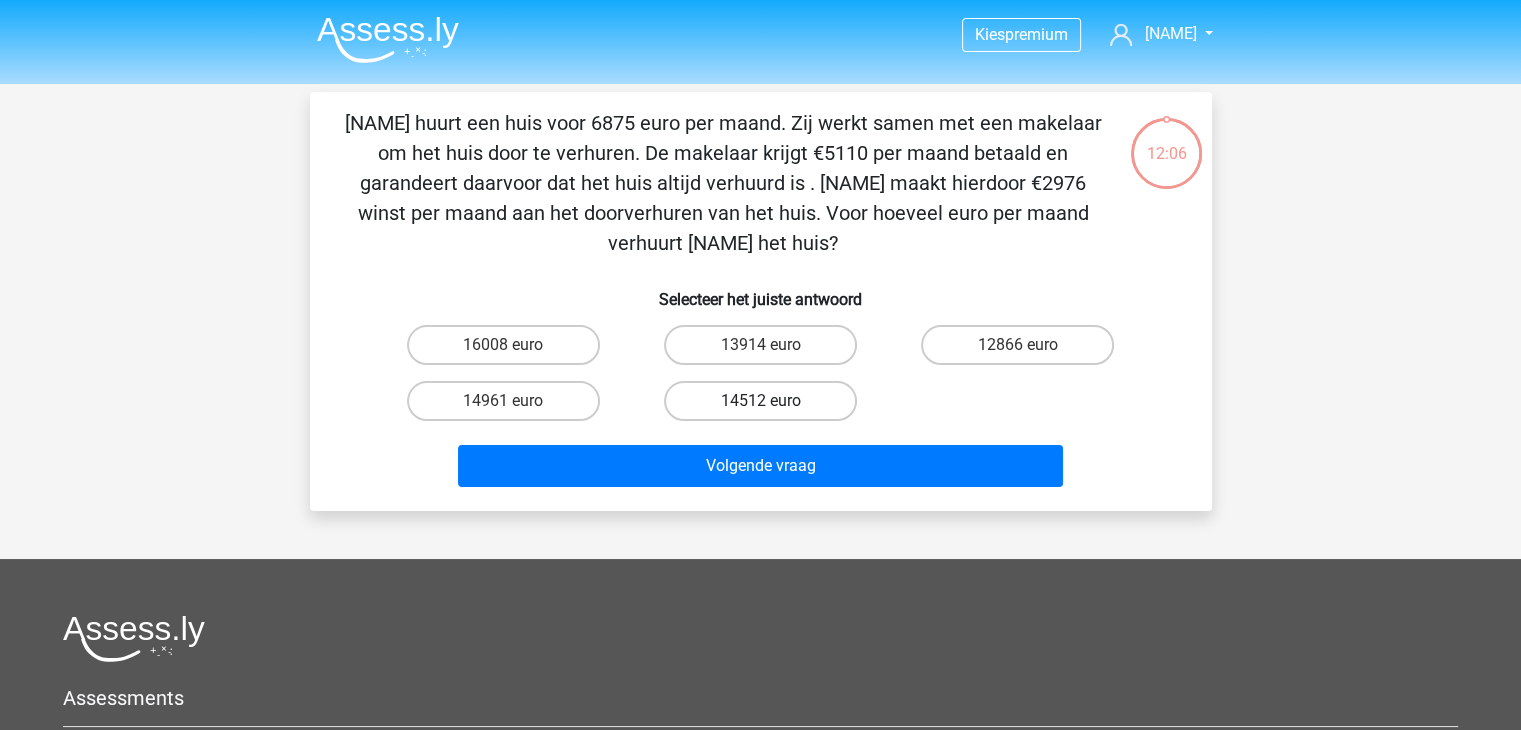 click on "14512 euro" at bounding box center [760, 401] 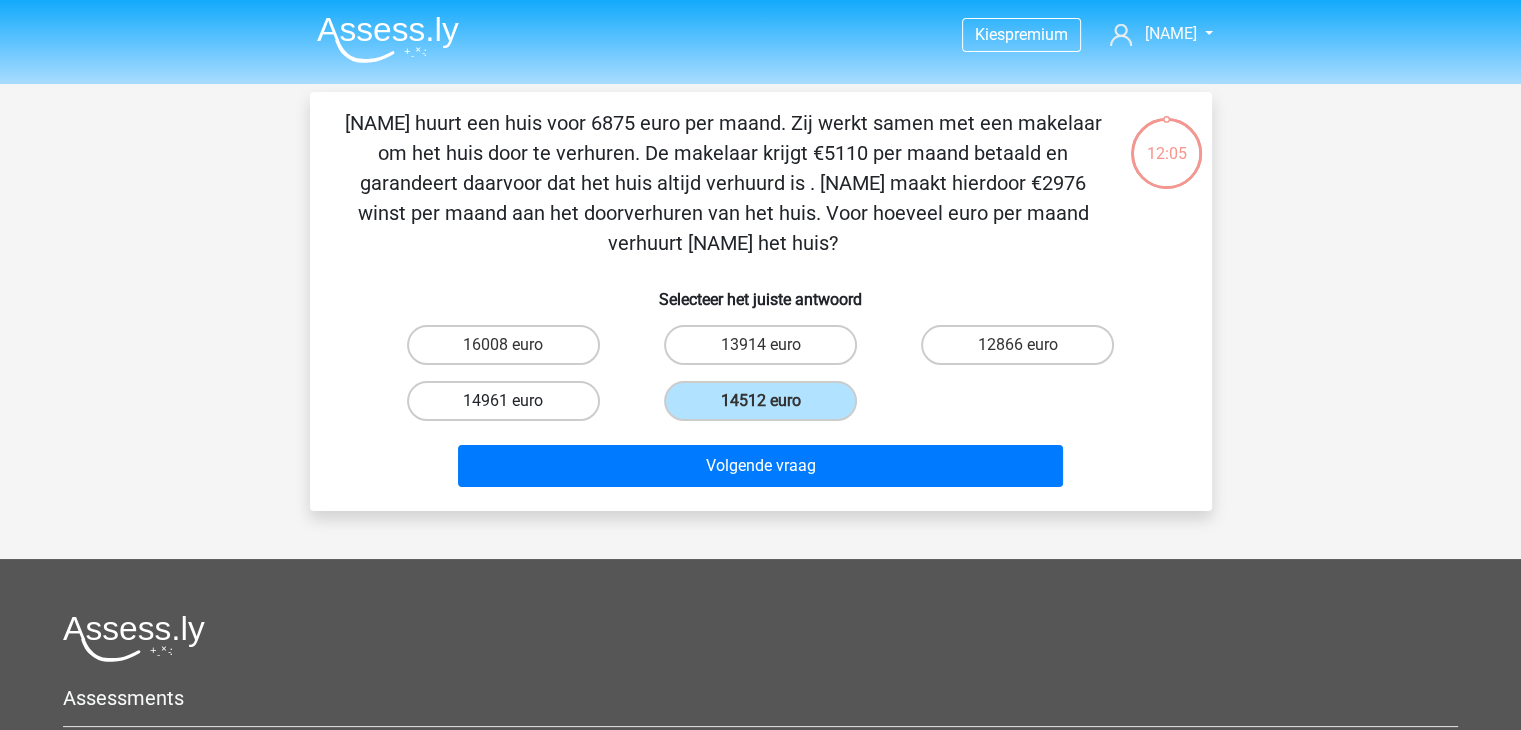 click on "14961 euro" at bounding box center (503, 401) 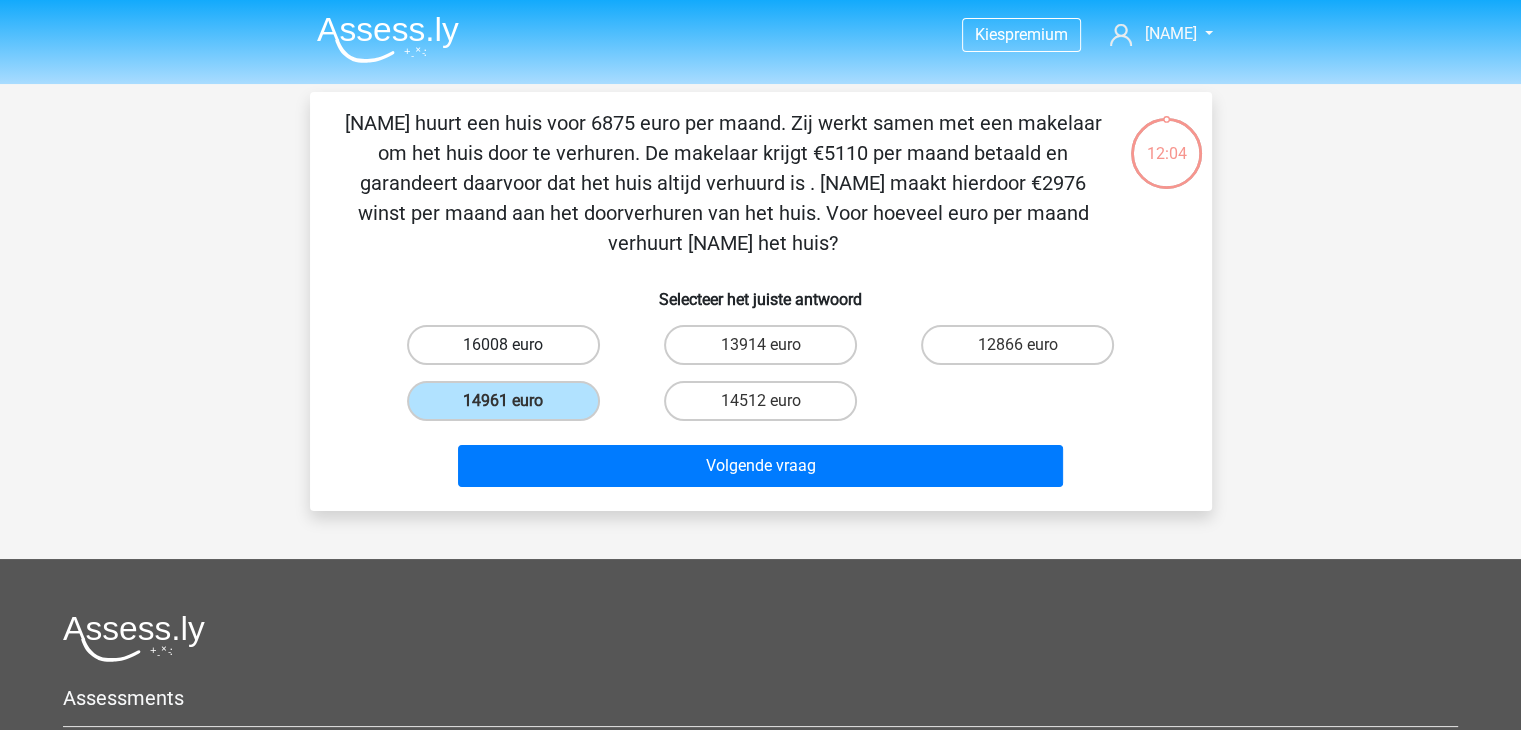 click on "16008 euro" at bounding box center (503, 345) 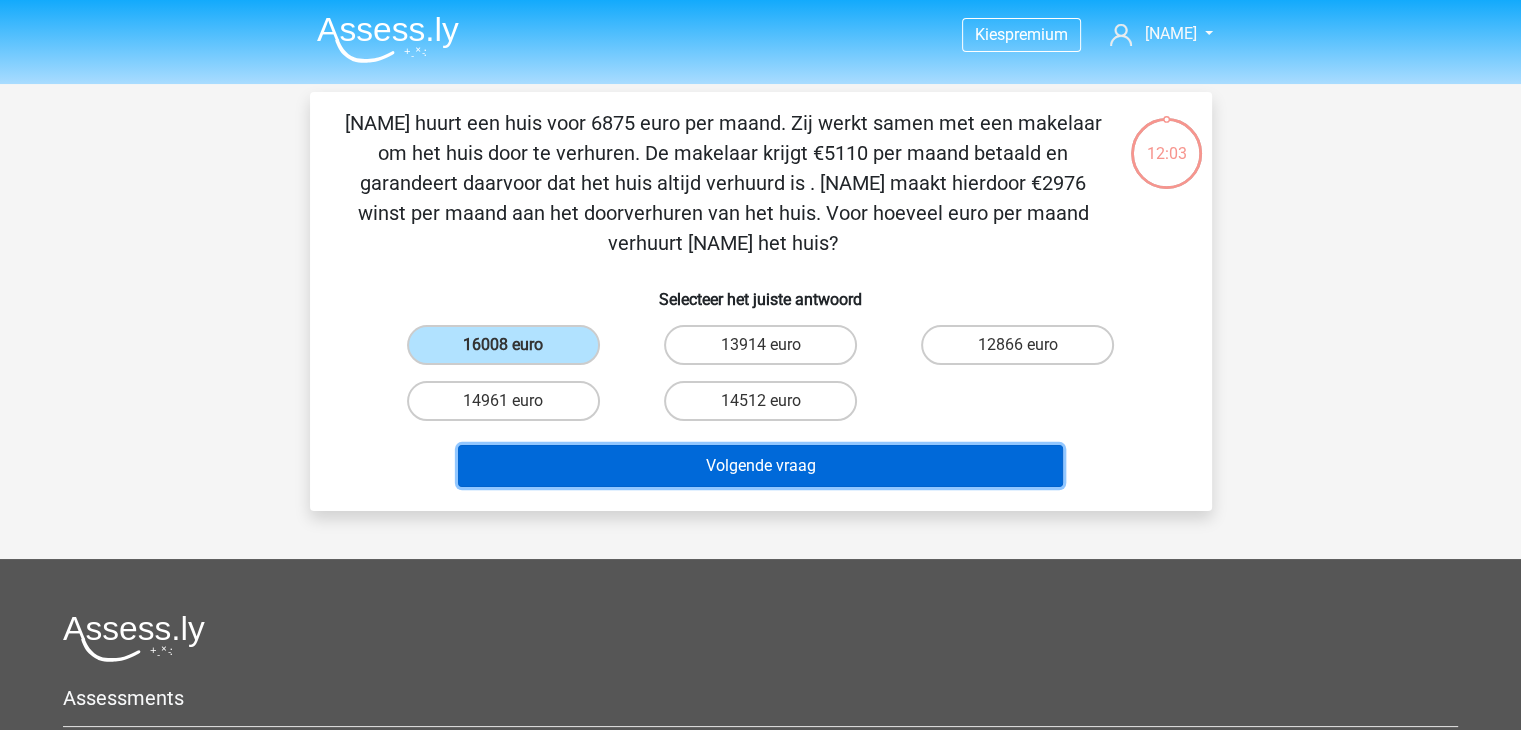 click on "Volgende vraag" at bounding box center [760, 466] 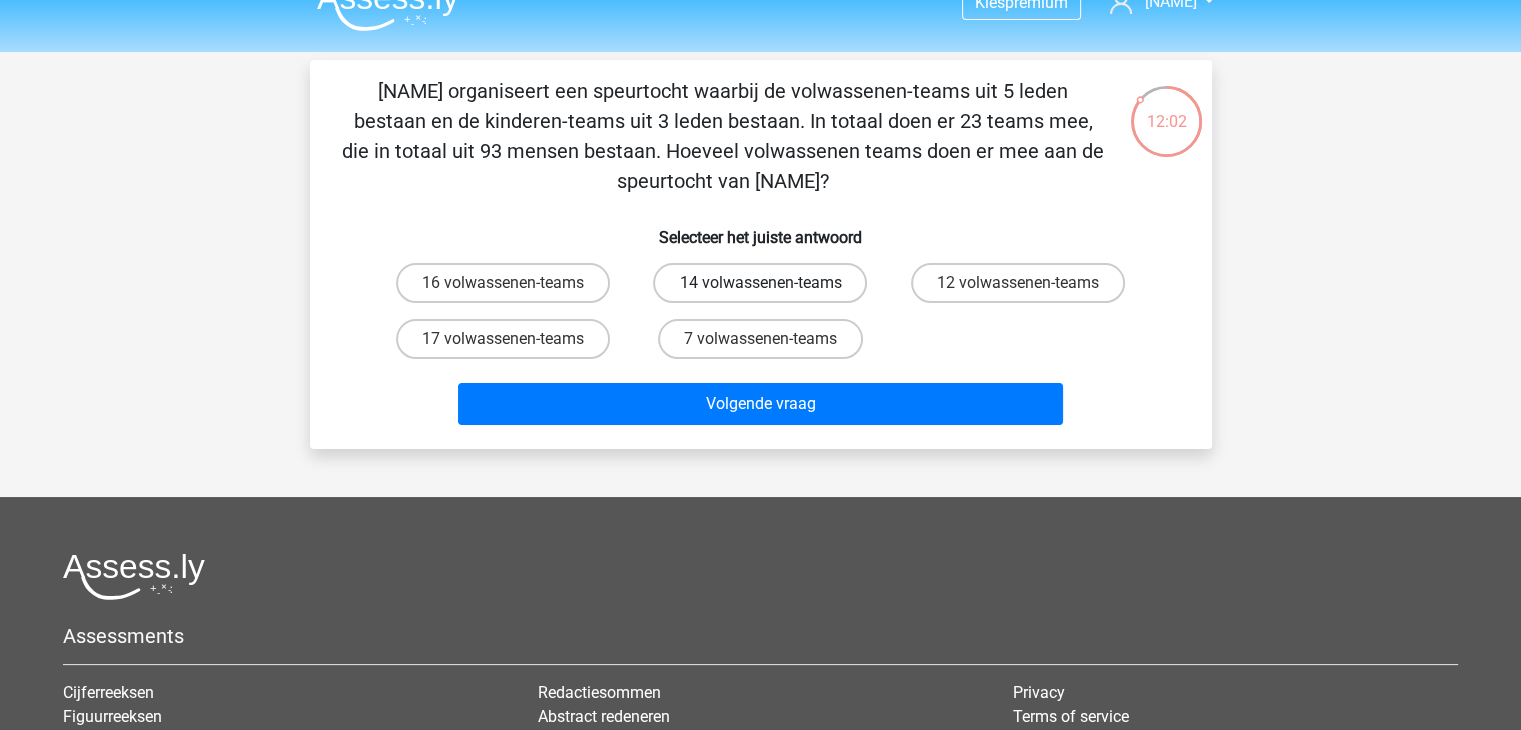 scroll, scrollTop: 0, scrollLeft: 0, axis: both 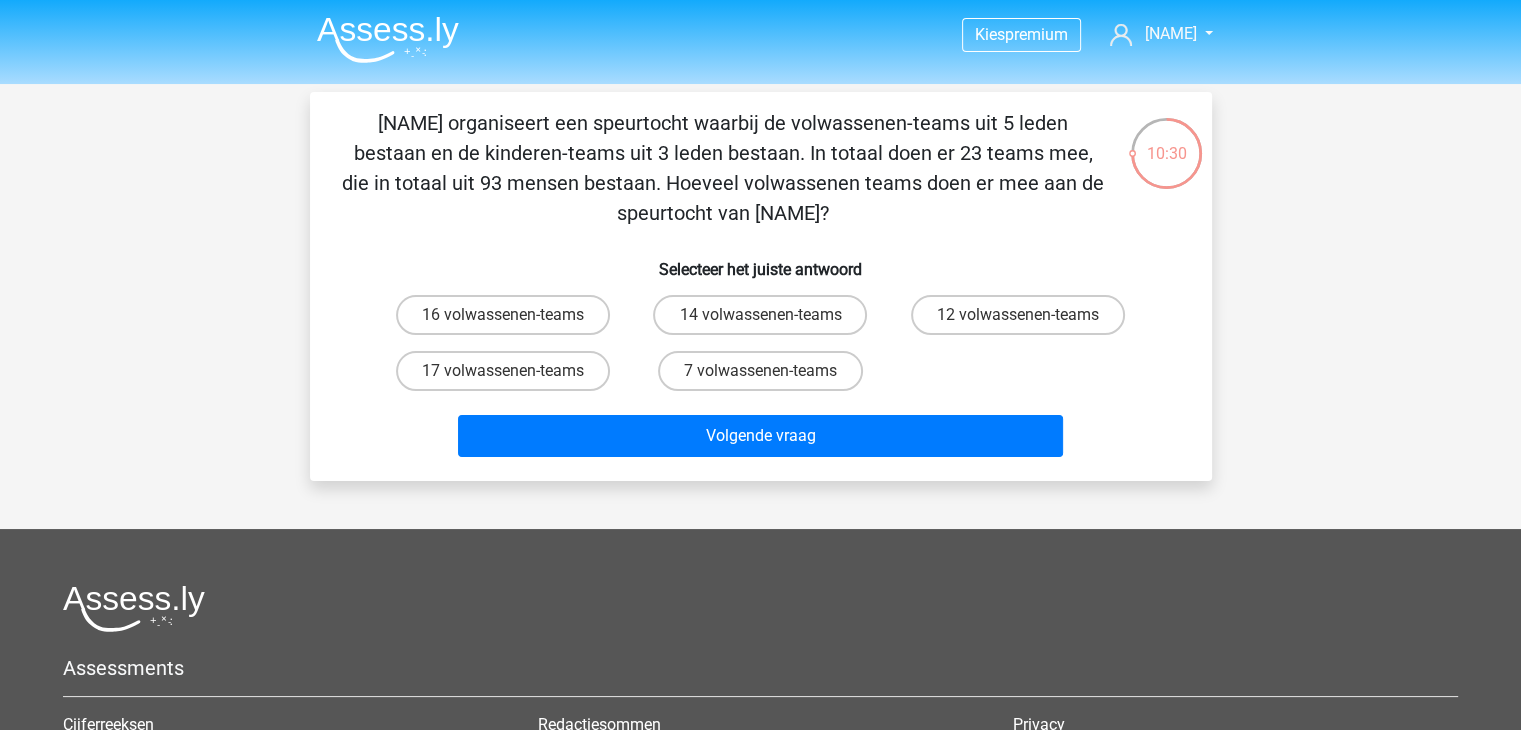click on "Kies  premium
Kim
kvanlancker@yahoo.com" at bounding box center (760, 528) 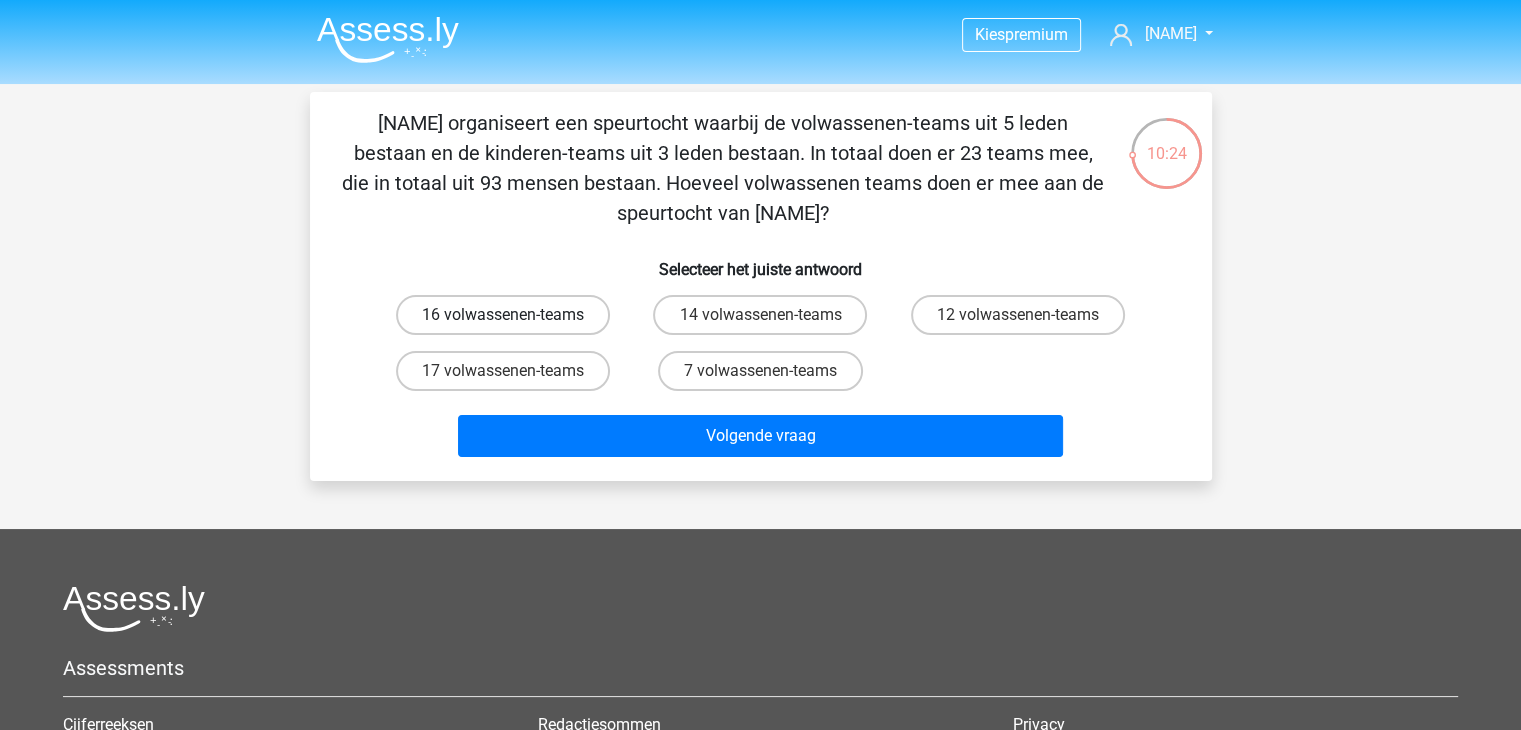 click on "16 volwassenen-teams" at bounding box center [503, 315] 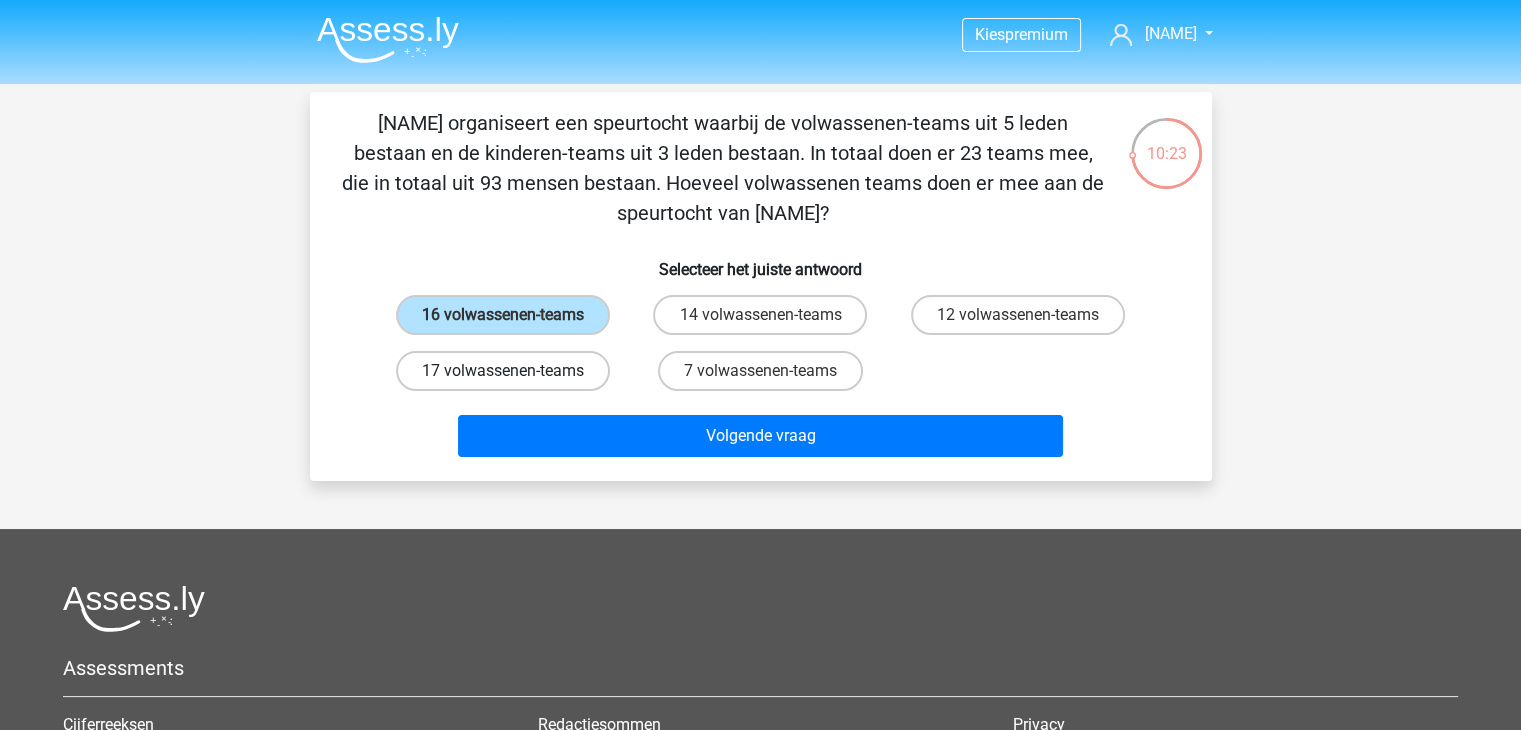 click on "17 volwassenen-teams" at bounding box center (503, 371) 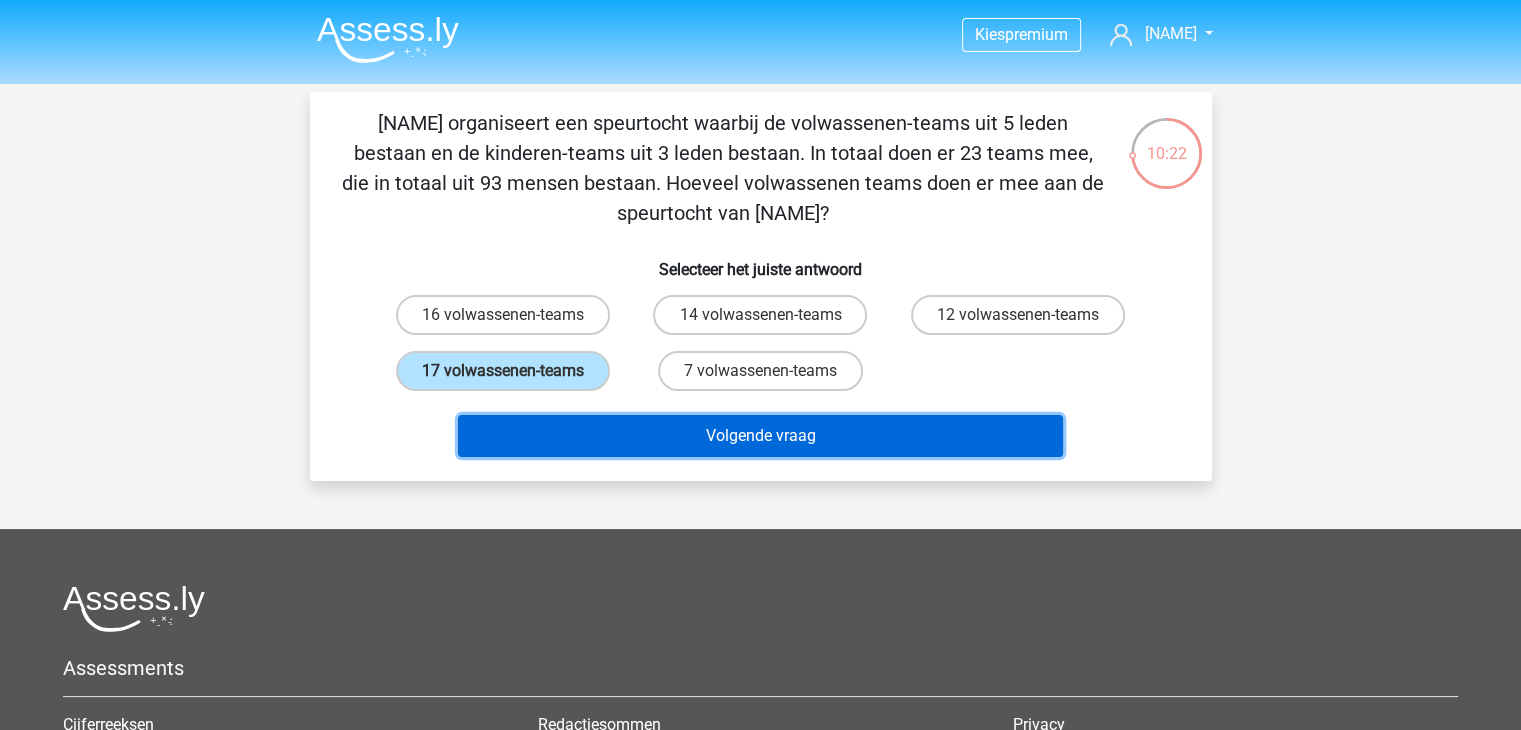 click on "Volgende vraag" at bounding box center [760, 436] 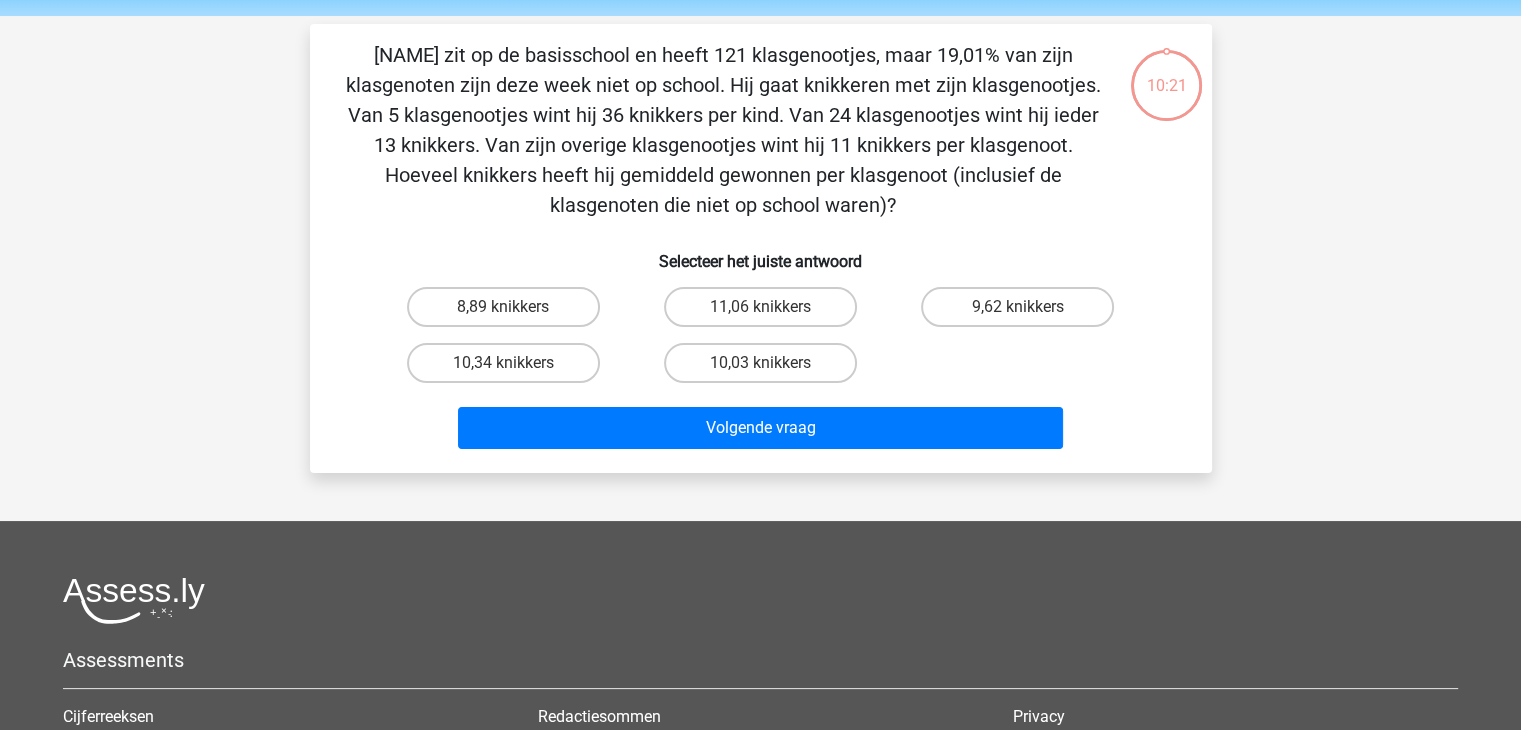 scroll, scrollTop: 92, scrollLeft: 0, axis: vertical 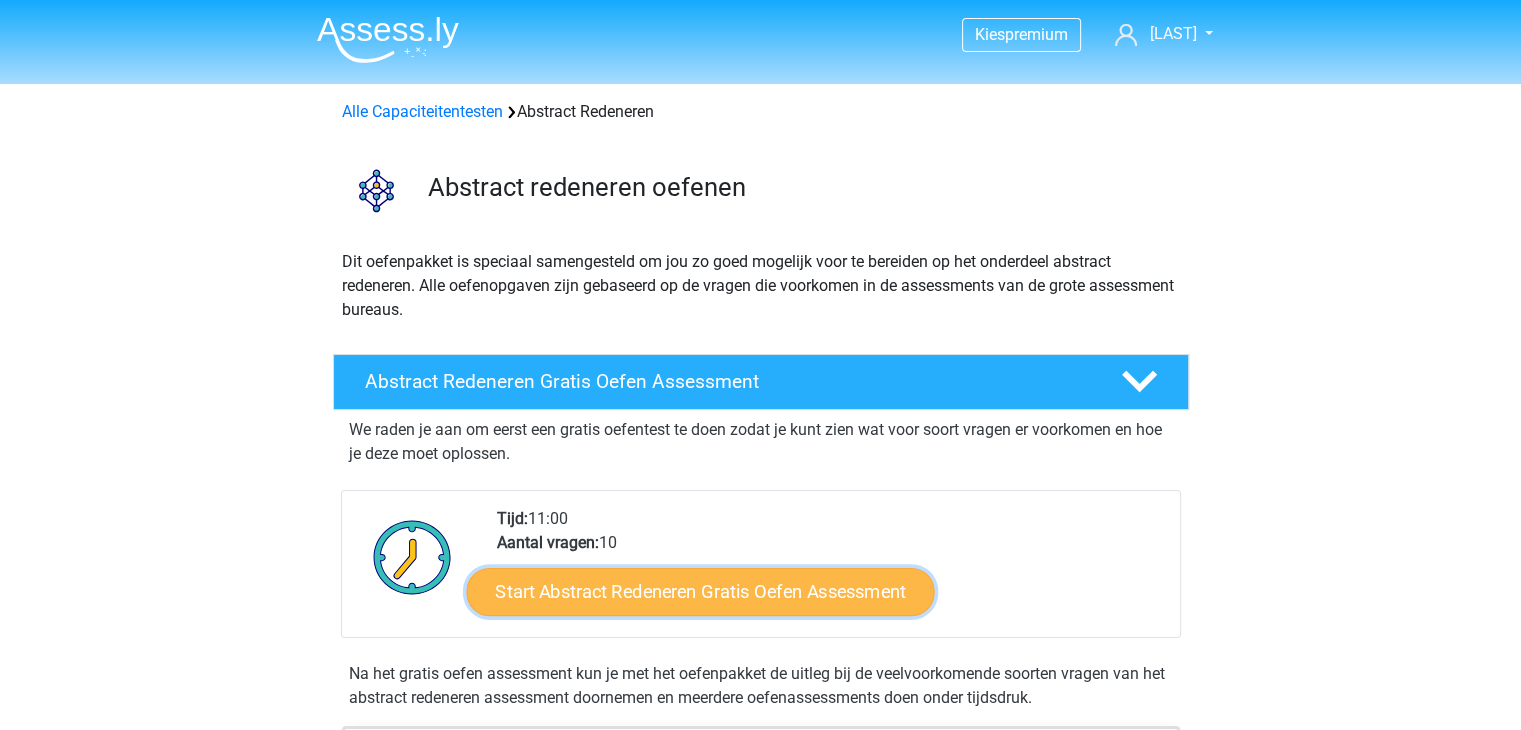 click on "Start Abstract Redeneren
Gratis Oefen Assessment" at bounding box center [700, 591] 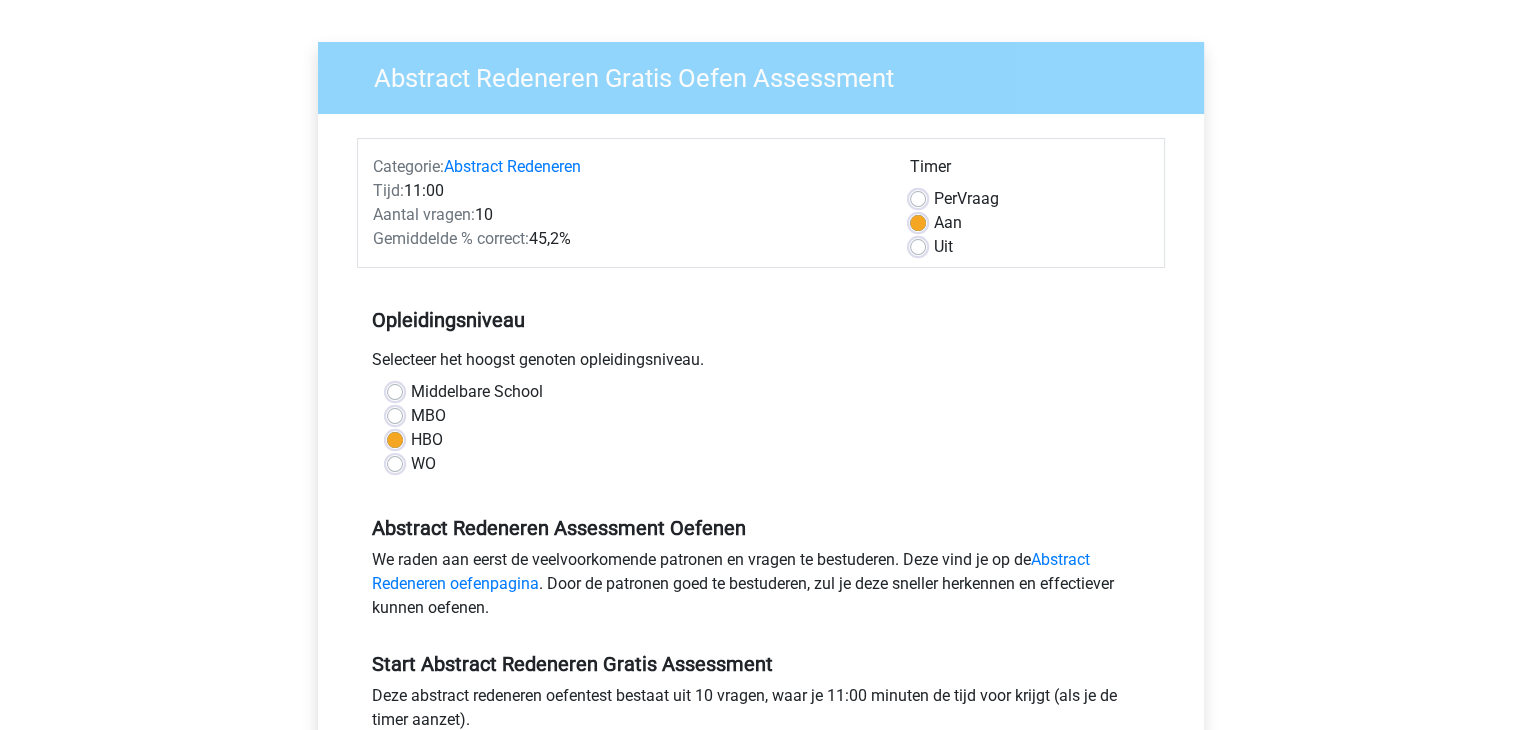 scroll, scrollTop: 300, scrollLeft: 0, axis: vertical 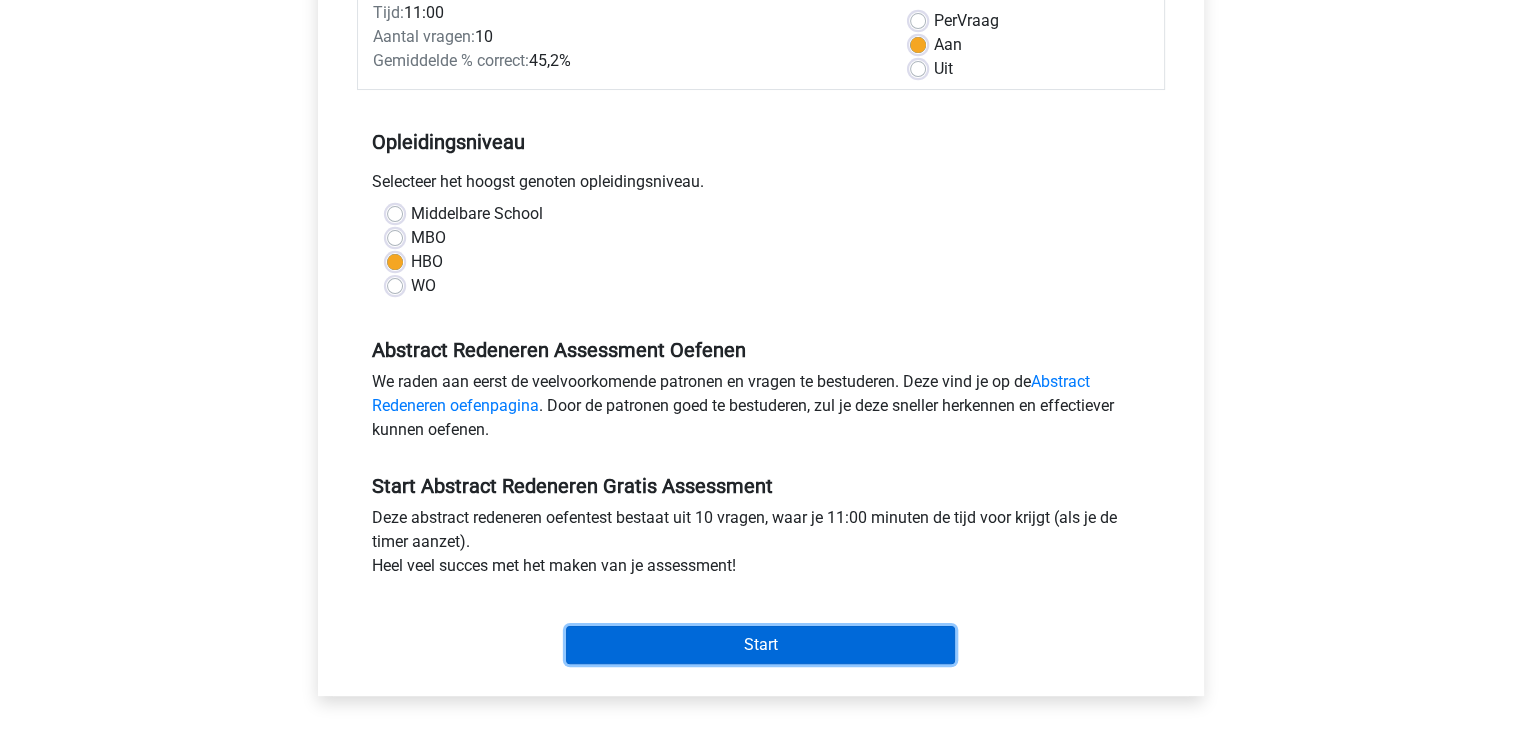 click on "Start" at bounding box center [760, 645] 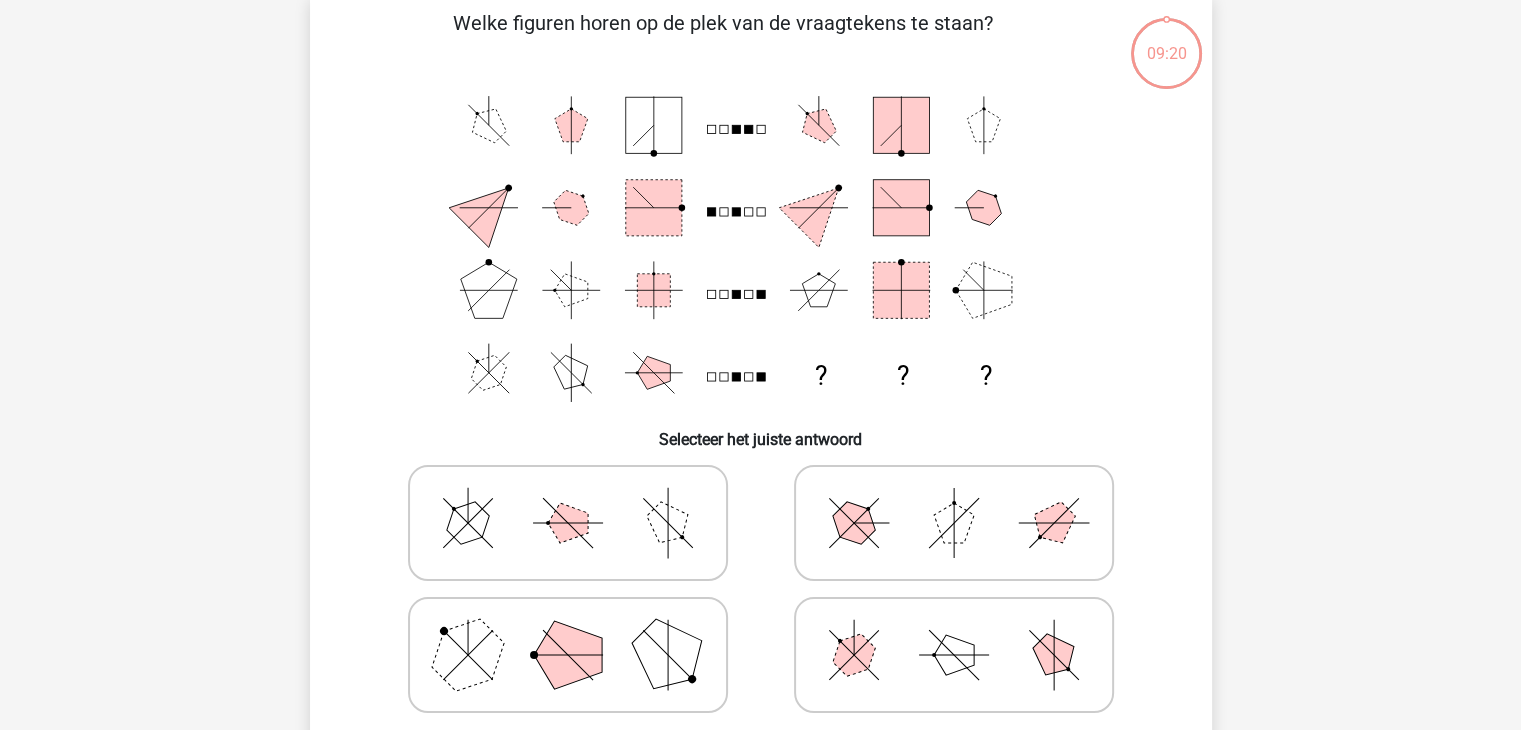 scroll, scrollTop: 200, scrollLeft: 0, axis: vertical 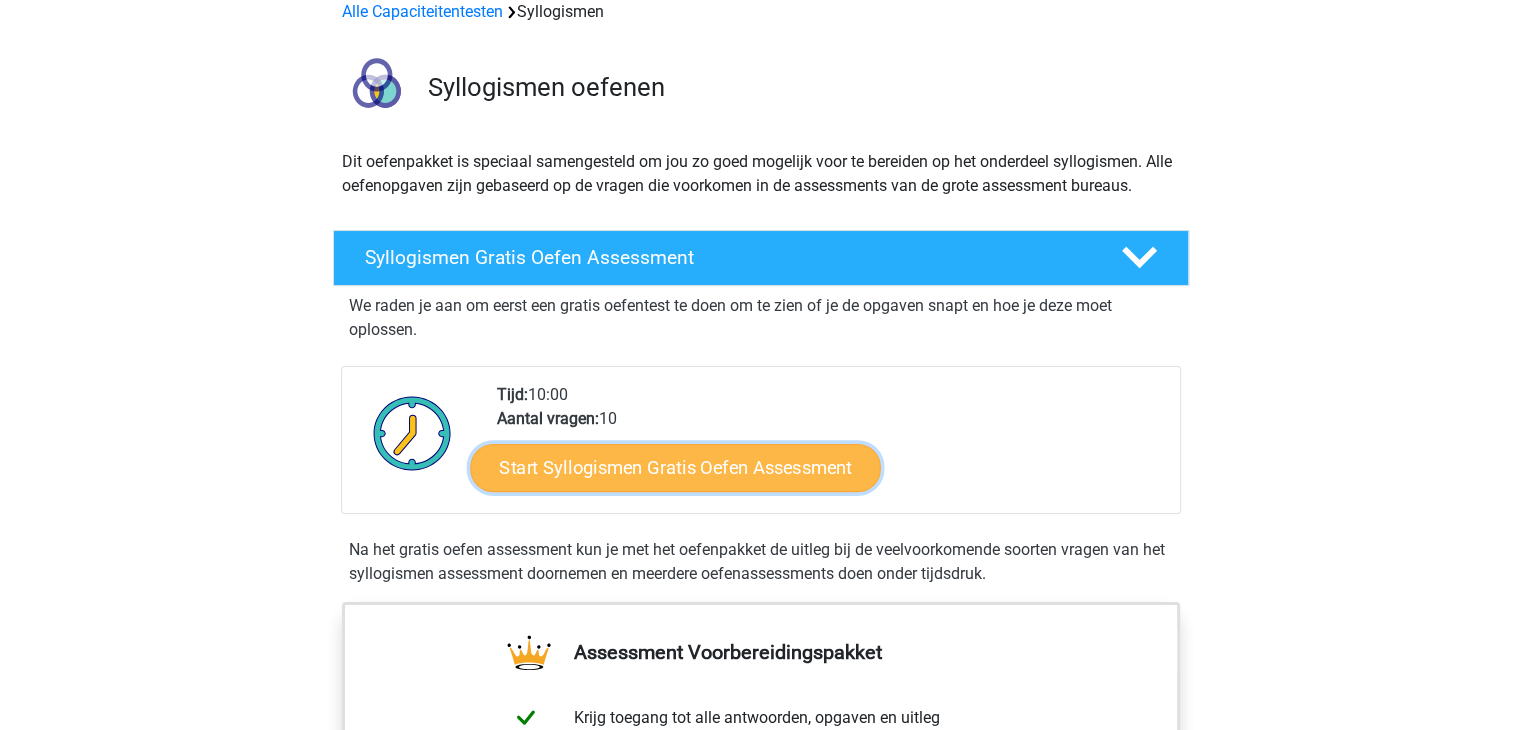 click on "Start Syllogismen
Gratis Oefen Assessment" at bounding box center [675, 467] 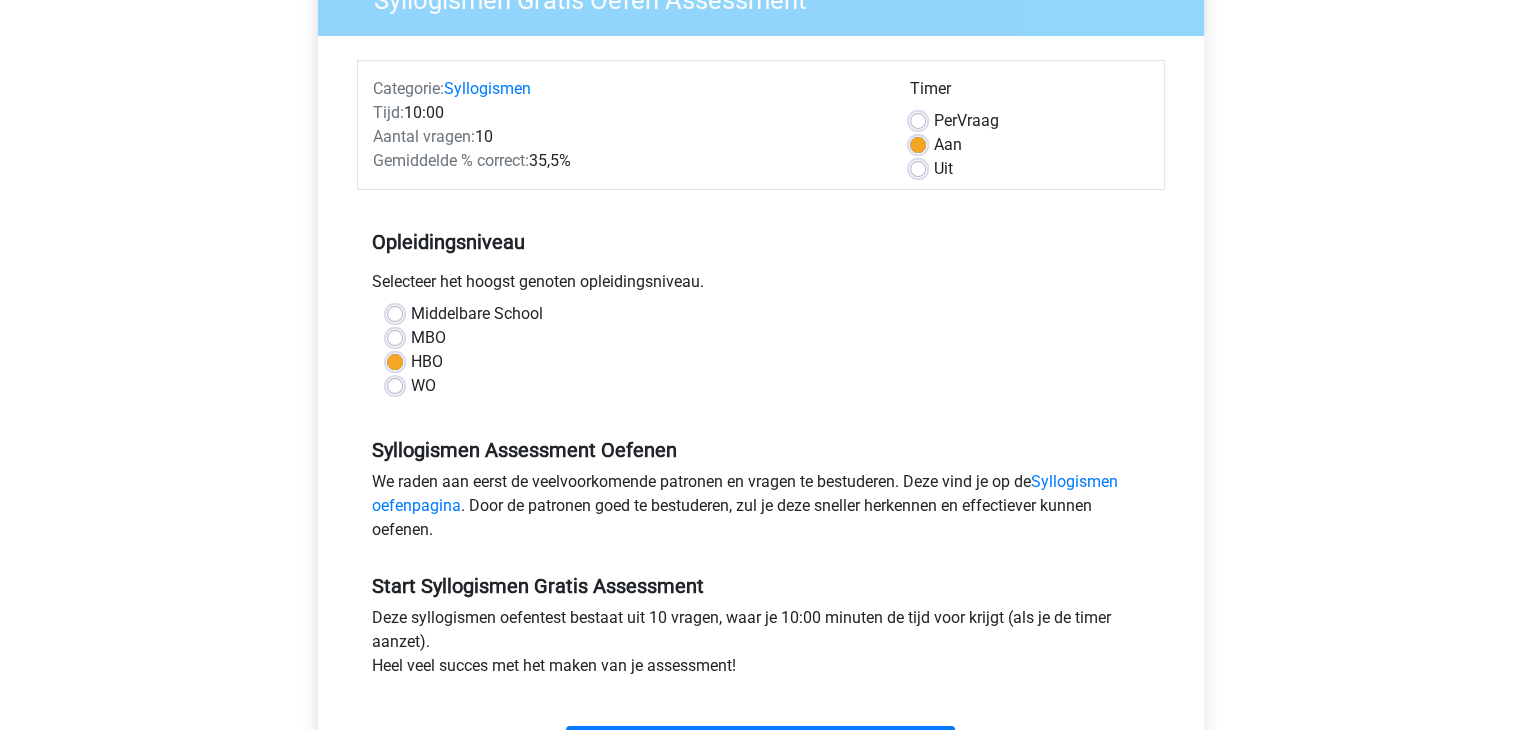 scroll, scrollTop: 400, scrollLeft: 0, axis: vertical 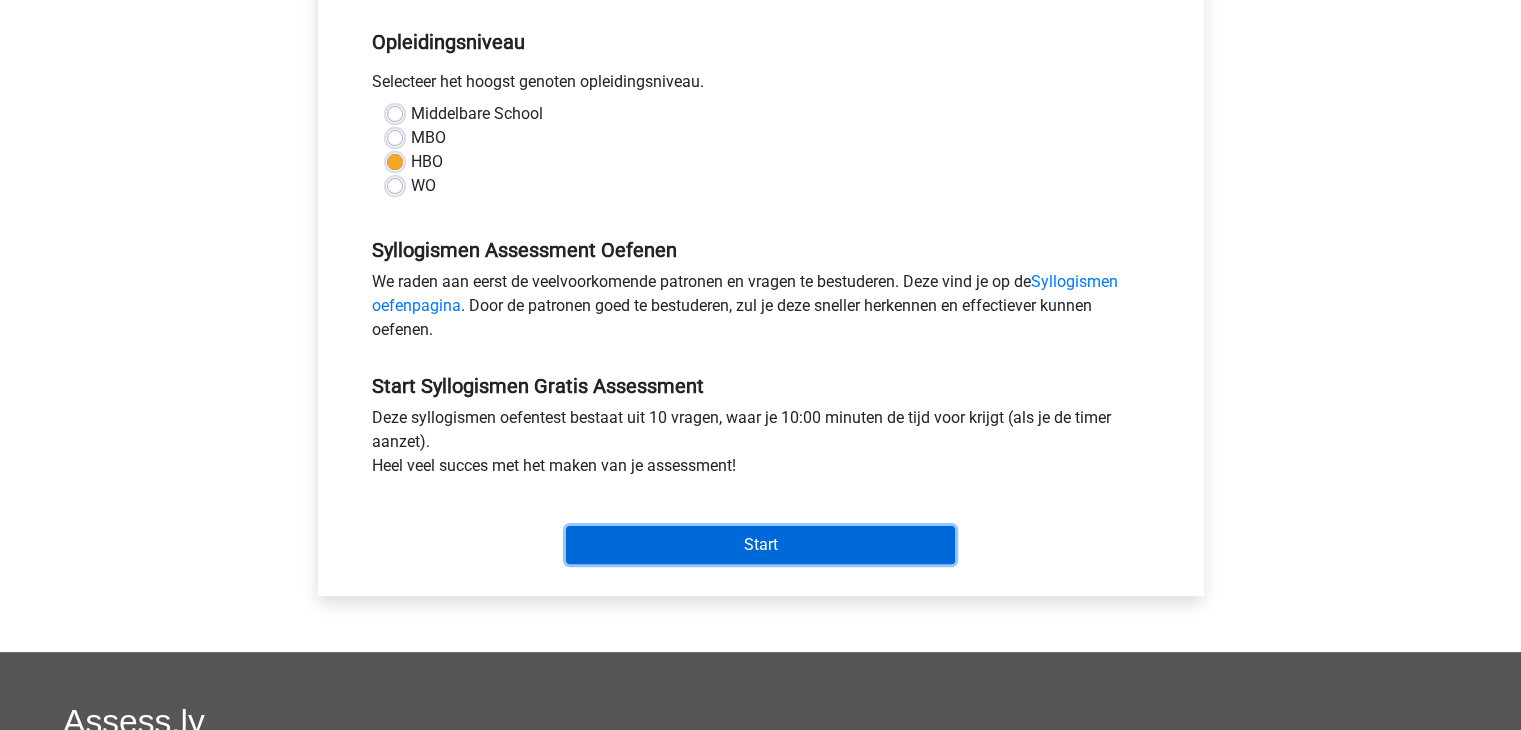 click on "Start" at bounding box center (760, 545) 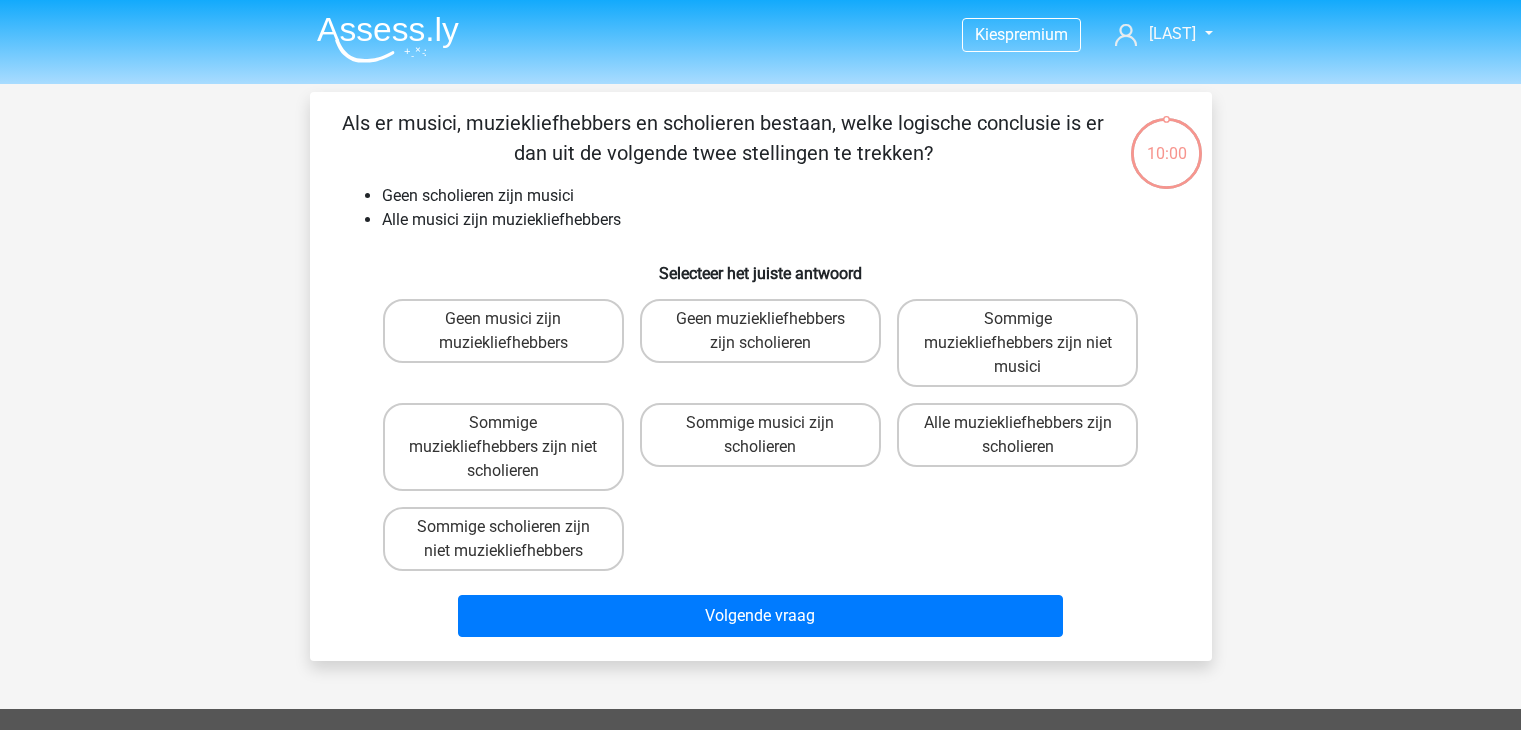 scroll, scrollTop: 0, scrollLeft: 0, axis: both 